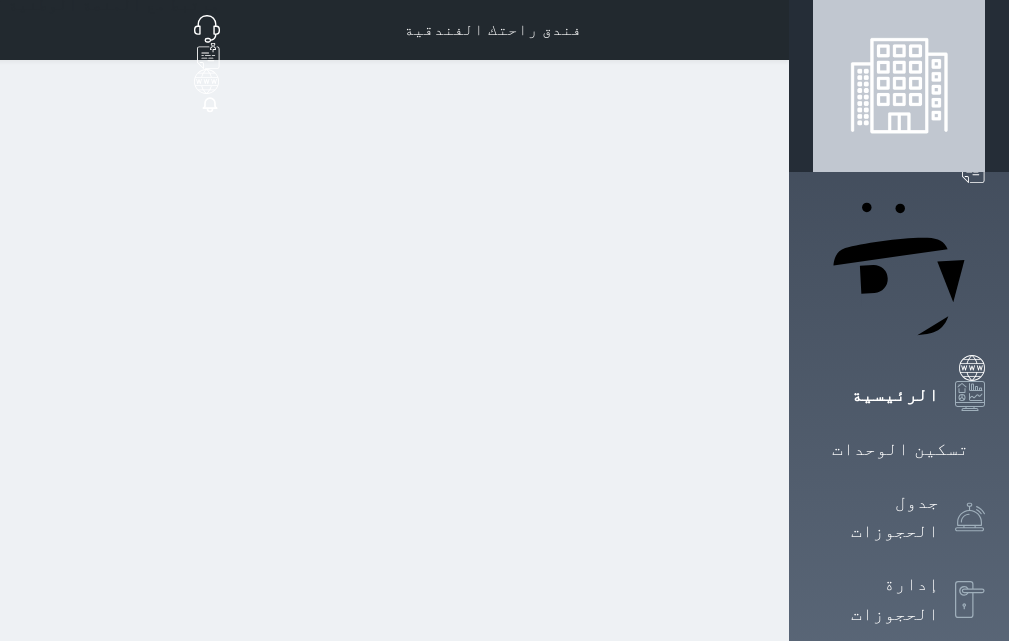 scroll, scrollTop: 0, scrollLeft: 0, axis: both 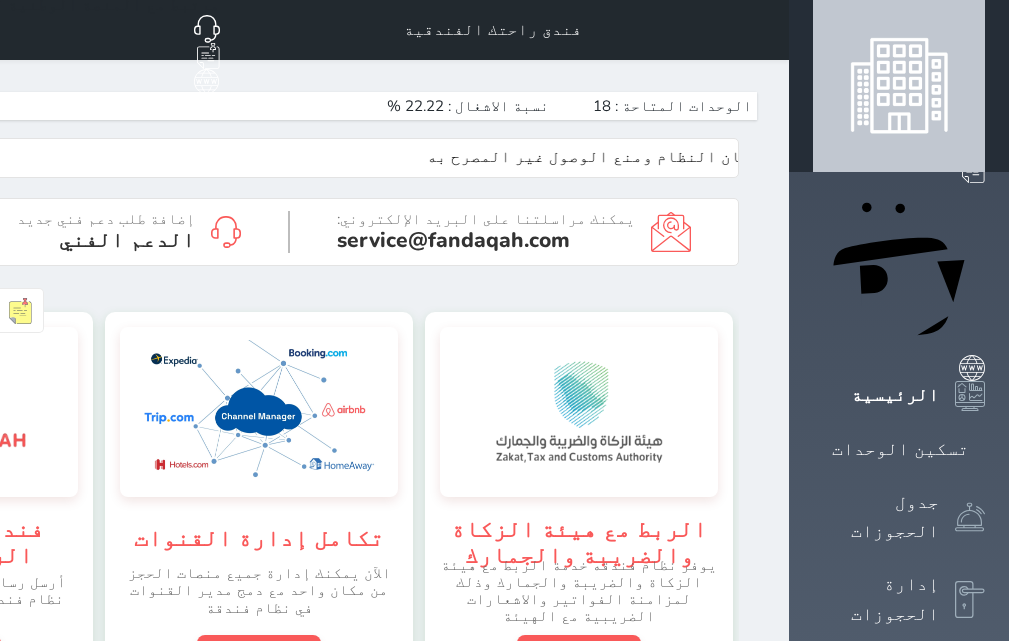 click on "[FIRST] [LAST]" at bounding box center [-195, 30] 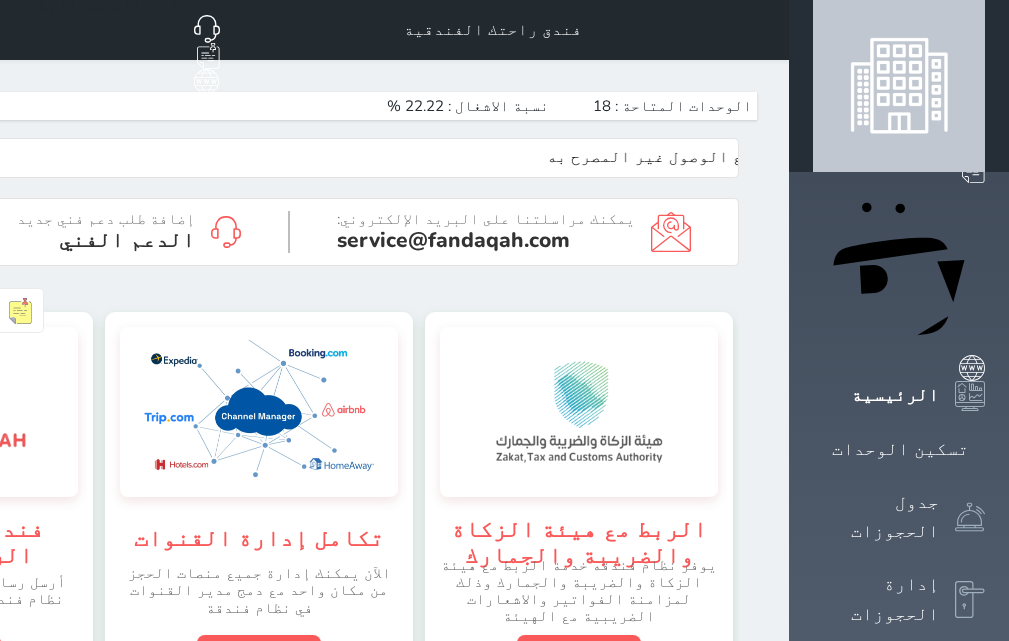 click on "الخروج" at bounding box center (-171, 192) 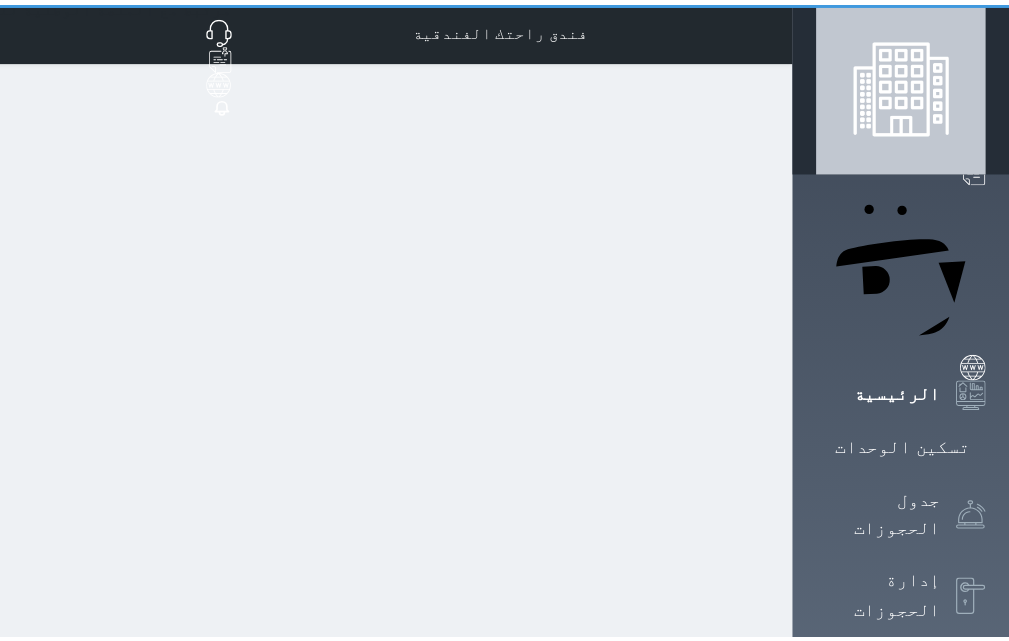 scroll, scrollTop: 0, scrollLeft: 0, axis: both 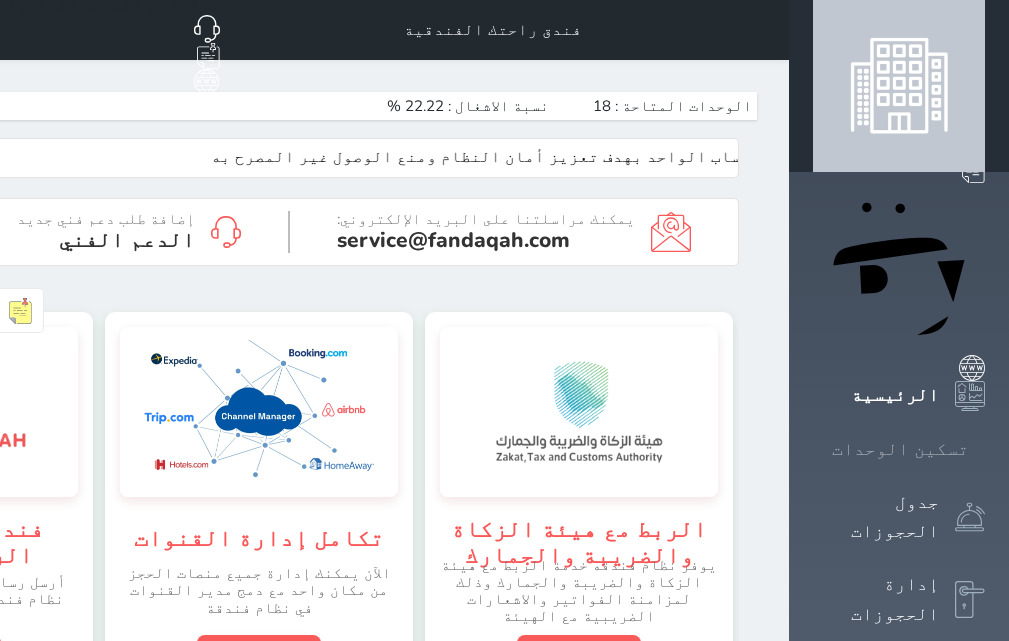 click on "تسكين الوحدات" at bounding box center (900, 449) 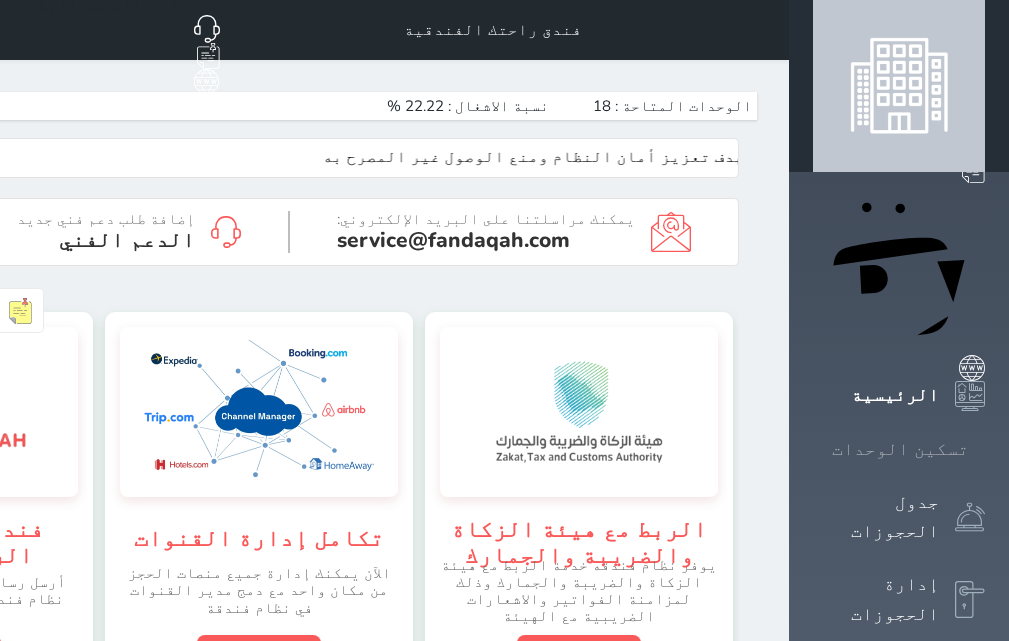 scroll, scrollTop: 0, scrollLeft: 0, axis: both 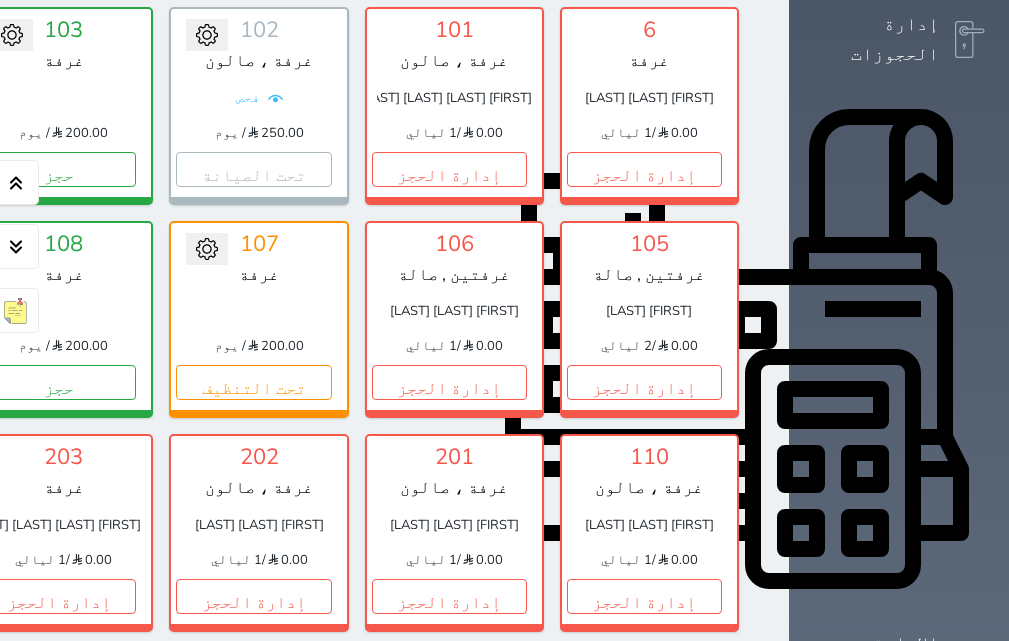 click on "تحت التنظيف" at bounding box center (-137, 169) 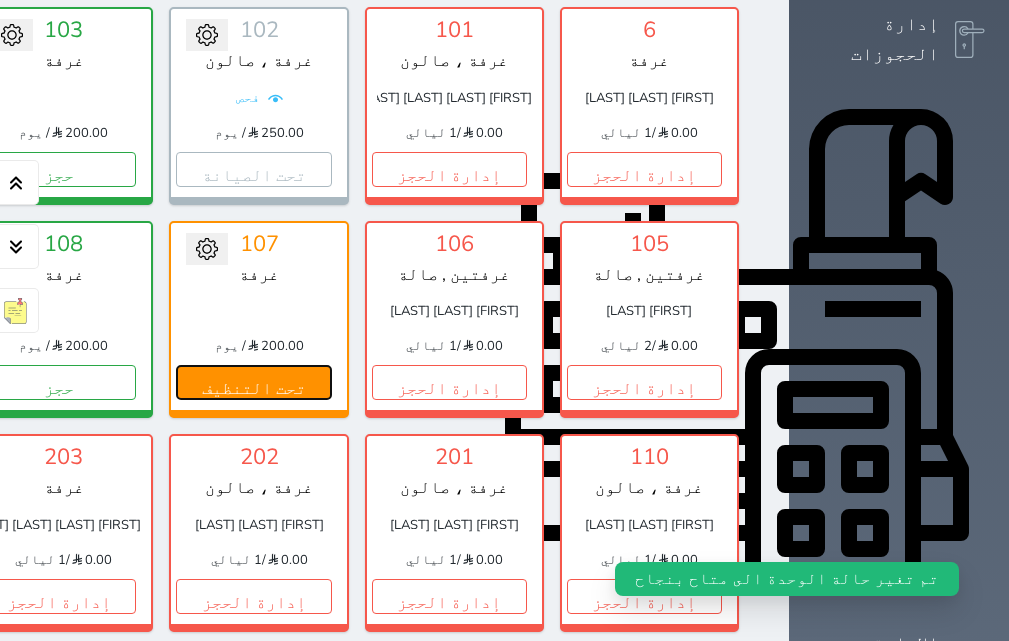 click on "تحت التنظيف" at bounding box center (253, 382) 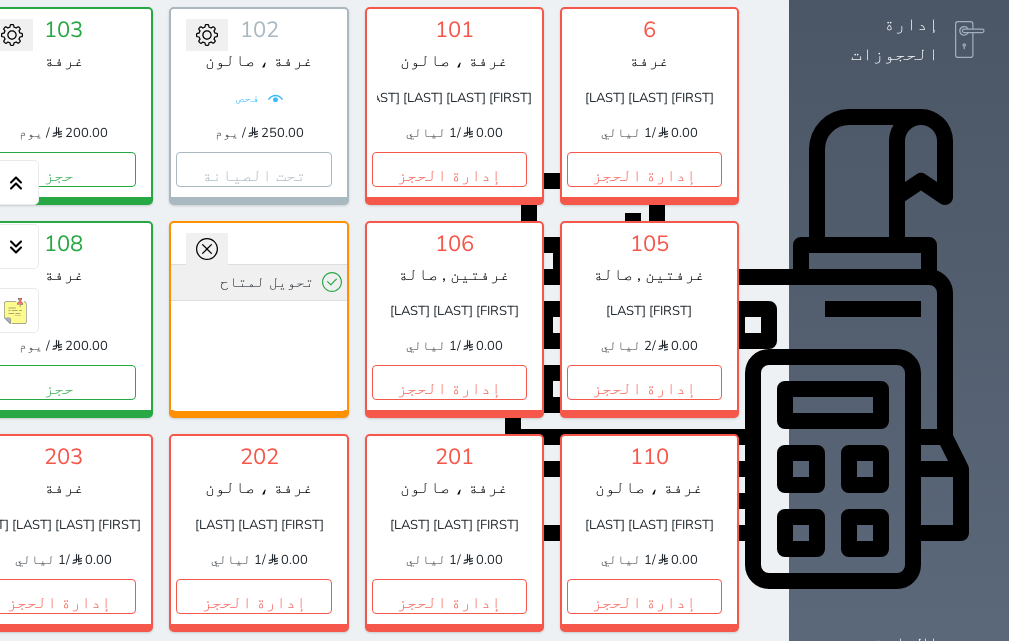 click 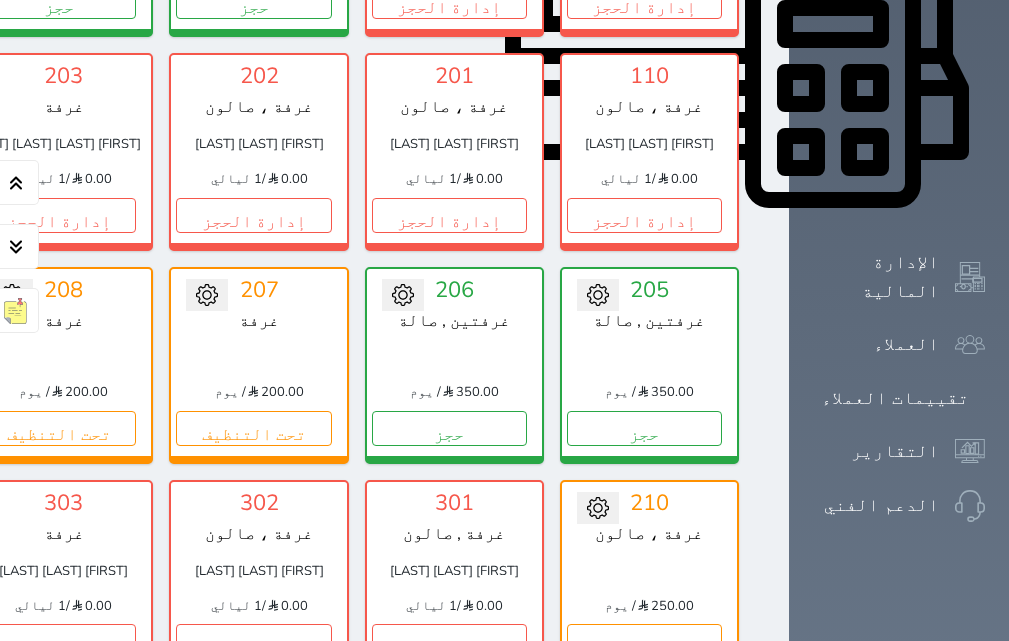 scroll, scrollTop: 1160, scrollLeft: 0, axis: vertical 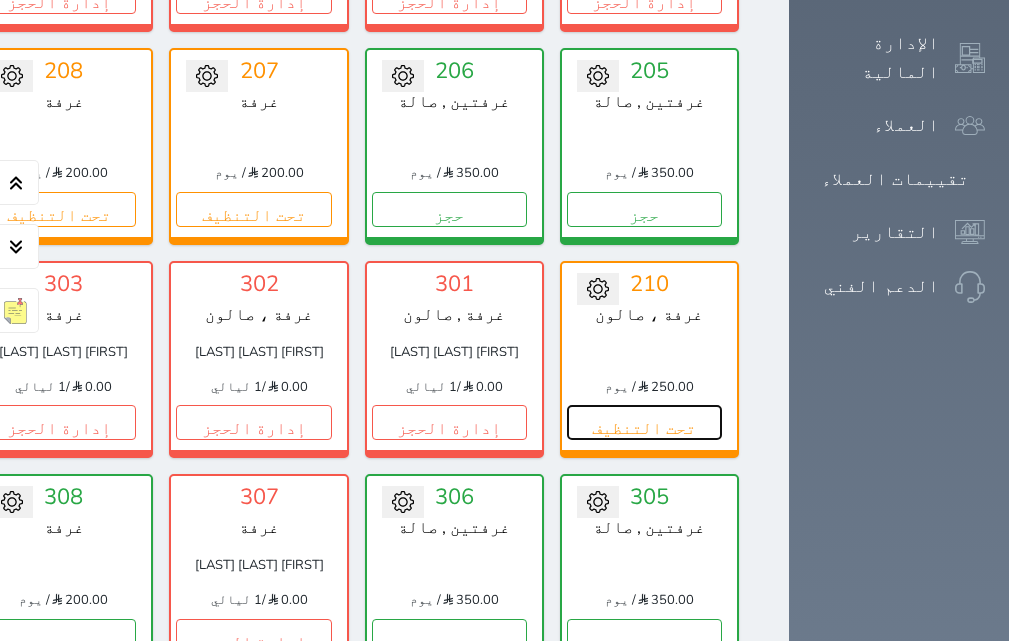 drag, startPoint x: 630, startPoint y: 599, endPoint x: 625, endPoint y: 513, distance: 86.145226 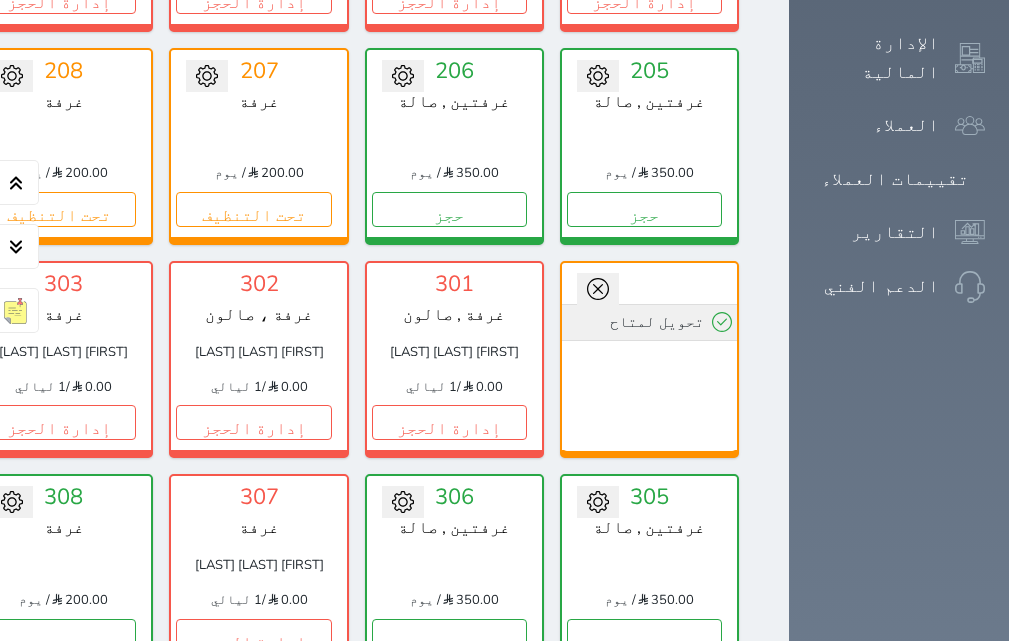 click 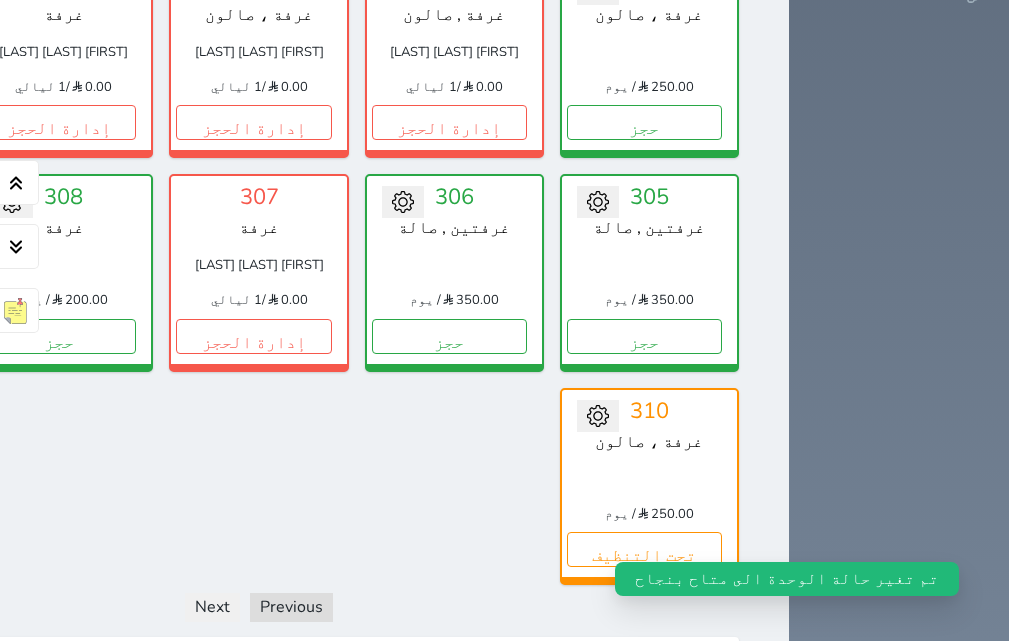 scroll, scrollTop: 1760, scrollLeft: 0, axis: vertical 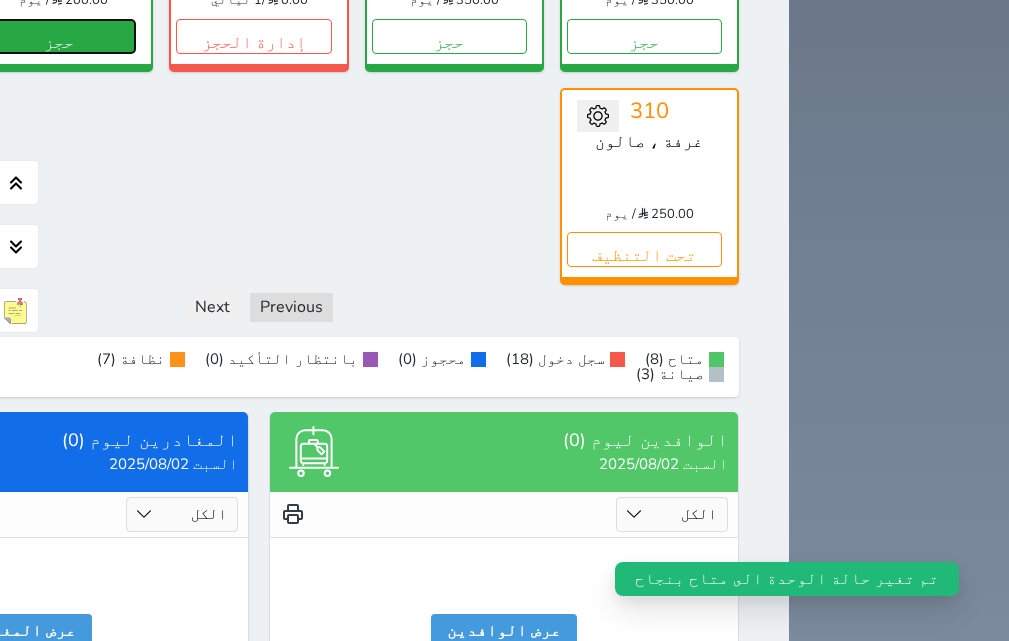 click on "حجز" at bounding box center [58, 36] 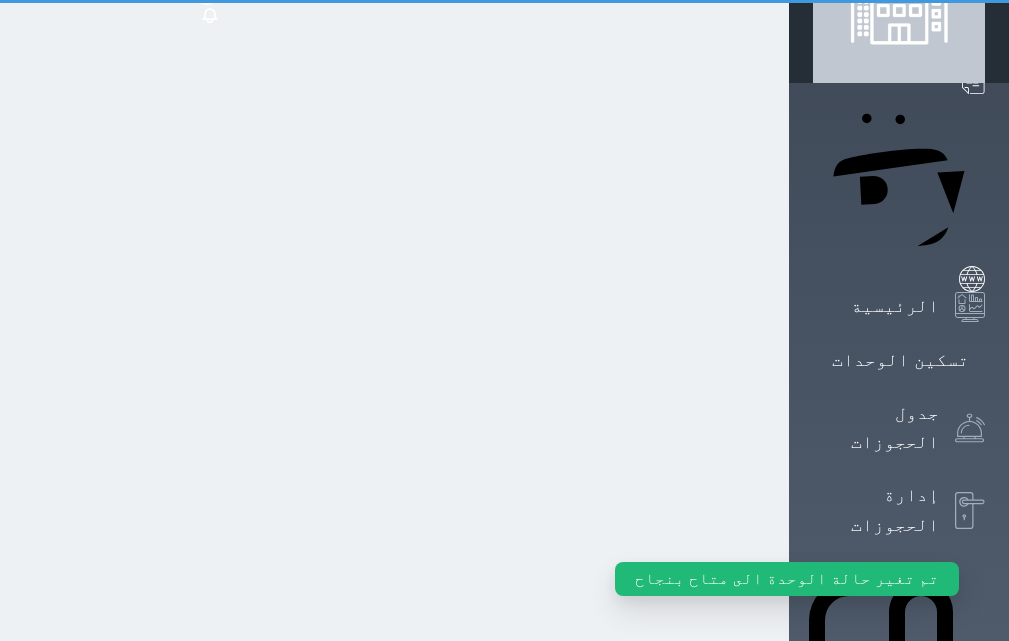 select on "1" 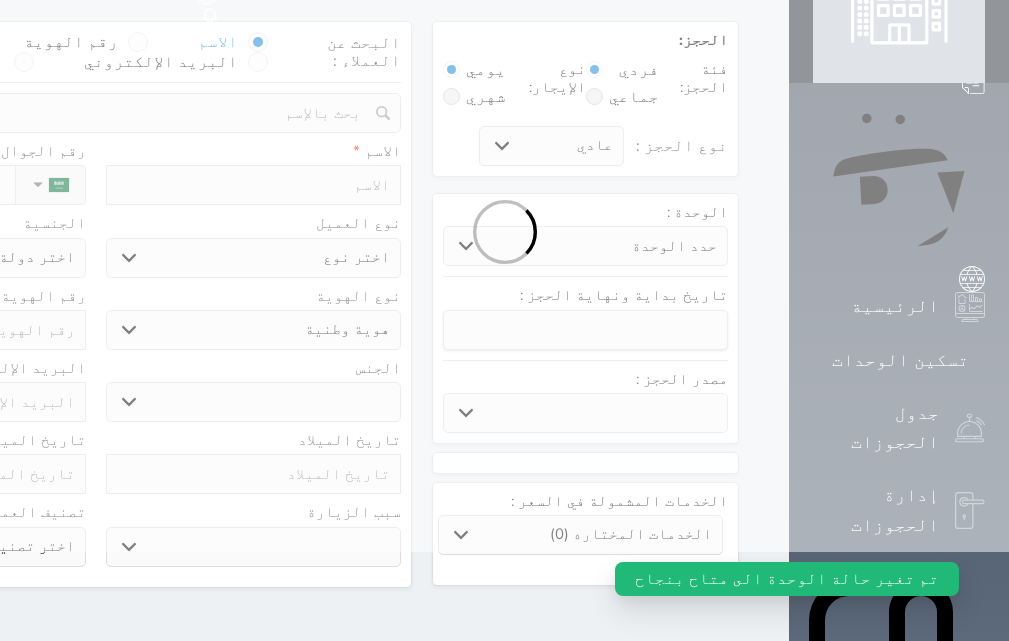 scroll, scrollTop: 3, scrollLeft: 0, axis: vertical 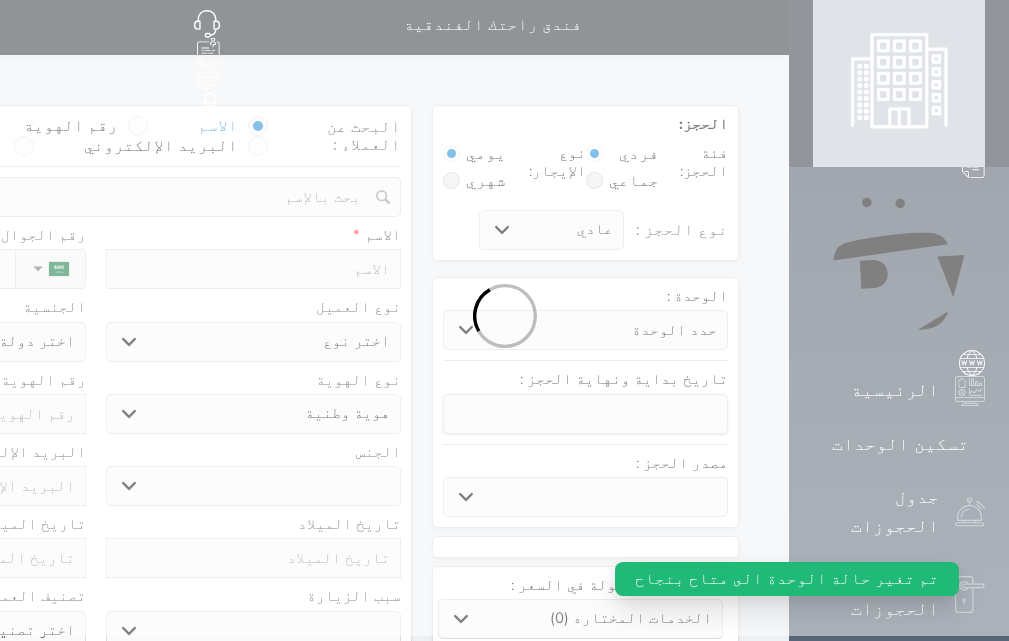 select 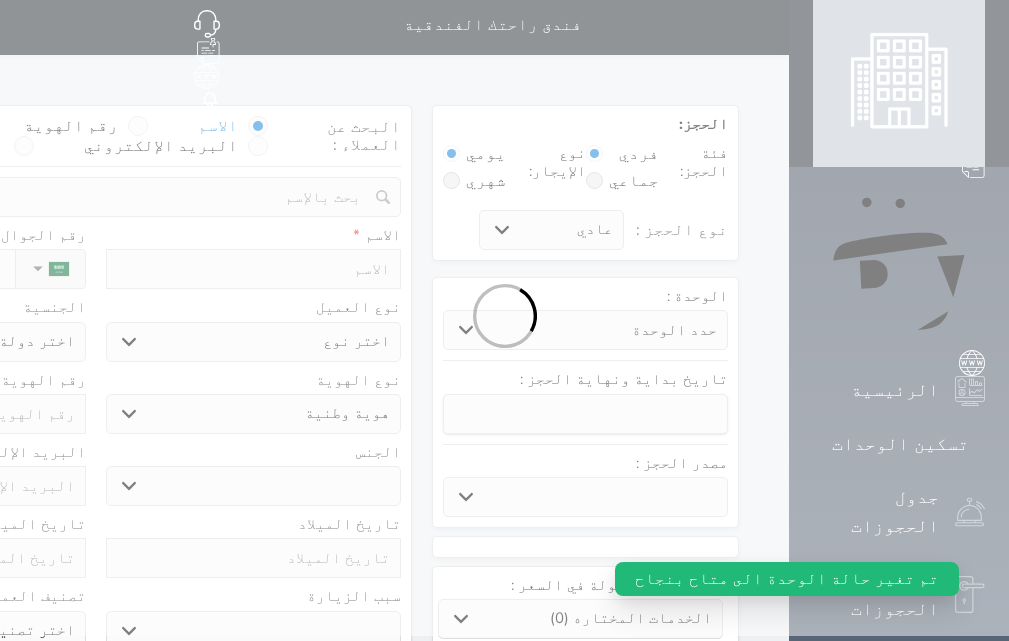 select 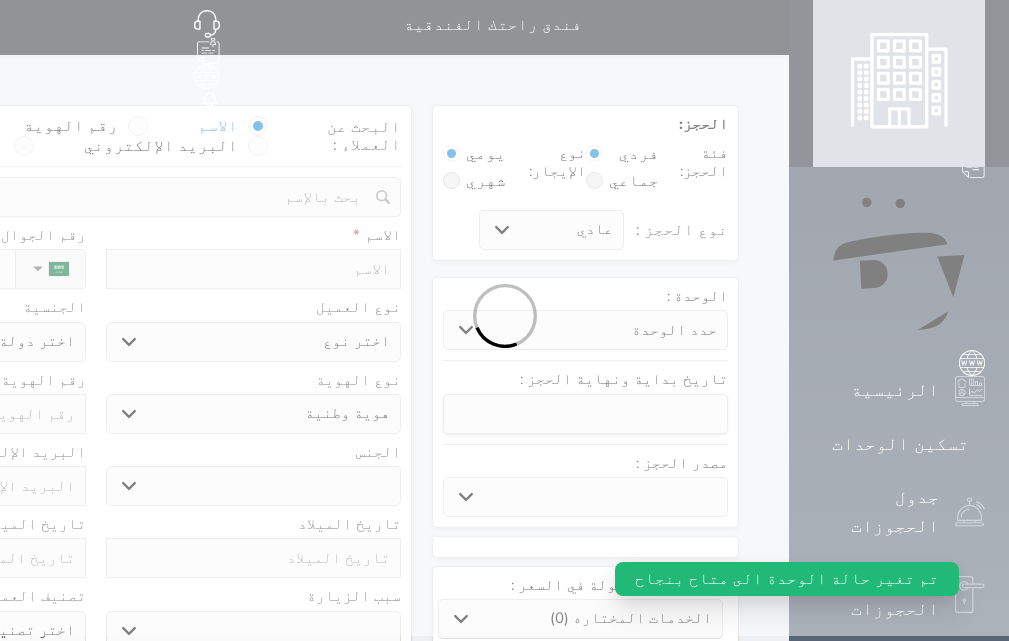 select 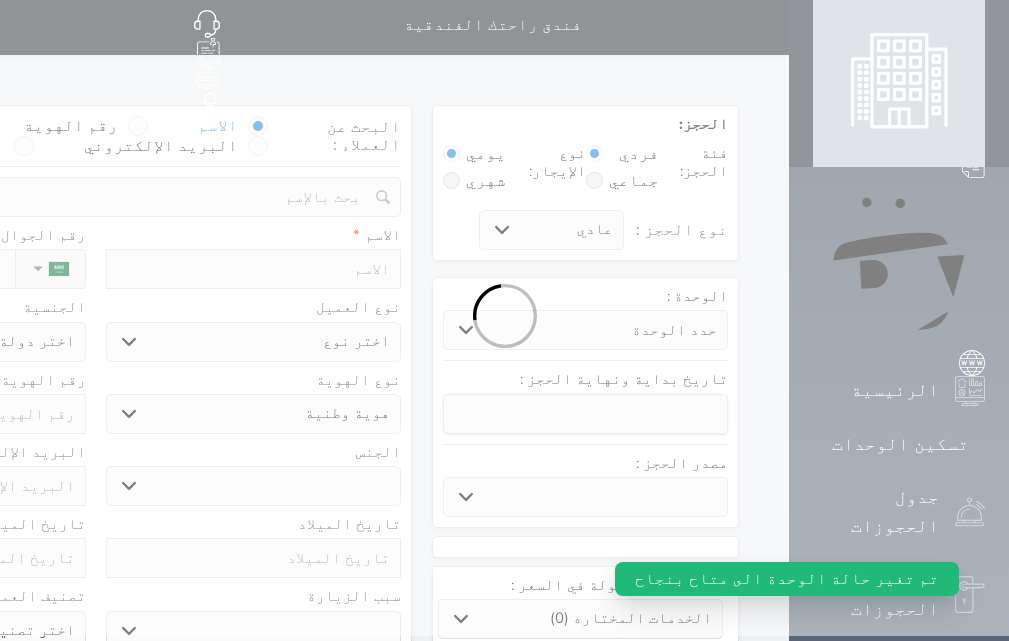 select 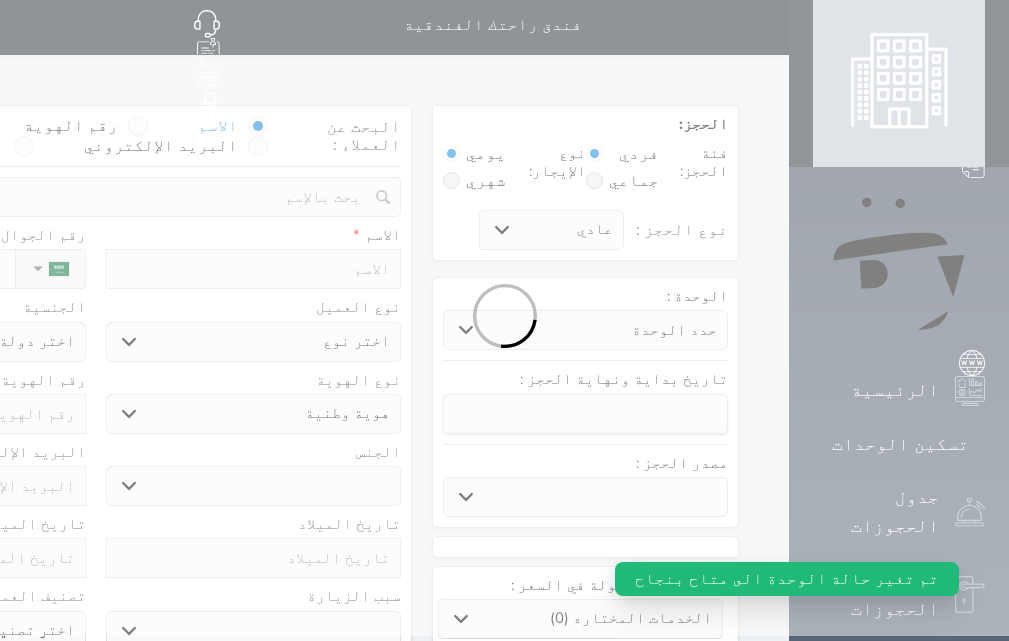 select 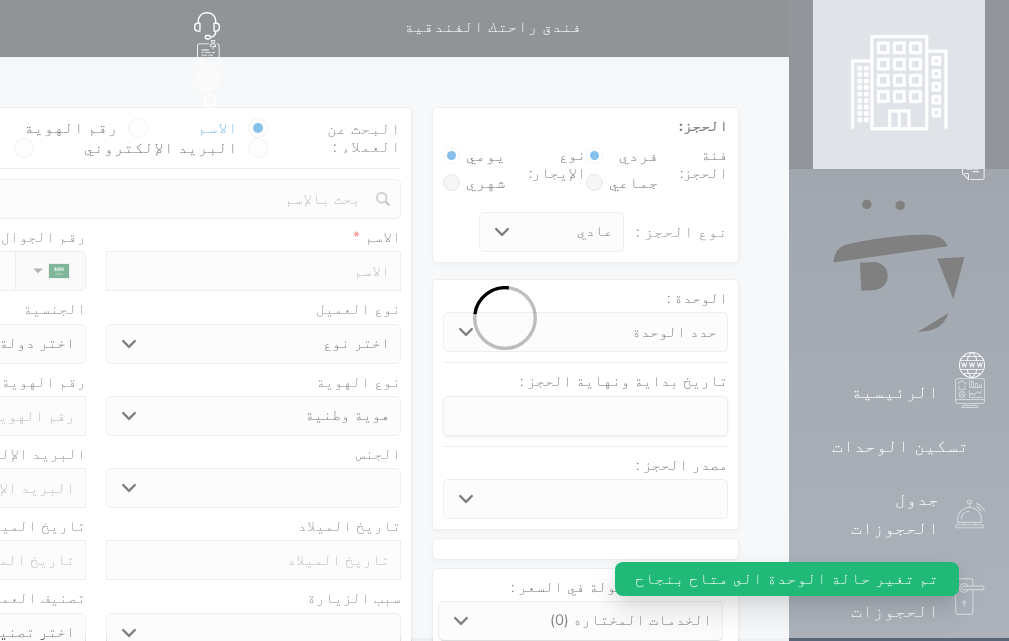 scroll, scrollTop: 0, scrollLeft: 0, axis: both 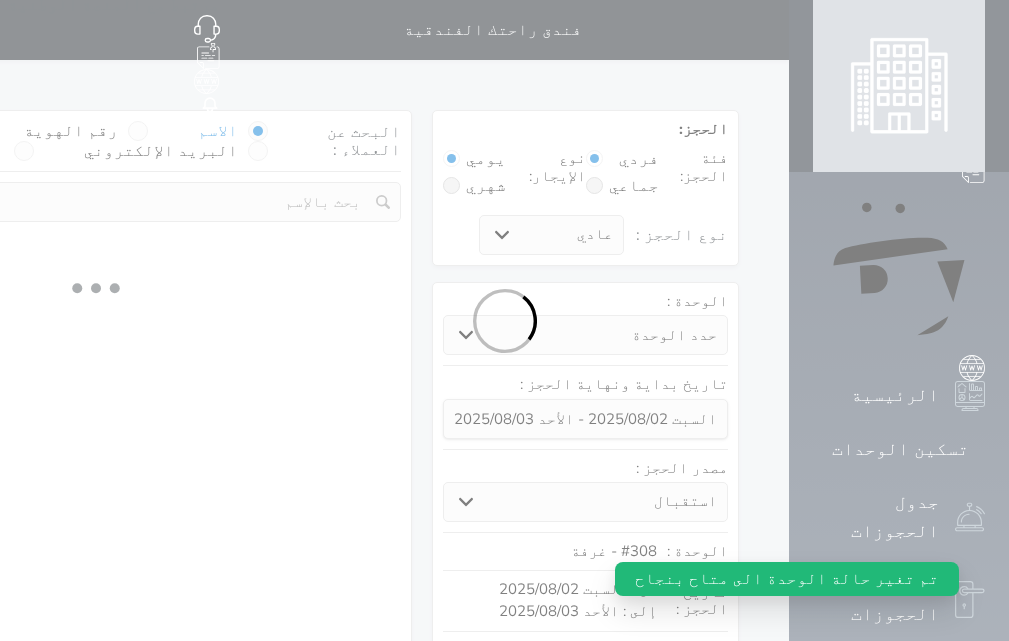 select 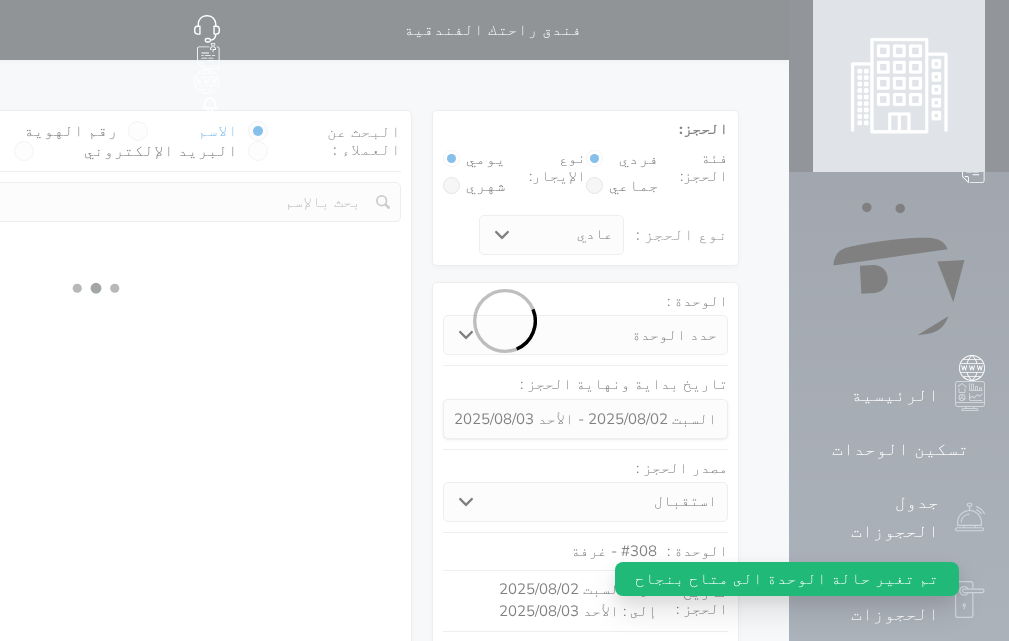 select on "113" 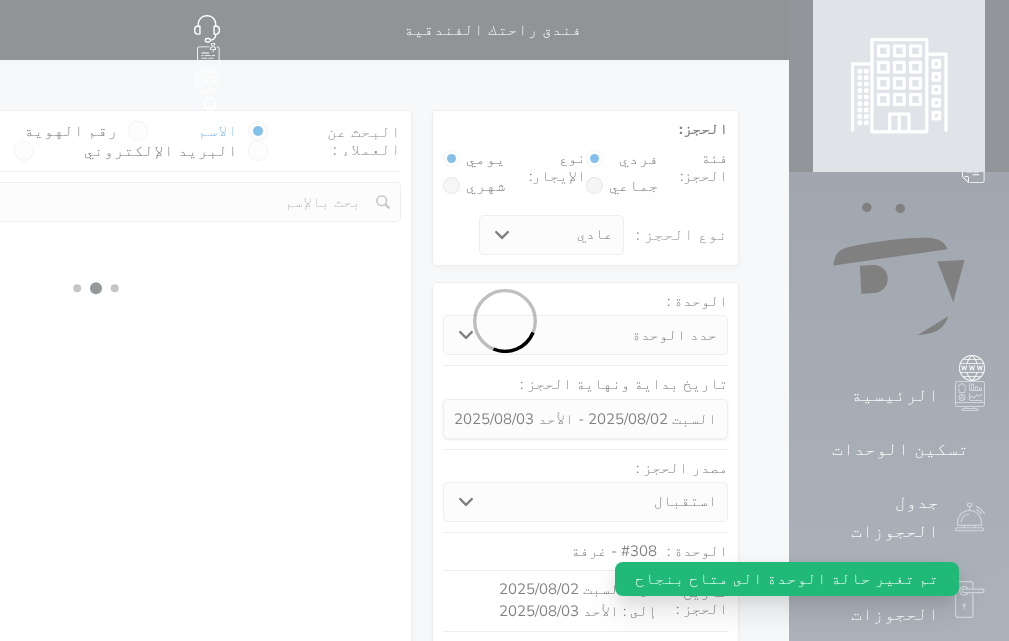 select on "1" 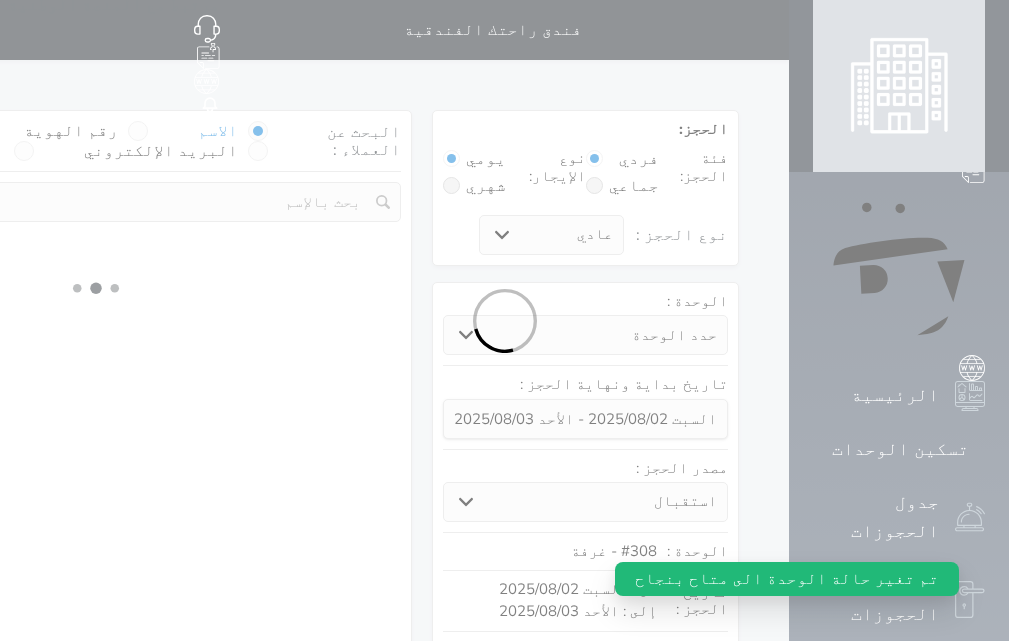 select 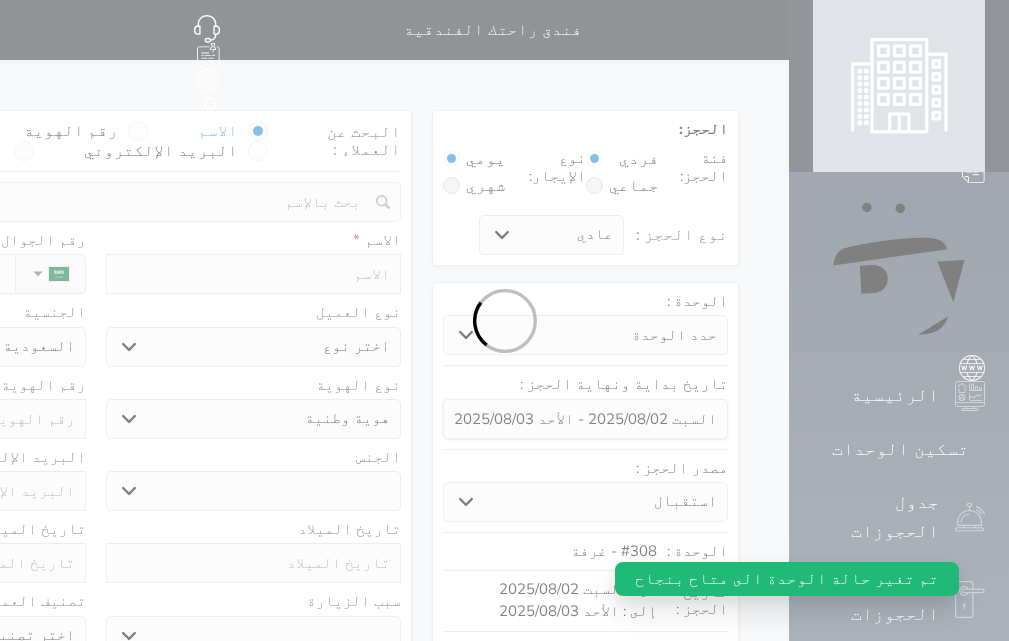 select 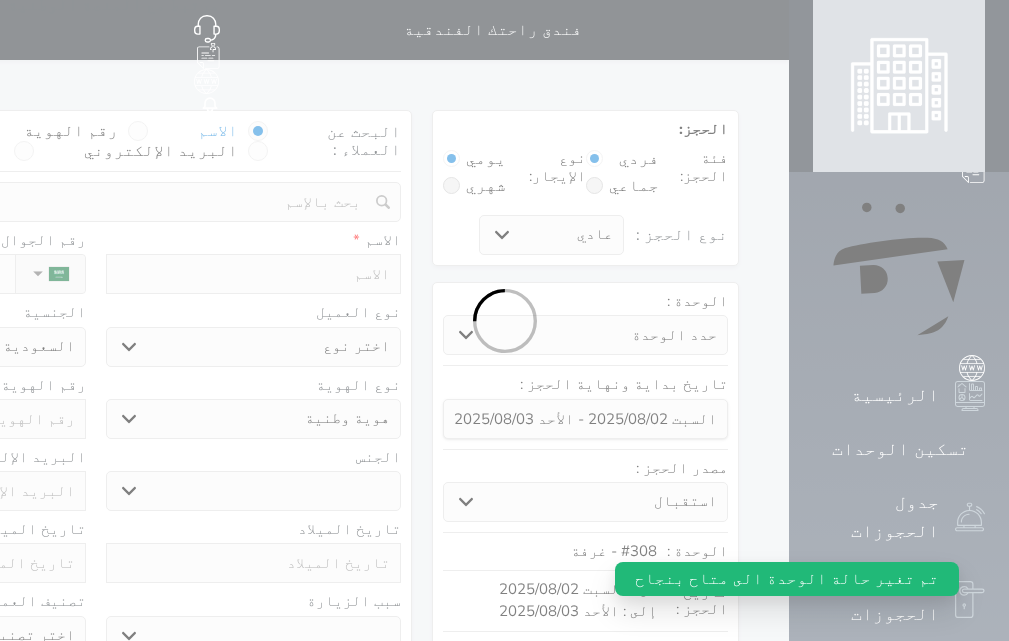 select 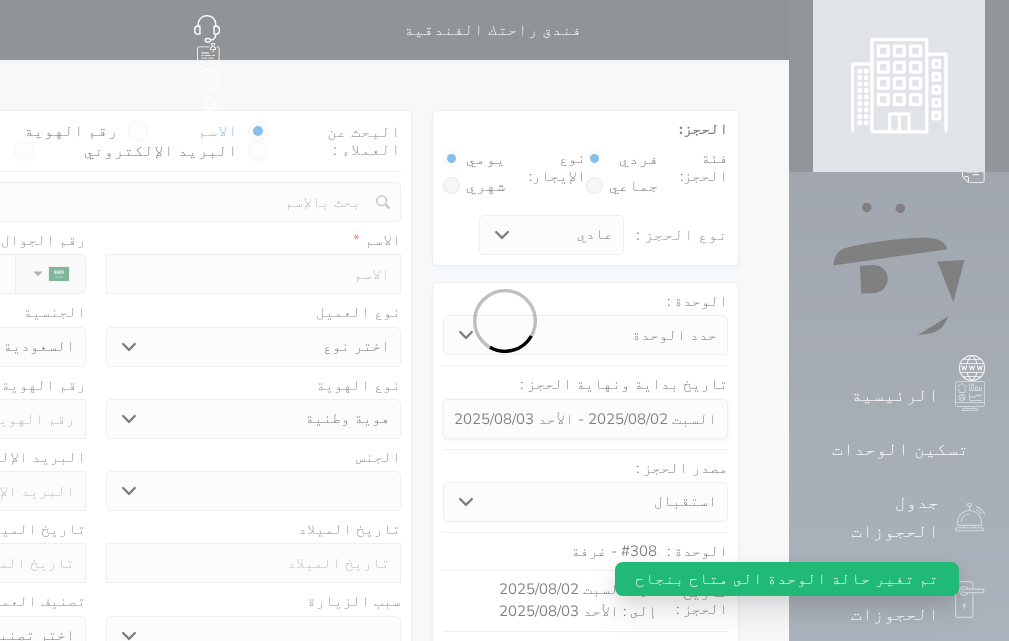 select 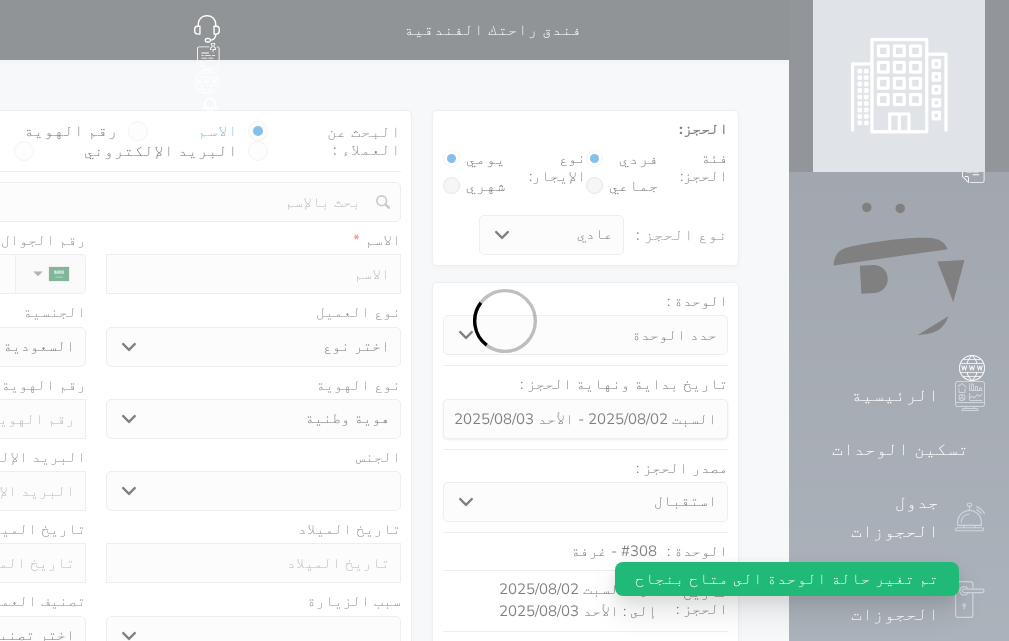 select 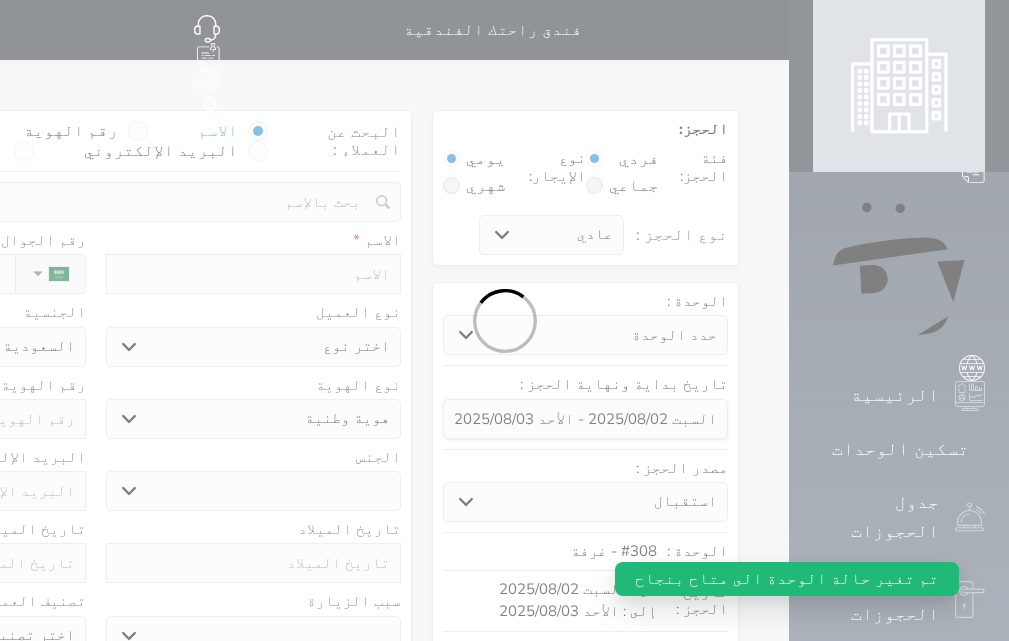 select on "1" 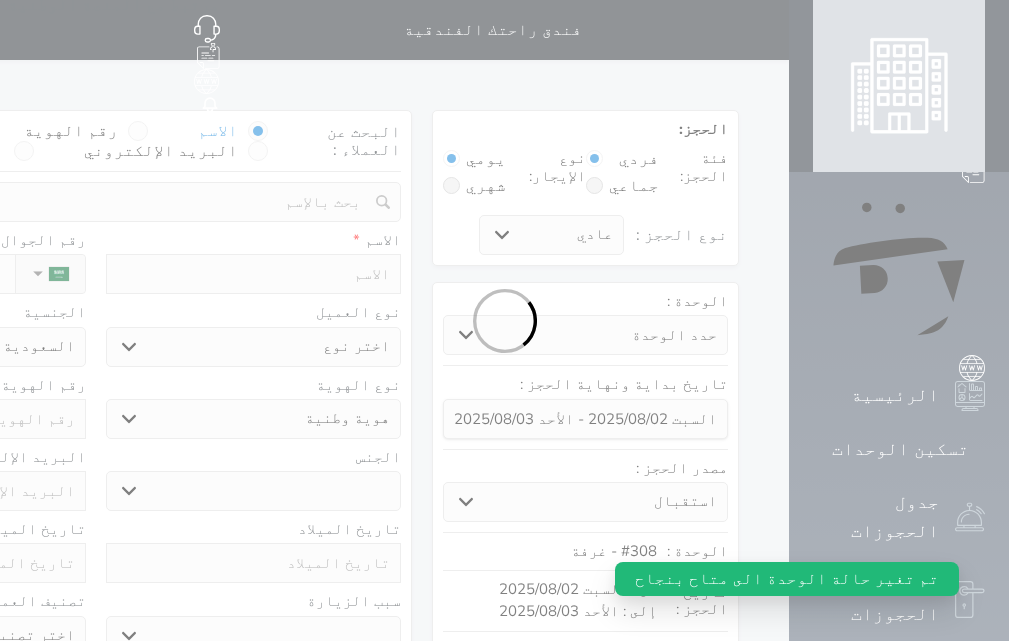 select on "7" 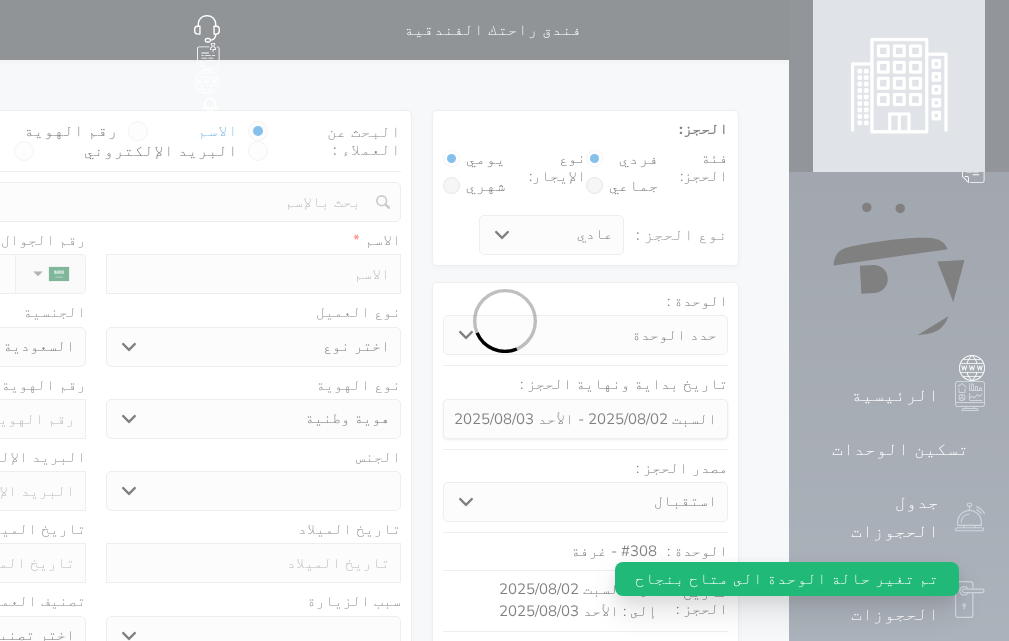 select 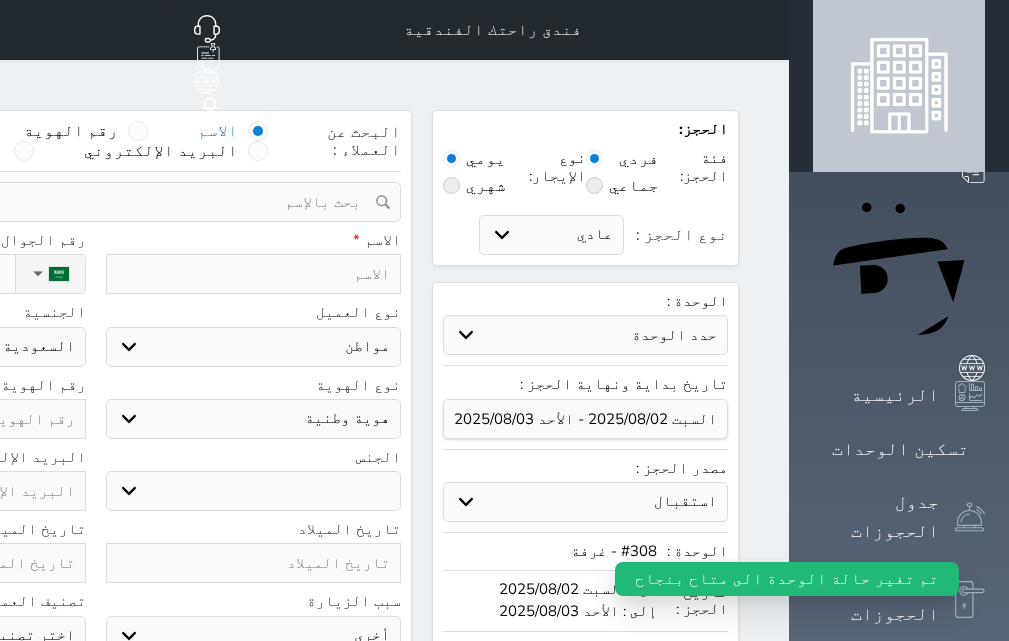 select 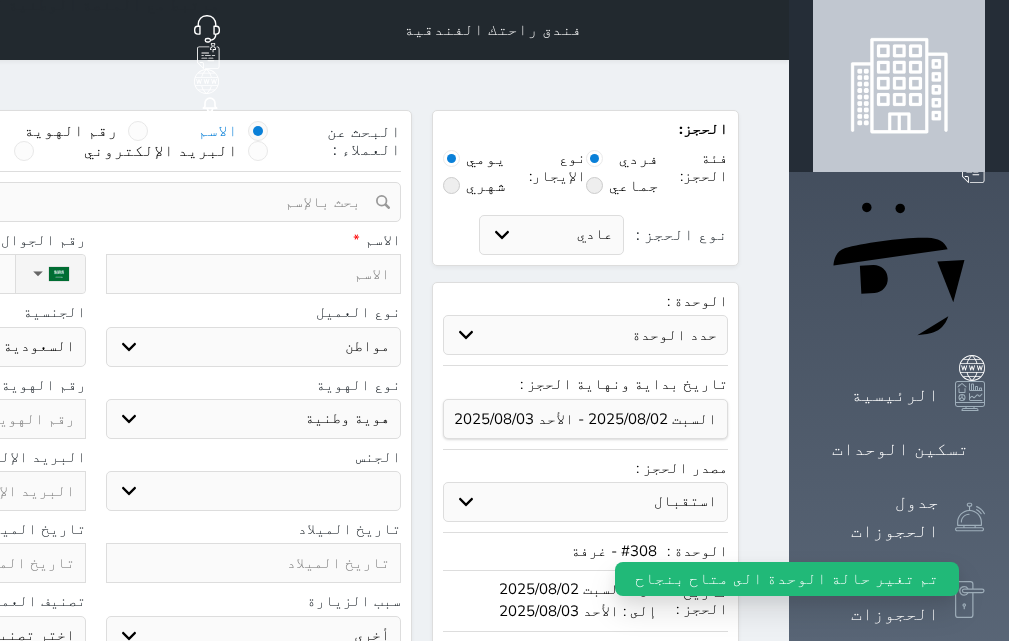 select 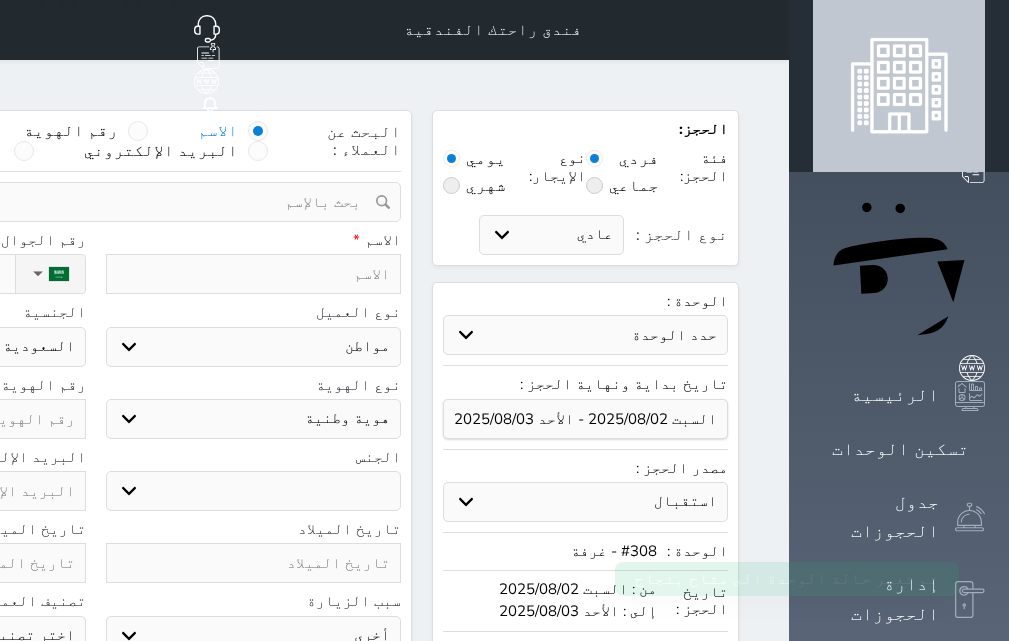 click at bounding box center (254, 274) 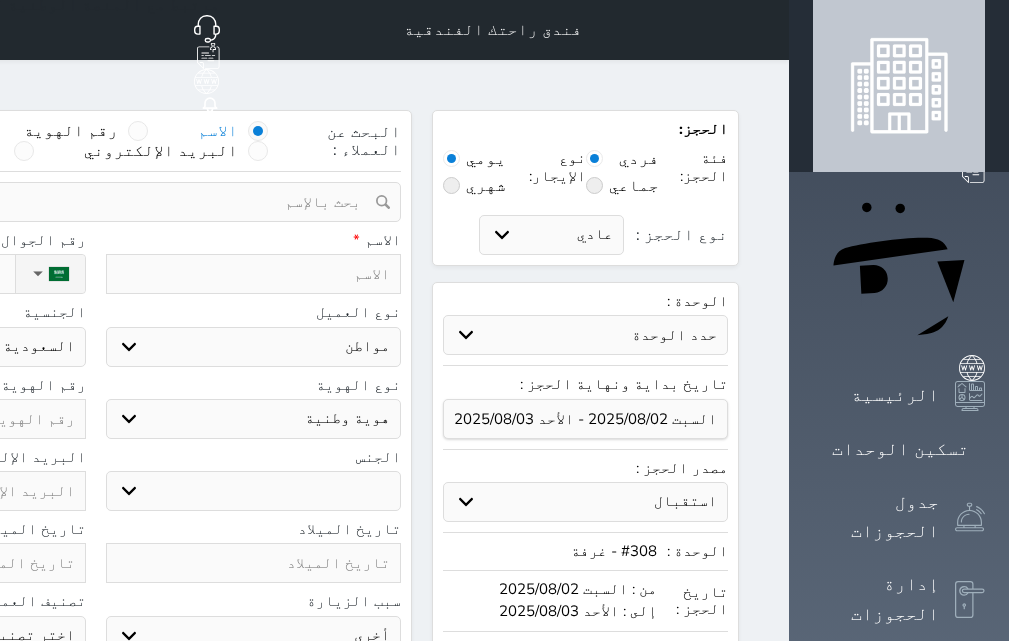 type on "م" 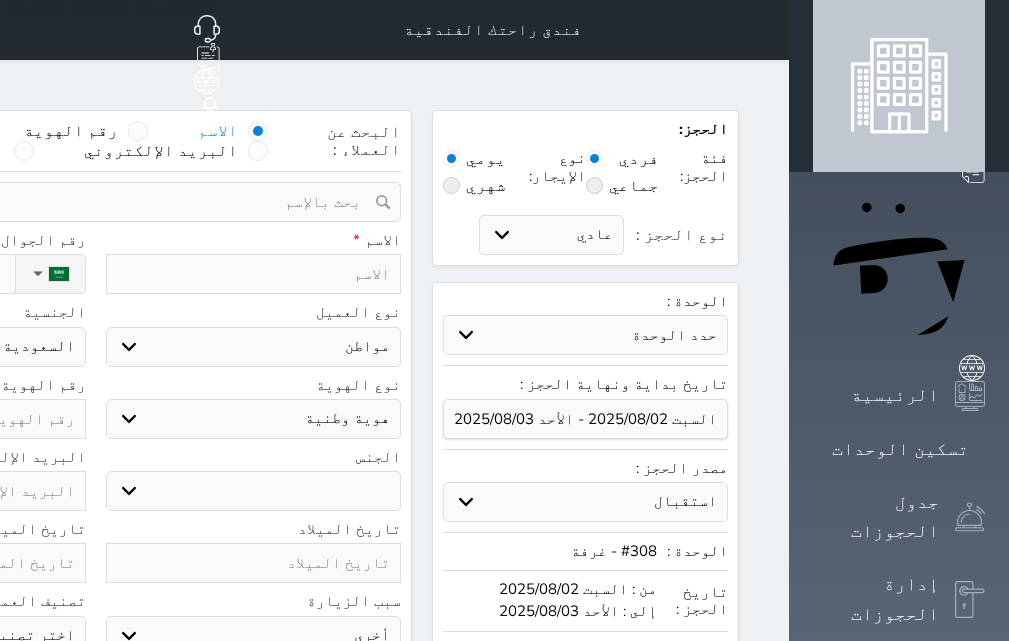 select 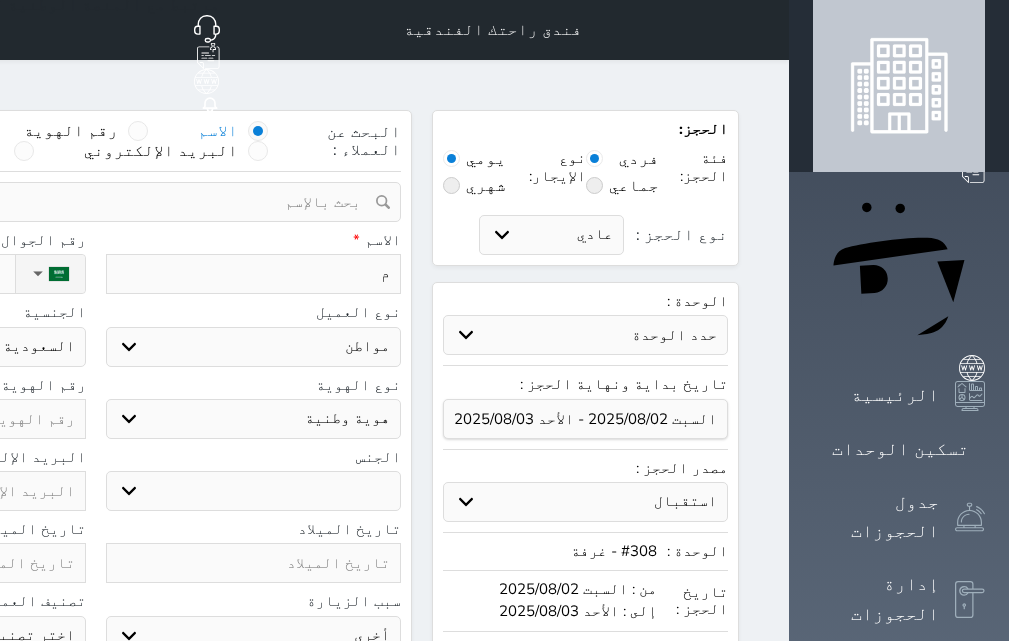 type on "مح" 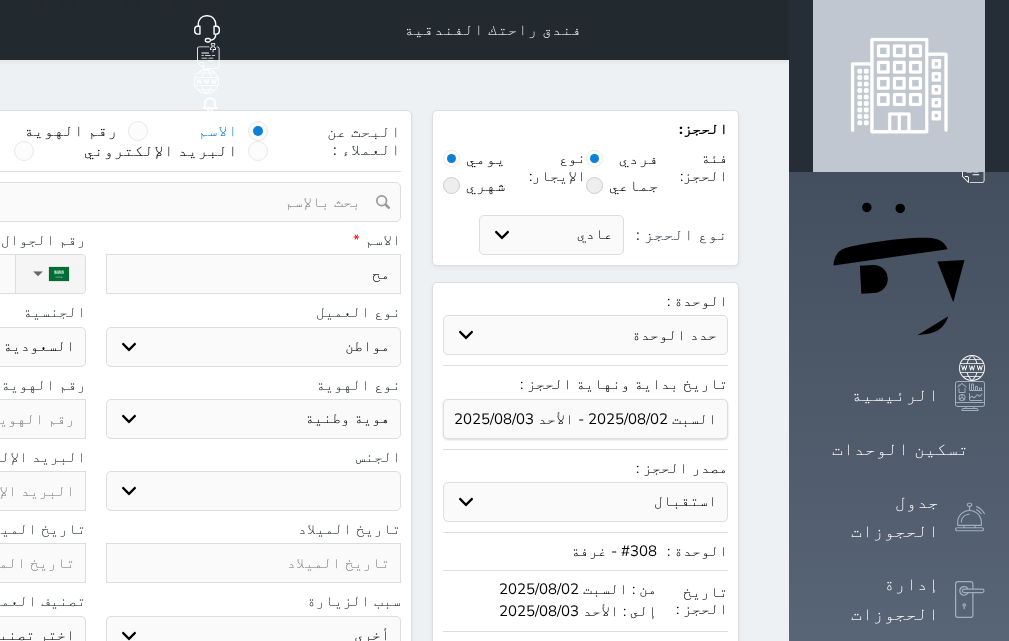 type on "محم" 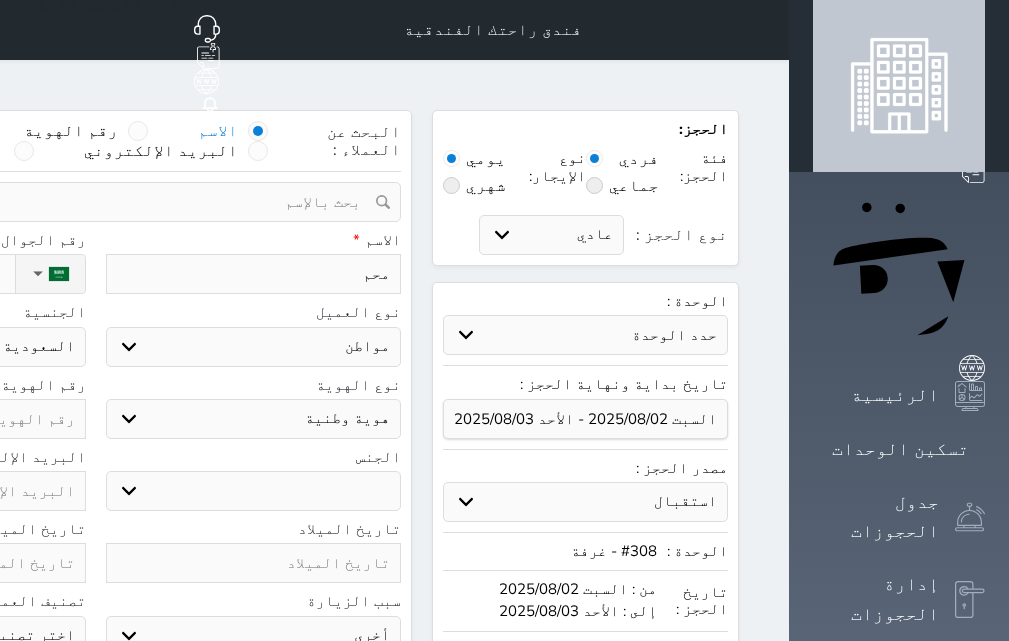 type on "محمد" 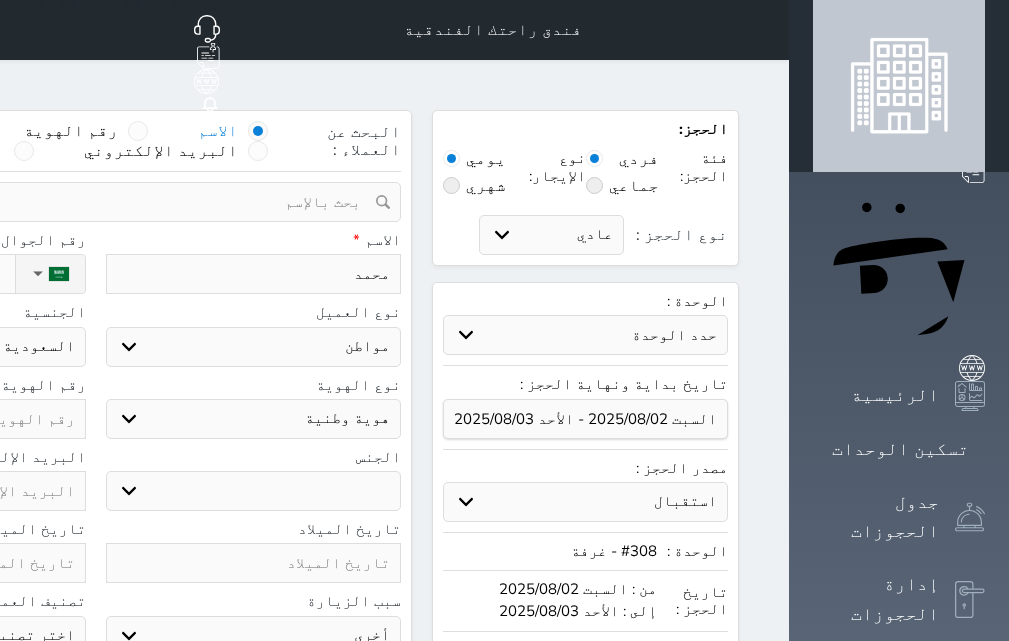 select 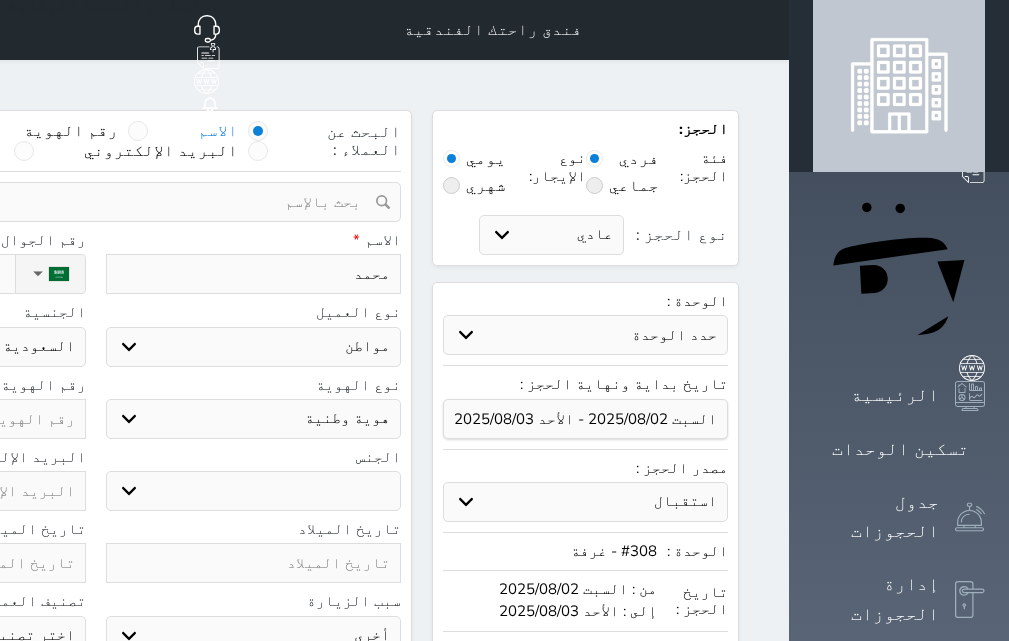 type on "محمد" 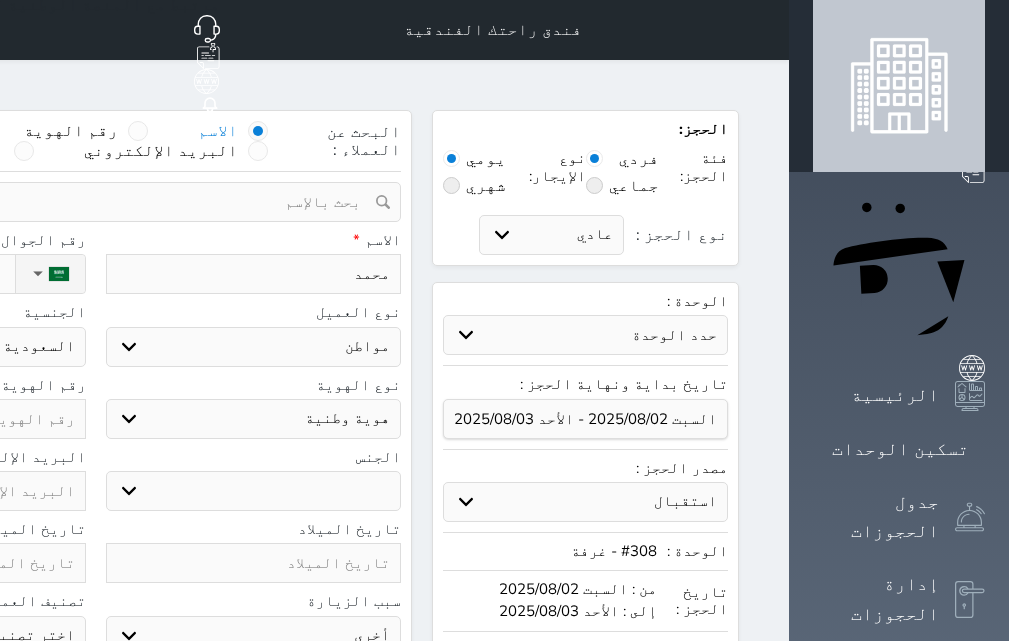 select 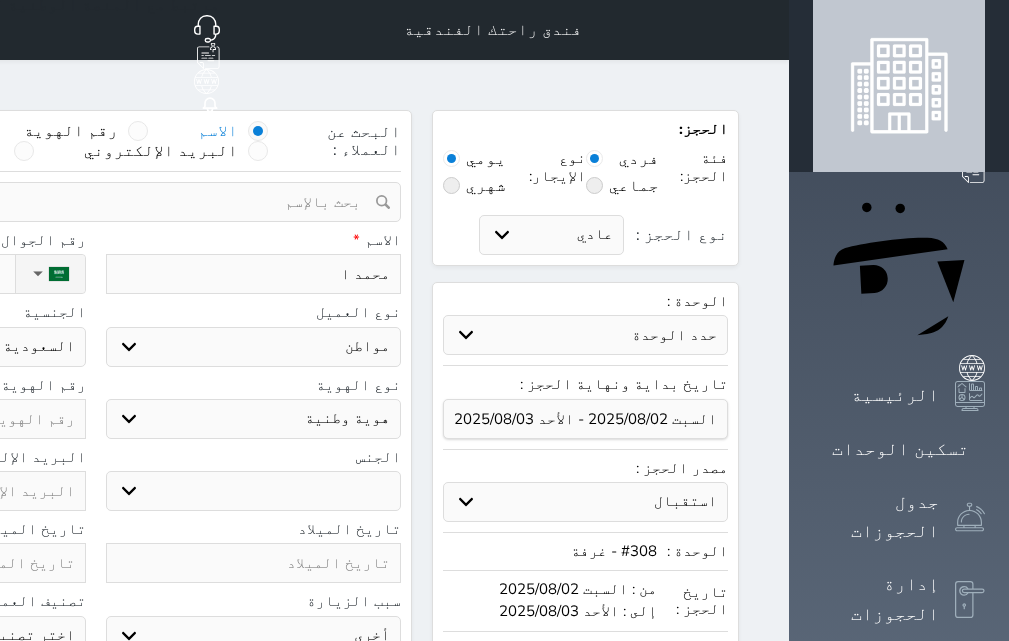 type on "[FIRST] اب" 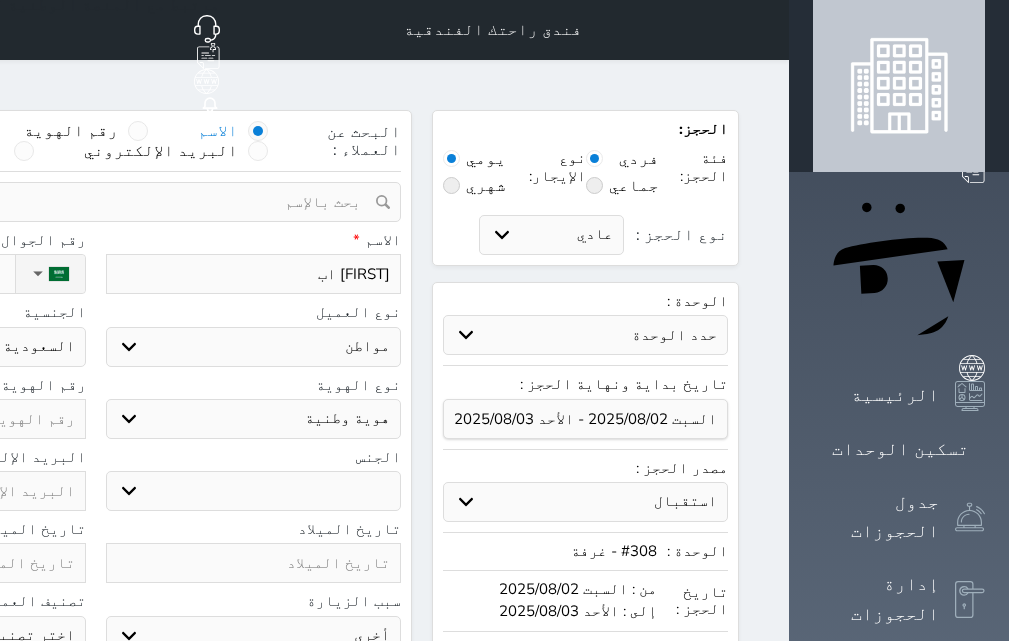 type on "[FIRST] [LAST]" 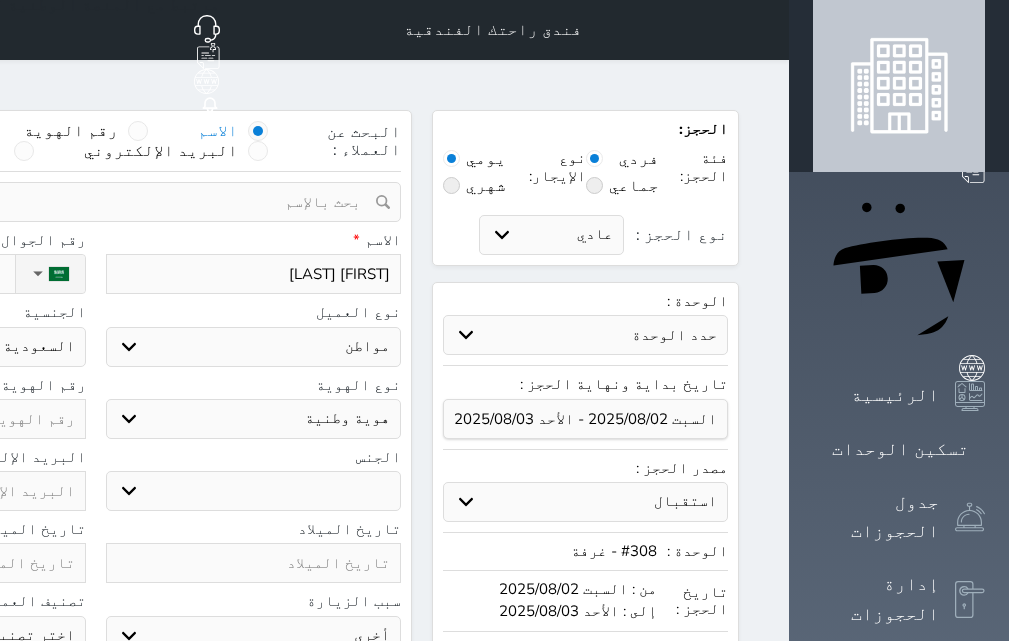 type on "[FIRST] [LAST]" 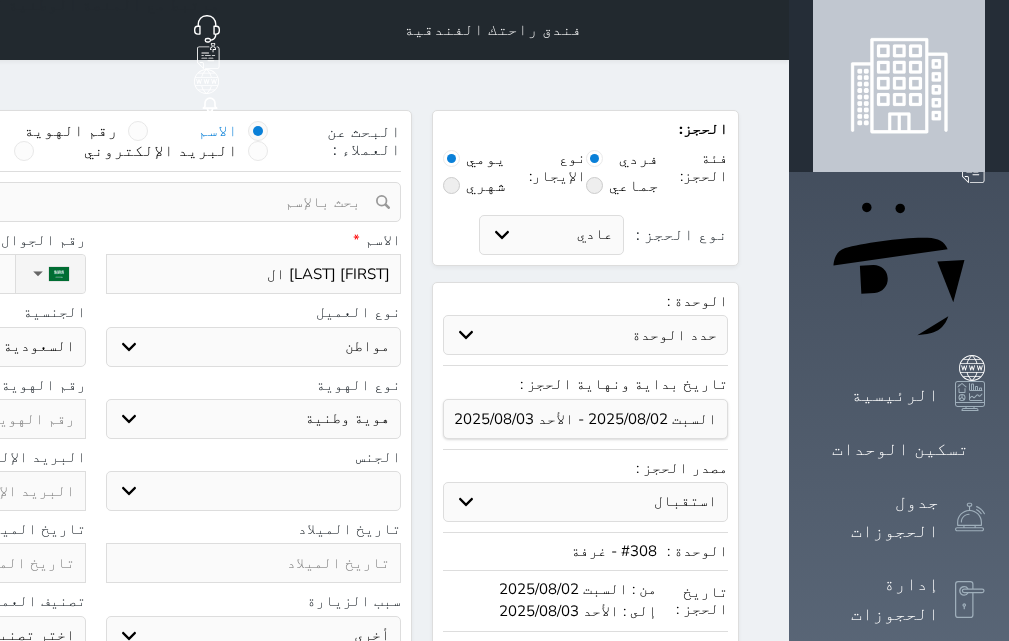 type on "محمد ابراهيم" 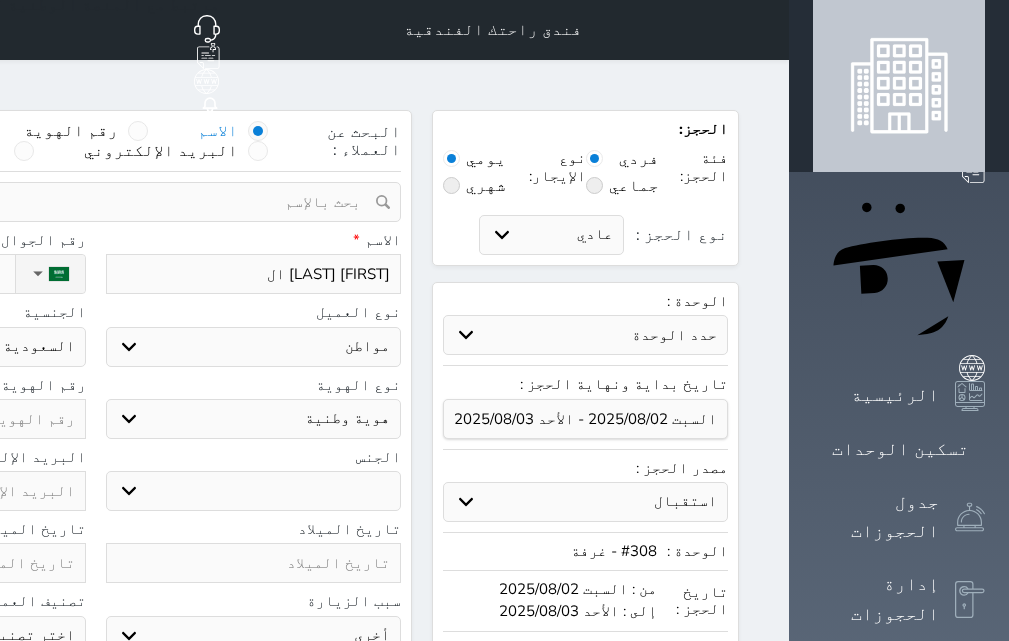select 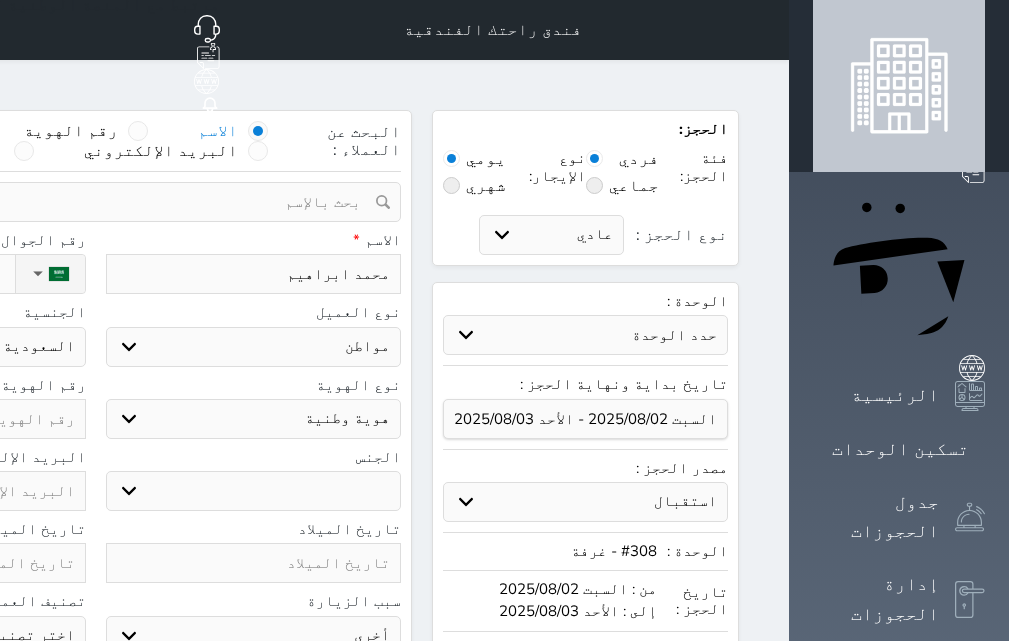 type on "محمد ابراهيم" 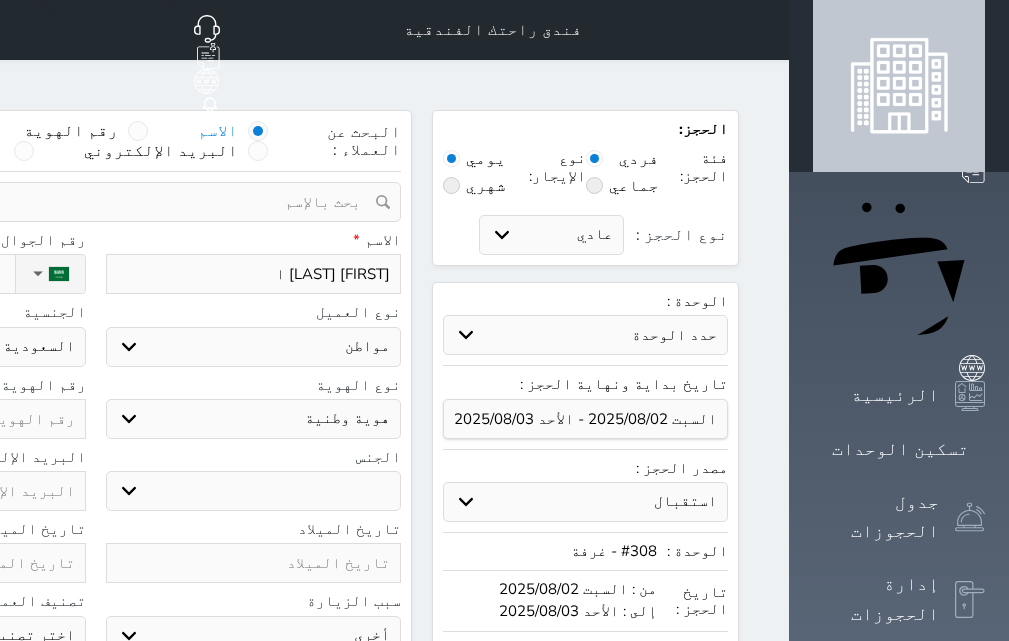 type on "[FIRST] [LAST] ال" 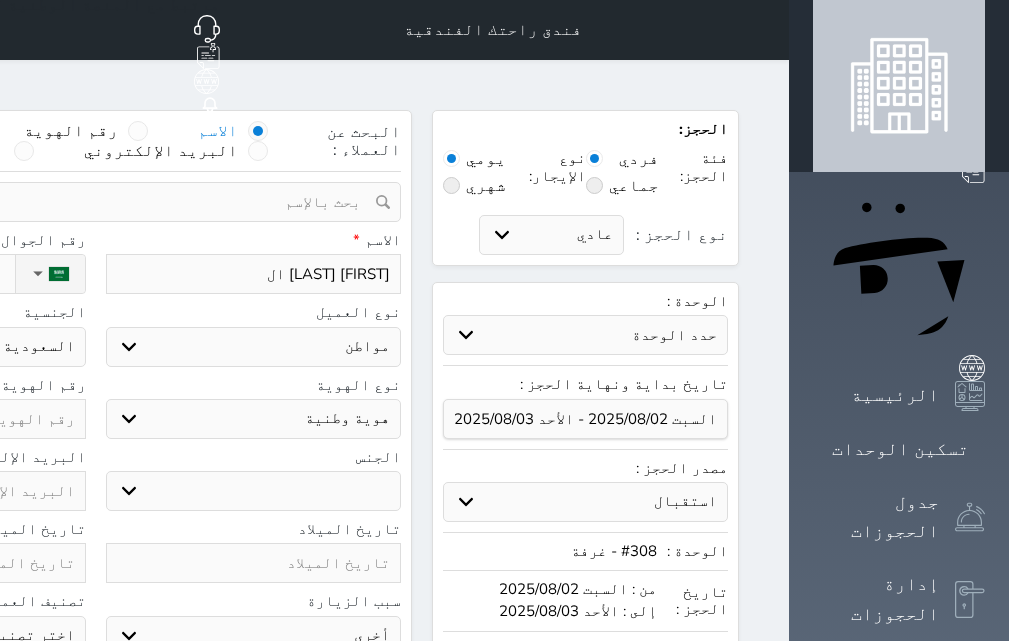 type on "[FIRST] [LAST] الع" 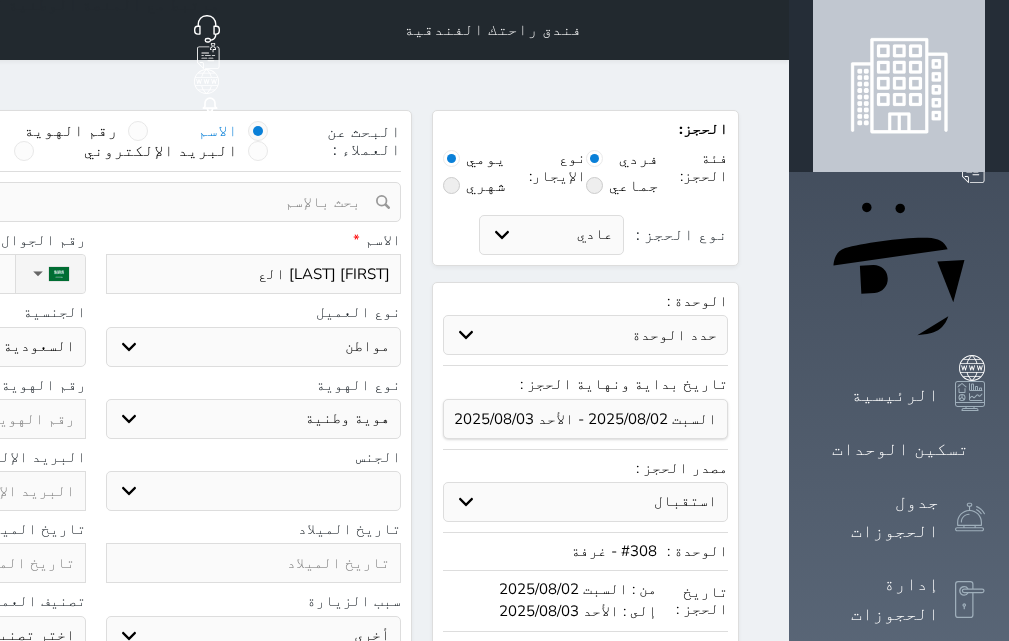 type on "[FIRST] [LAST] الع" 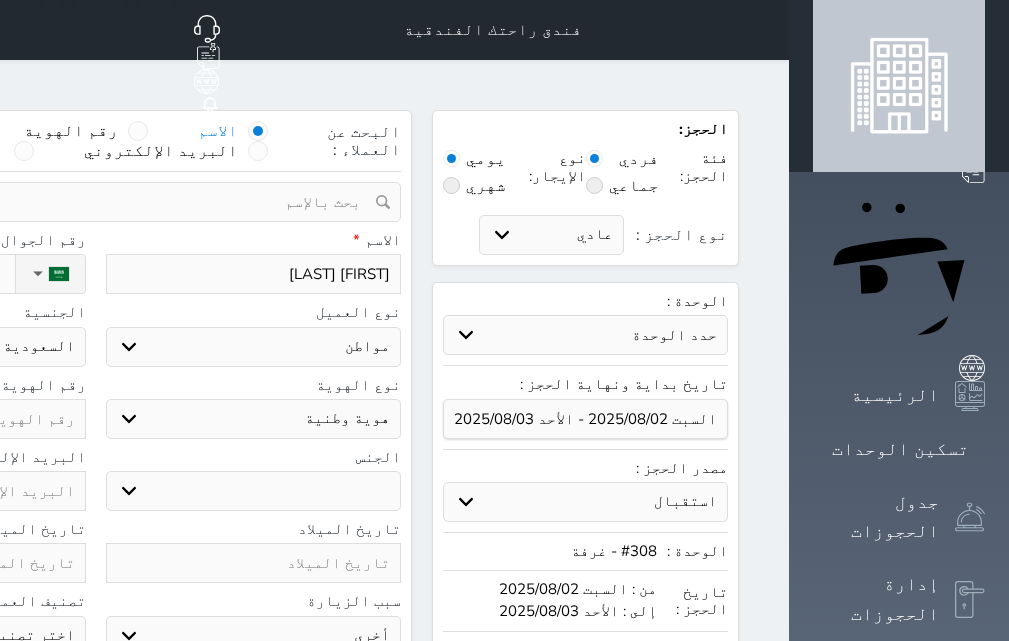 type on "[FIRST] [LAST] العطاف" 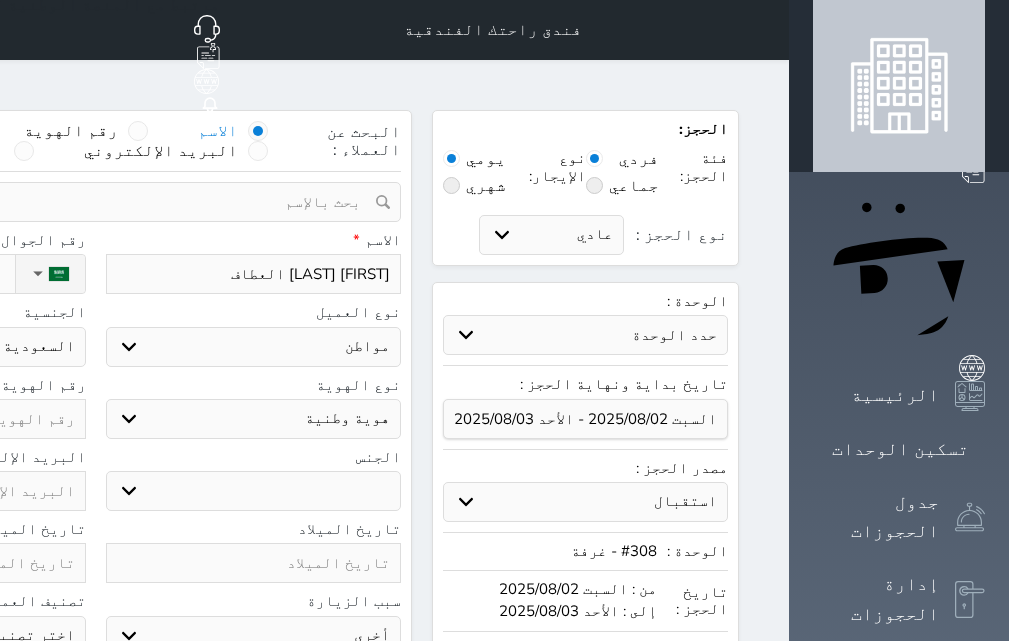 select 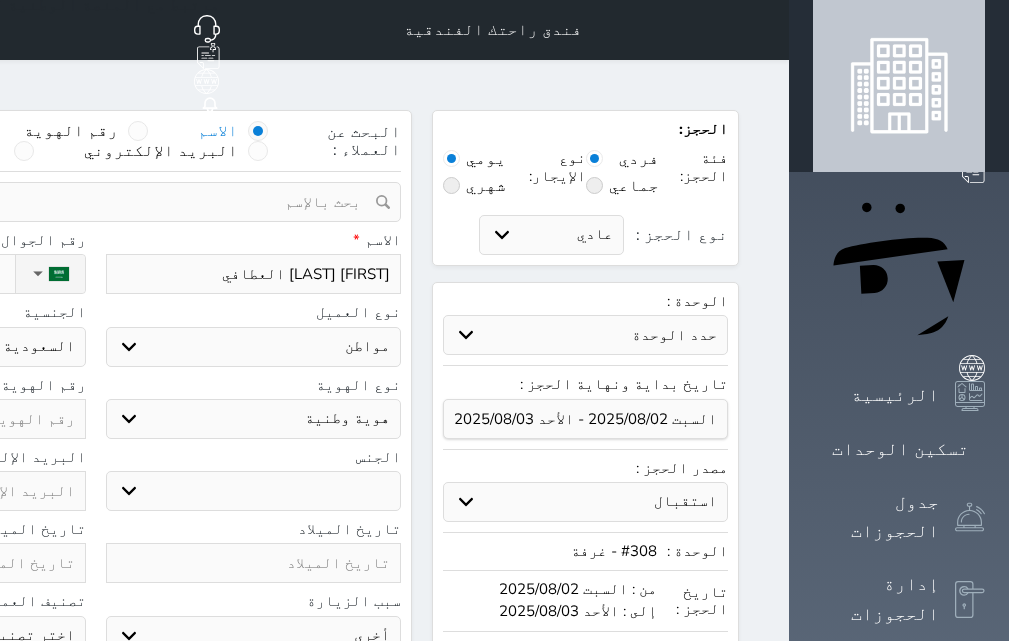 type on "[FIRST] [LAST] العطافي" 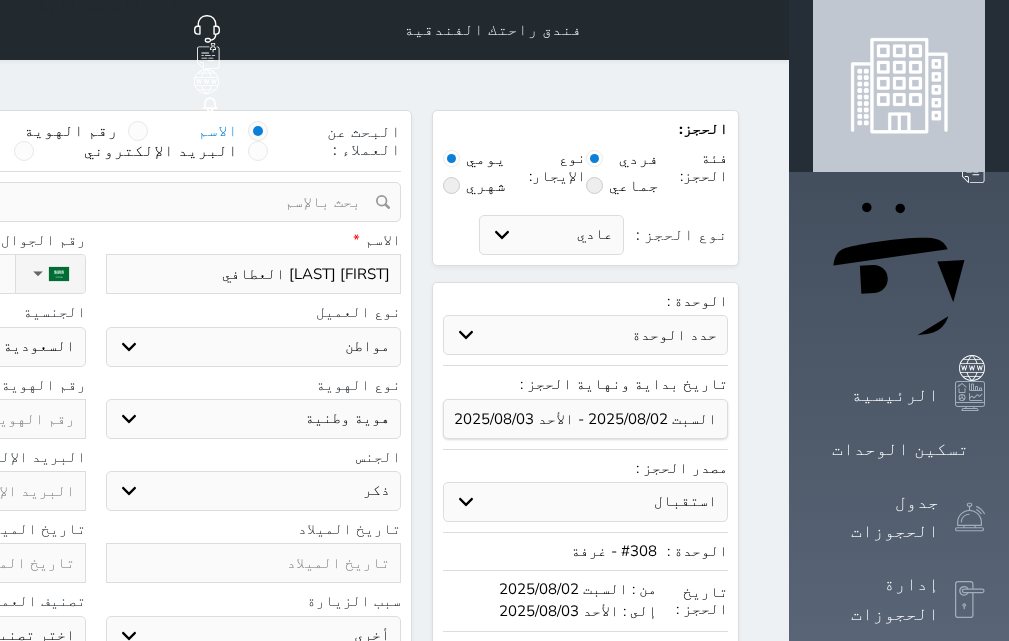 click on "ذكر   انثى" at bounding box center [254, 491] 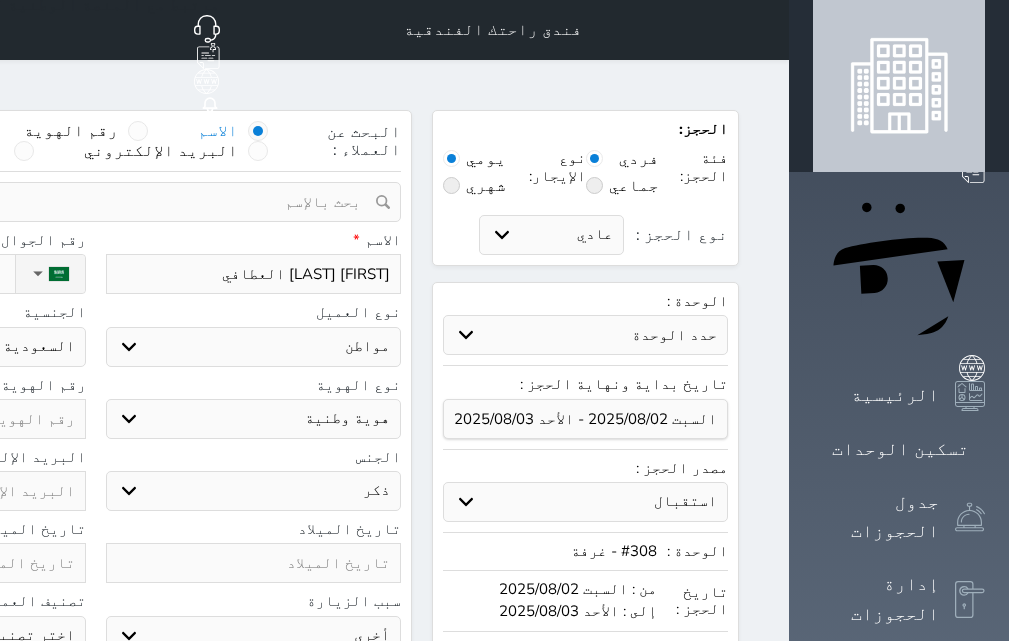 type on "1" 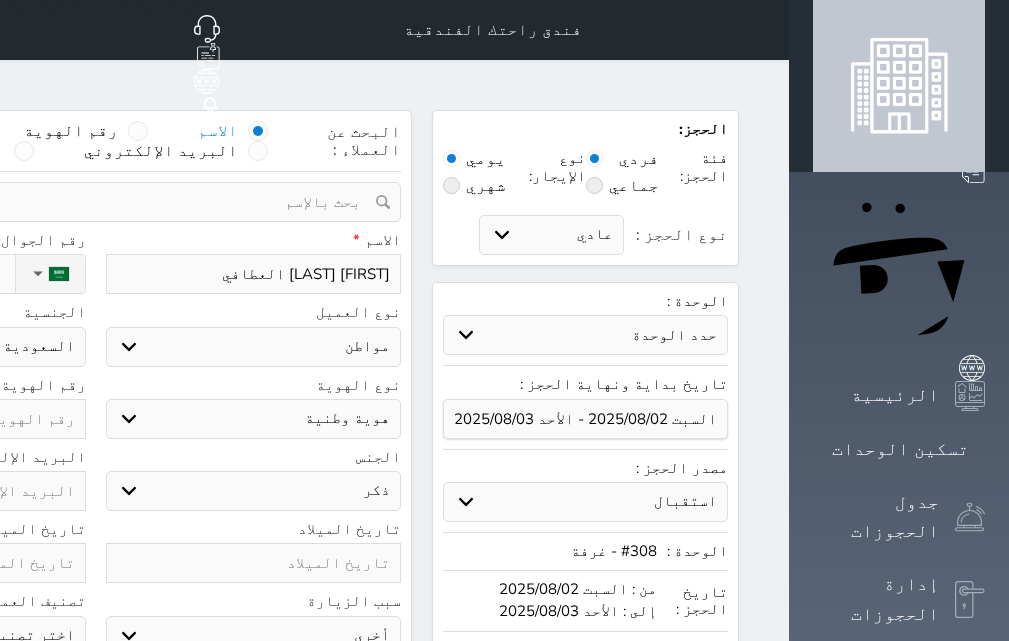 select 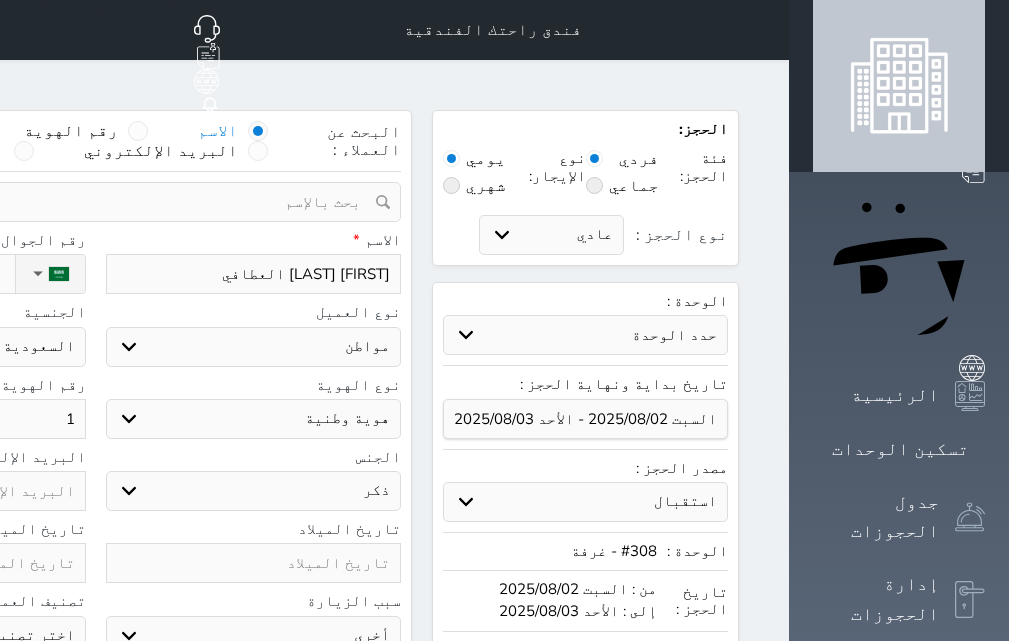 type on "10" 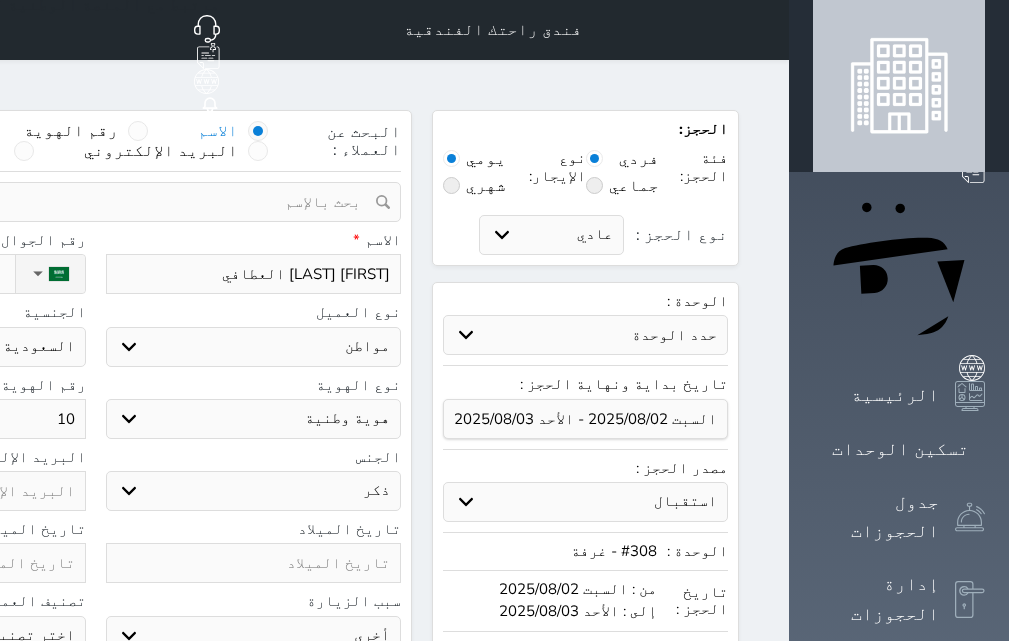 type on "108" 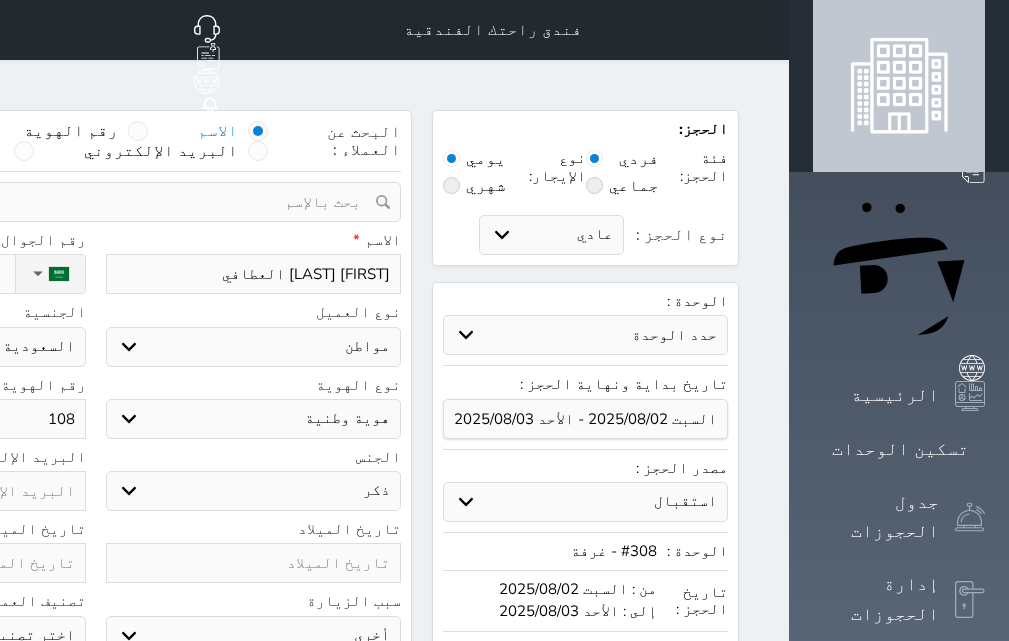 type on "1084" 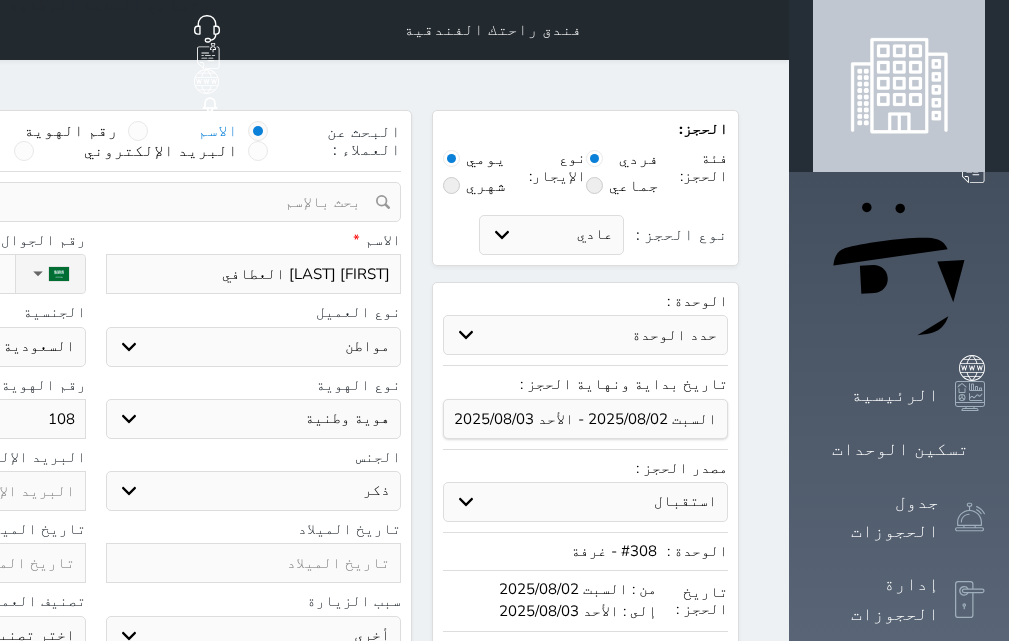 select 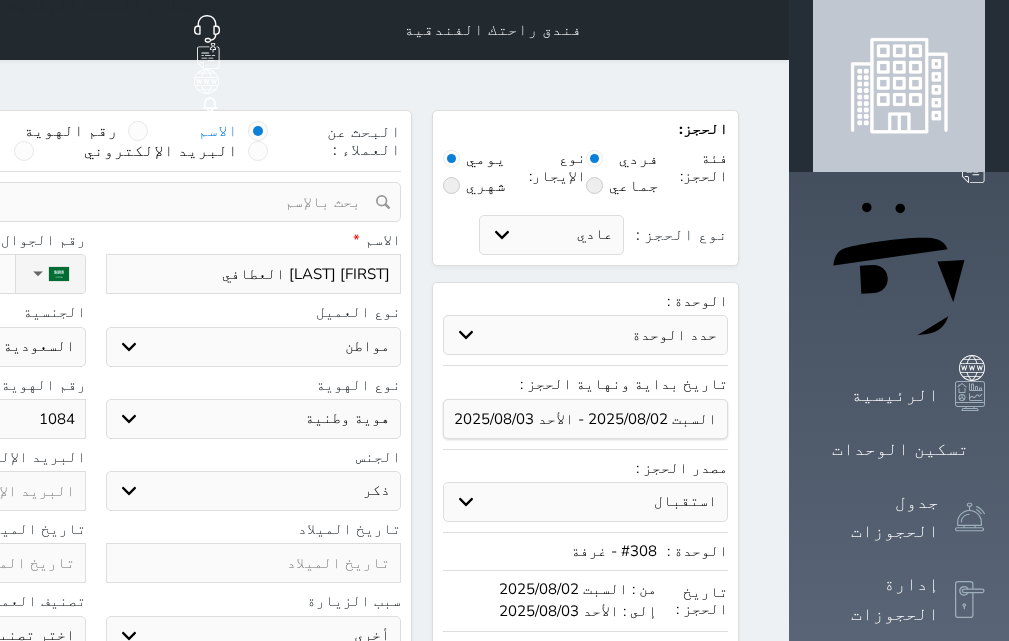 type on "10849" 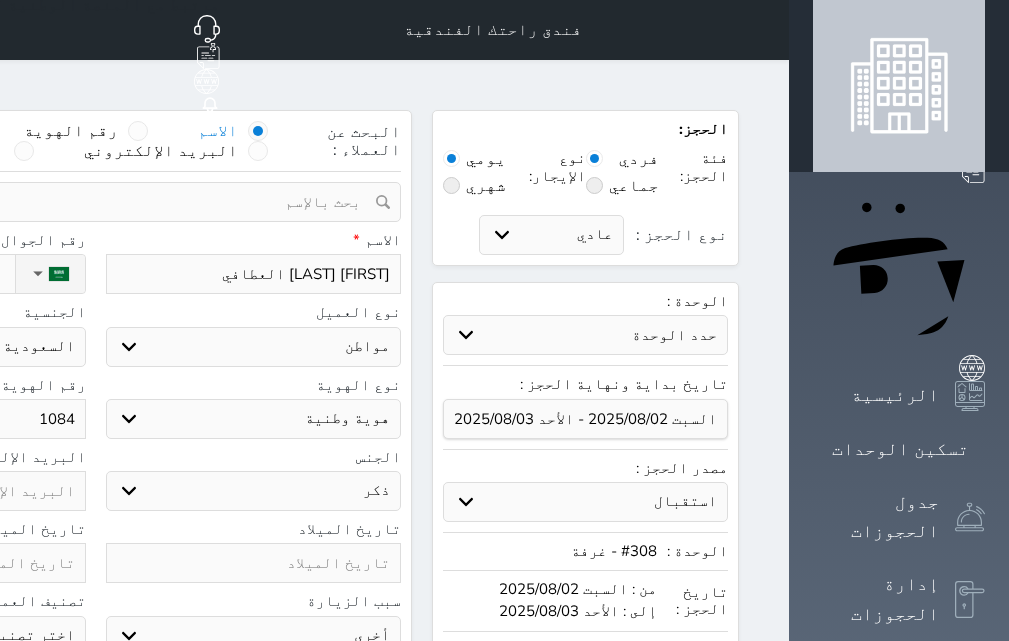 select 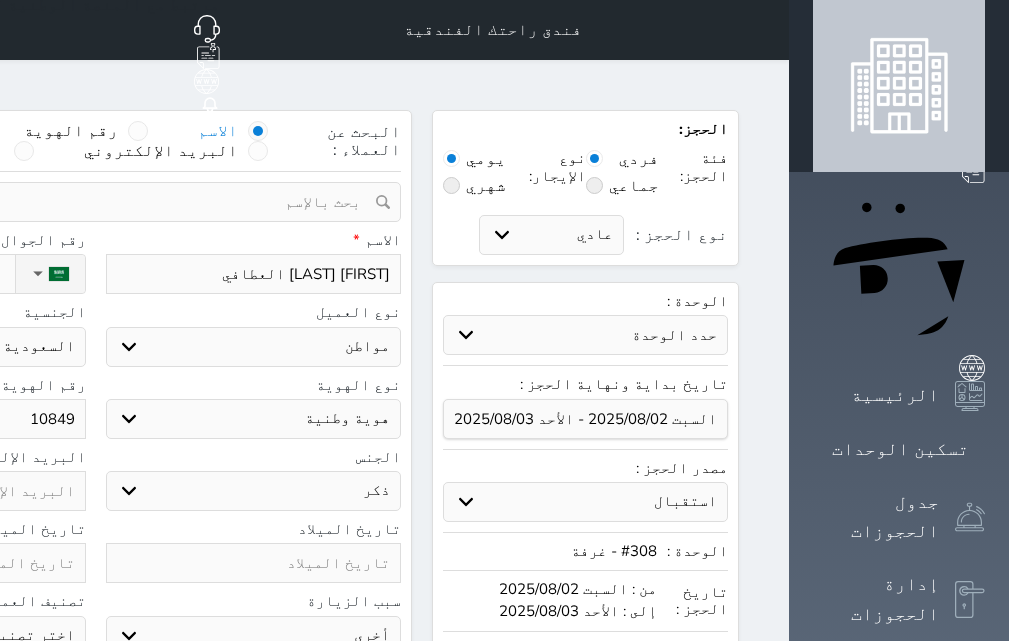 type on "108497" 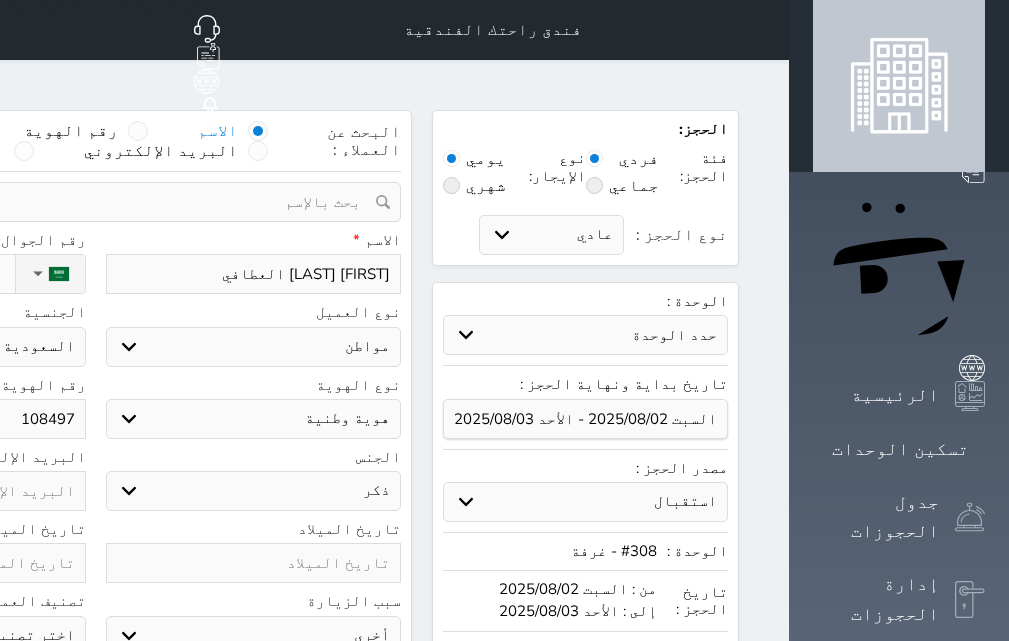 type on "1084978" 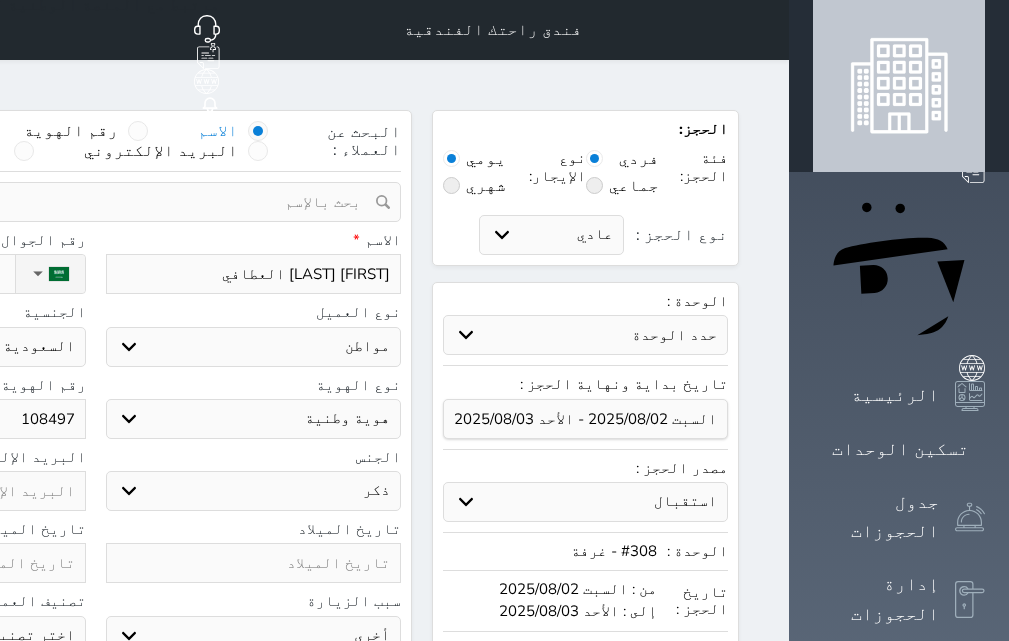 select 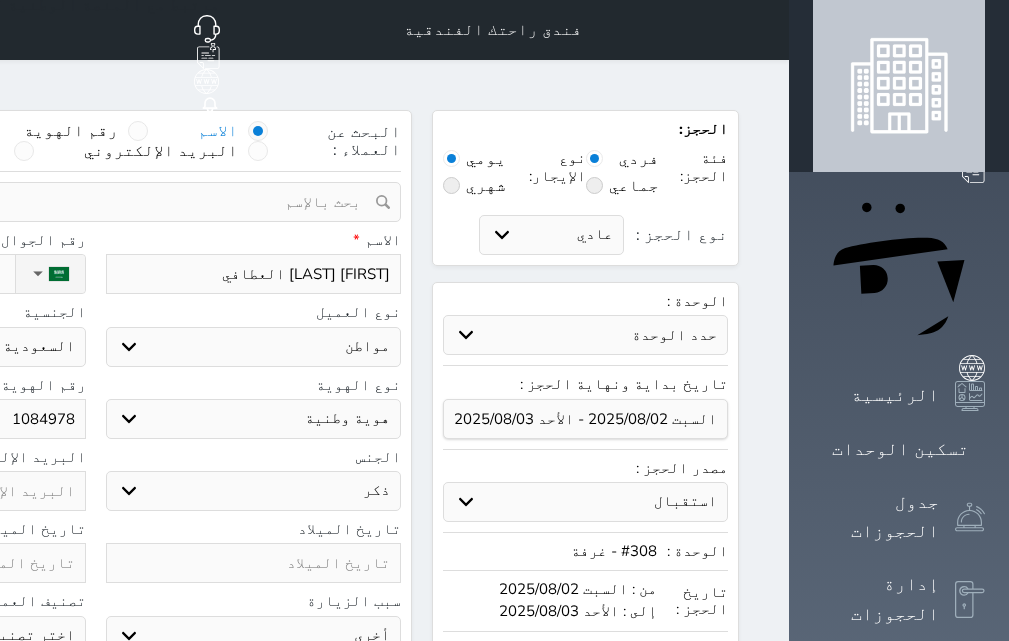 type on "10849788" 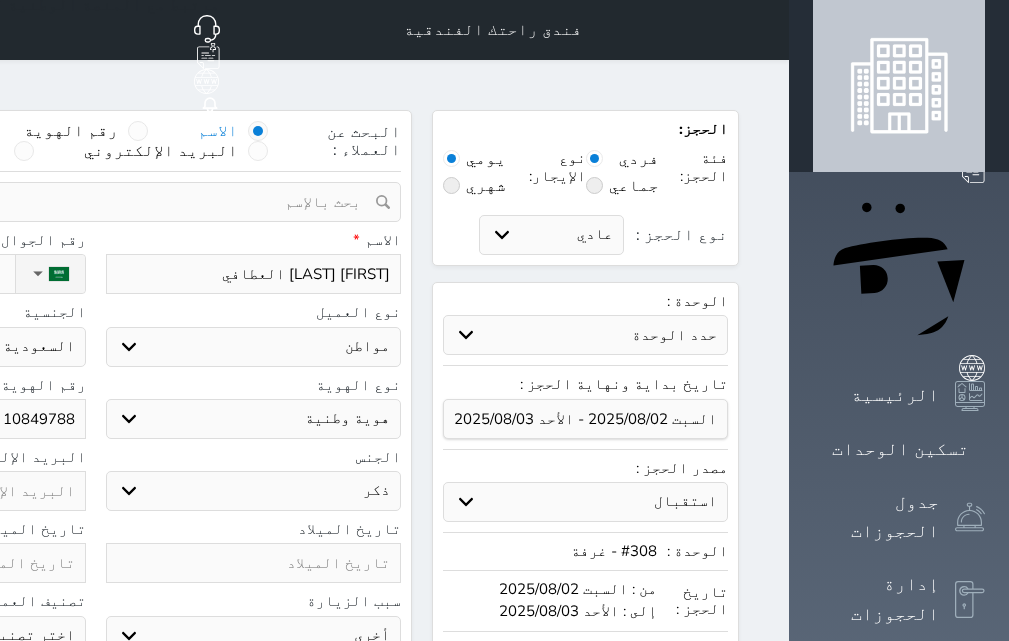 type on "108497886" 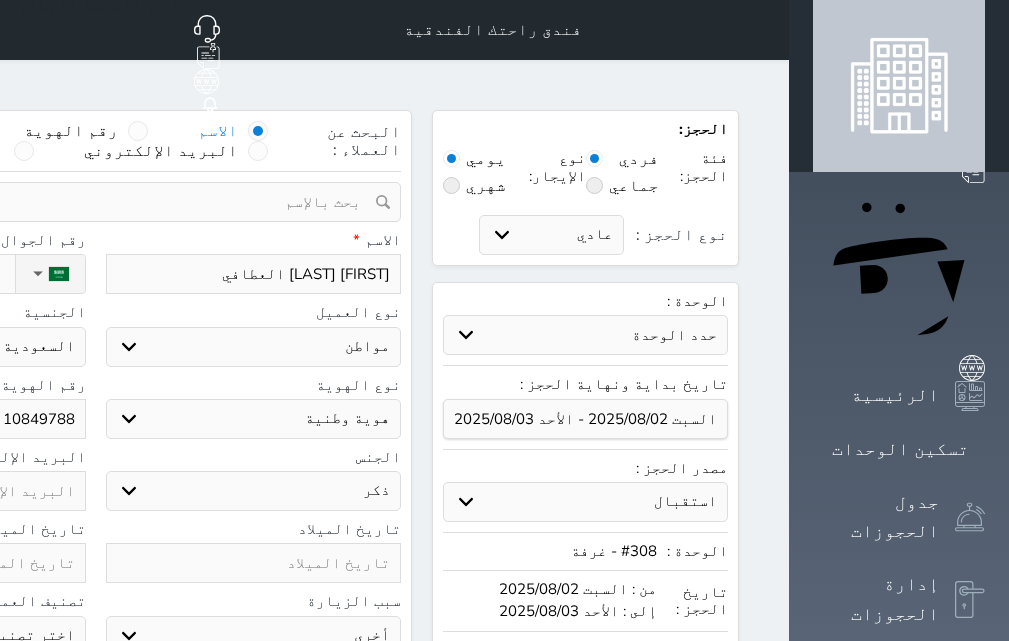 select 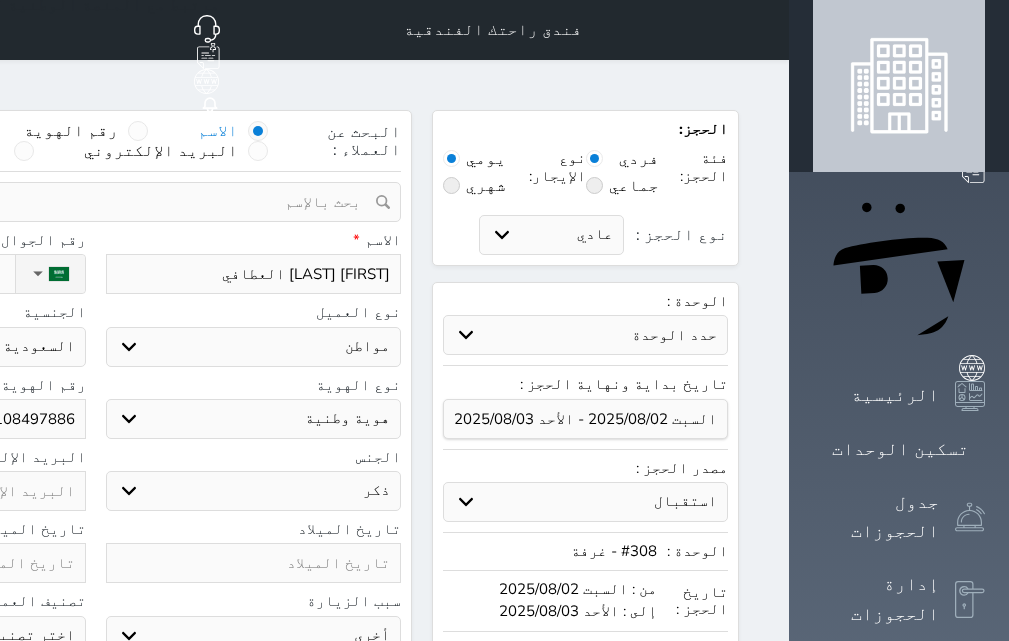 type on "1084978863" 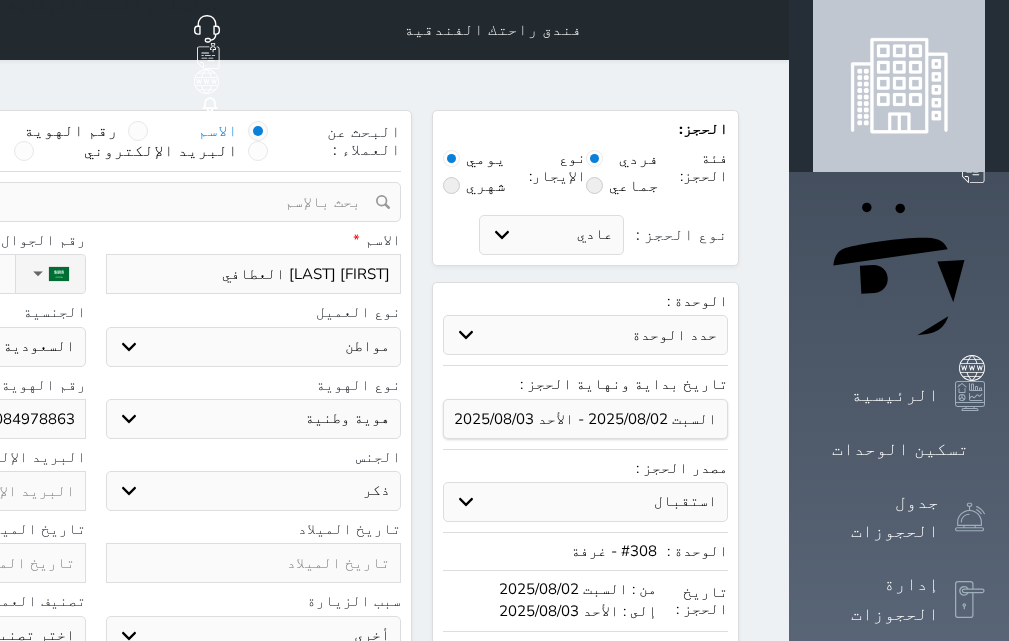 select 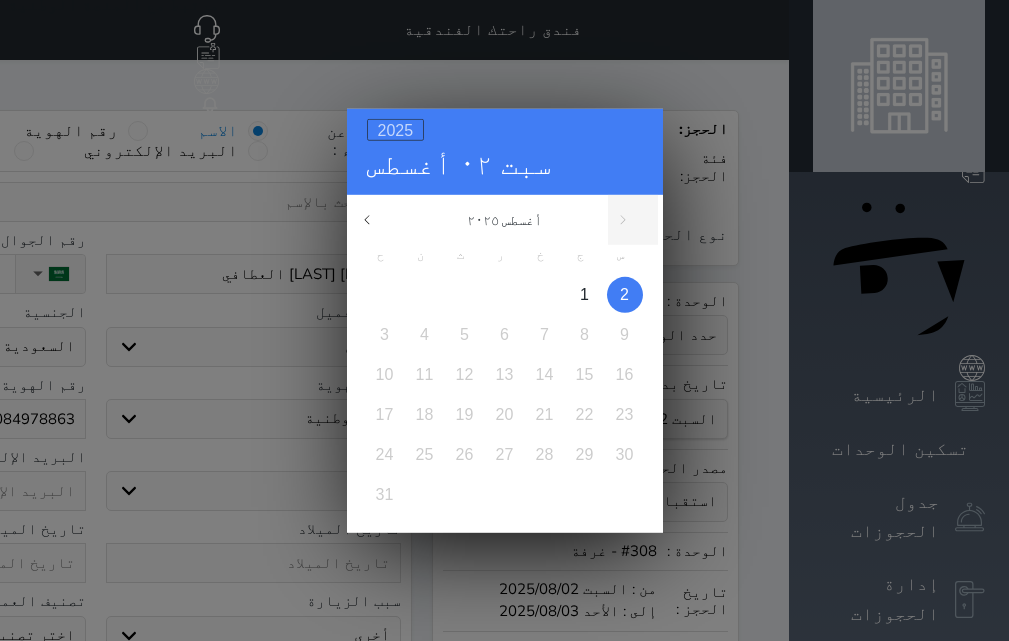 click on "2025" at bounding box center (396, 129) 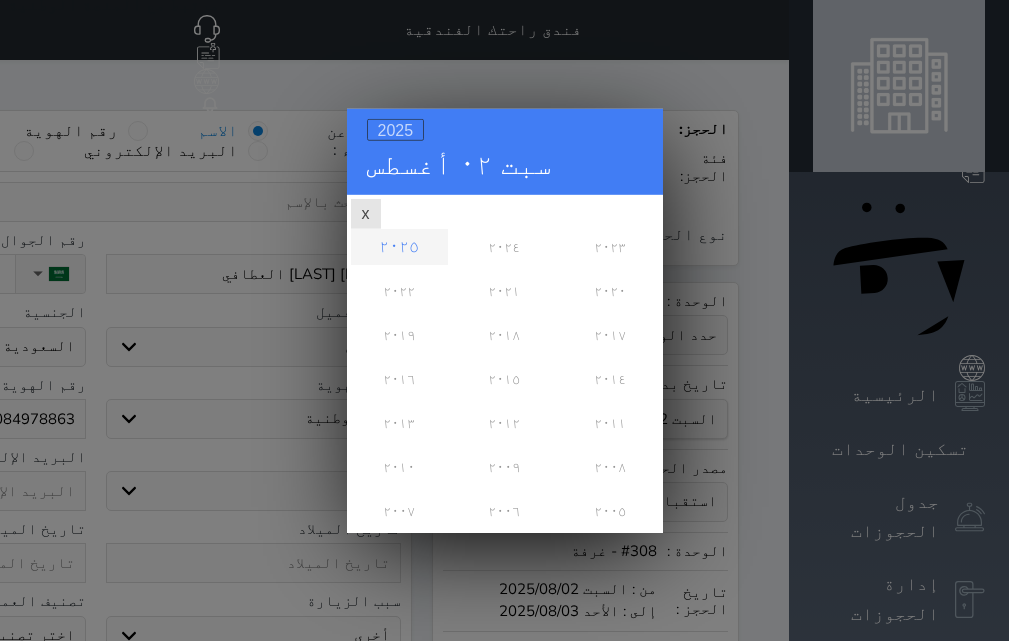 scroll, scrollTop: 0, scrollLeft: 0, axis: both 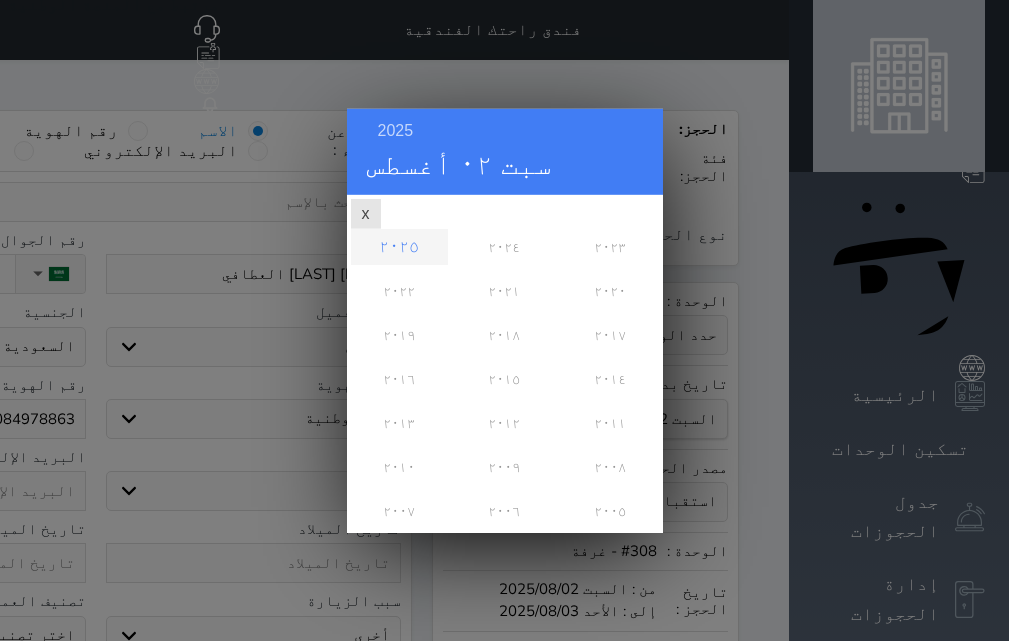 click on "2025   سبت ٠٢ أغسطس         أغسطس ٢٠٢٥
ح
ن
ث
ر
خ
ج
س
1   2   3   4   5   6   7   8   9   10   11   12   13   14   15   16   17   18   19   20   21   22   23   24   25   26   27   28   29   30   31
٢٠٢٥
٢٠٢٤
٢٠٢٣
٢٠٢٢
٢٠٢١
٢٠٢٠
٢٠١٩
٢٠١٨
٢٠١٧
٢٠١٦
x" at bounding box center (504, 320) 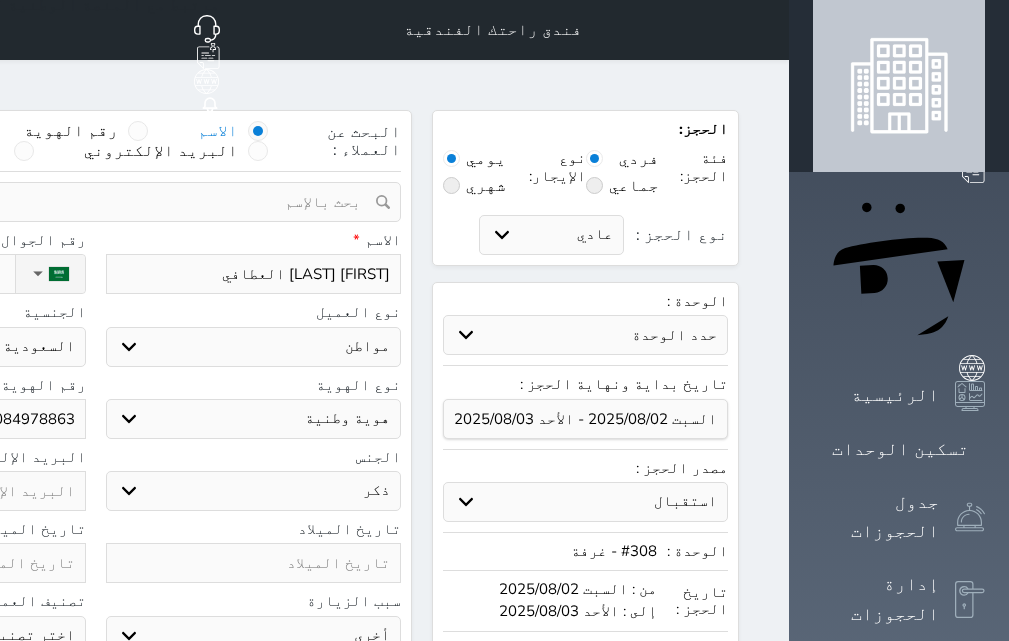 click at bounding box center (-62, 563) 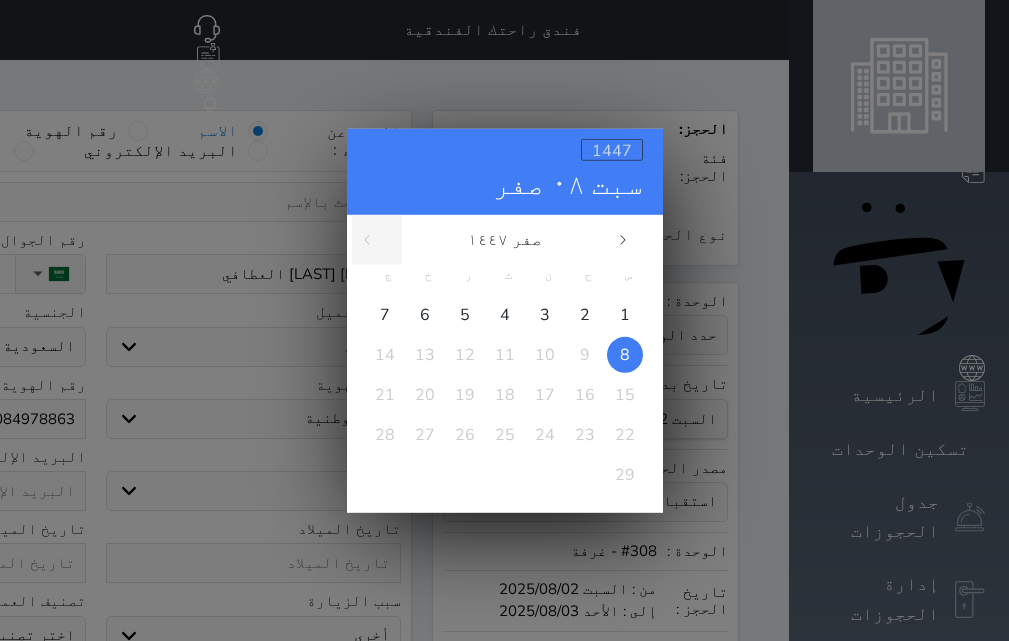 click on "1447" at bounding box center [612, 149] 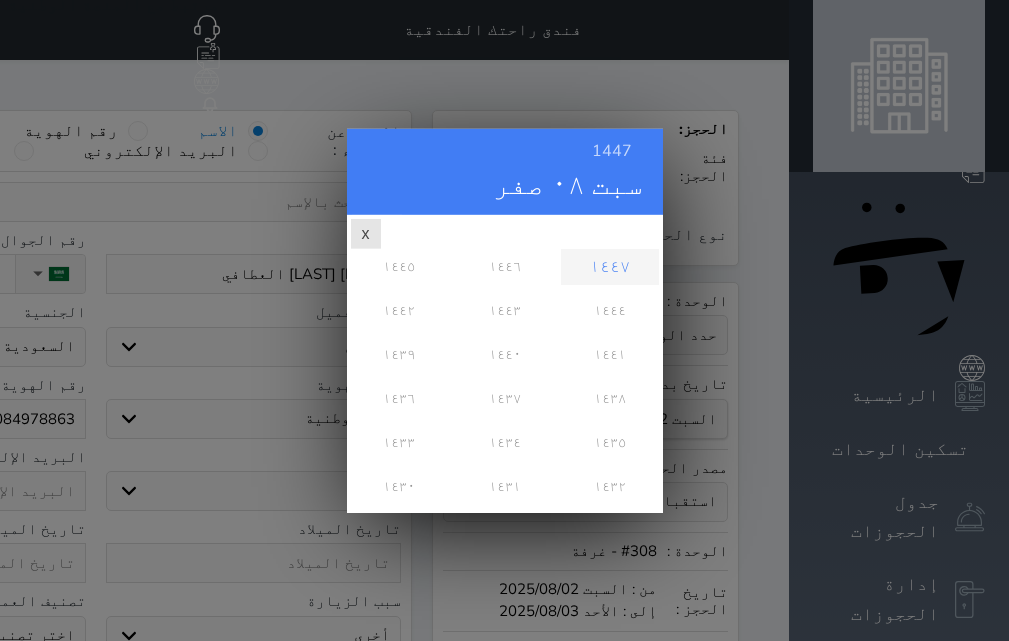 scroll, scrollTop: 0, scrollLeft: 0, axis: both 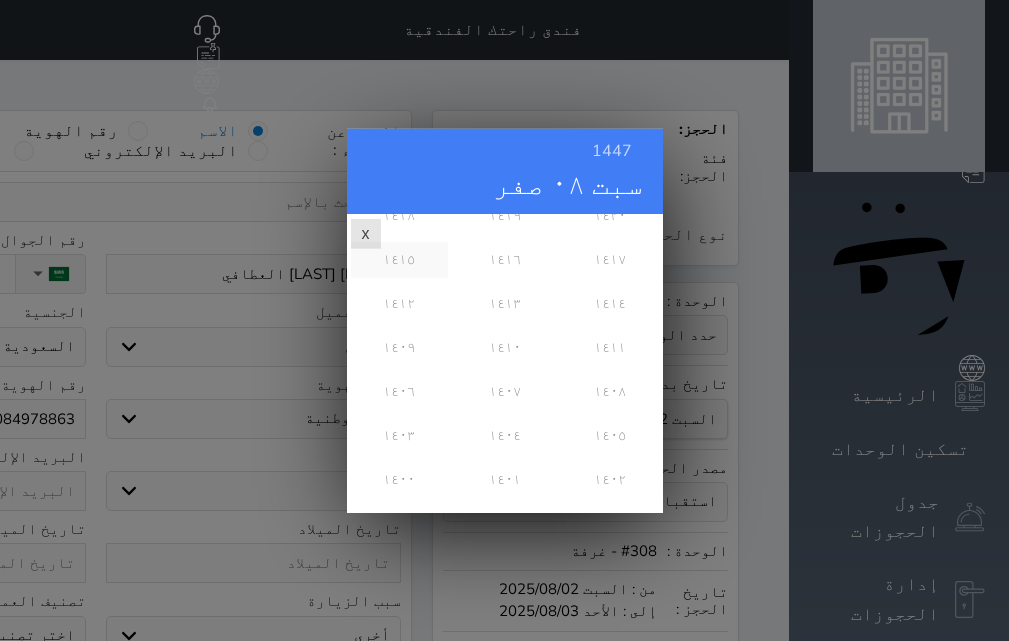 click on "١٤١٥" at bounding box center [399, 259] 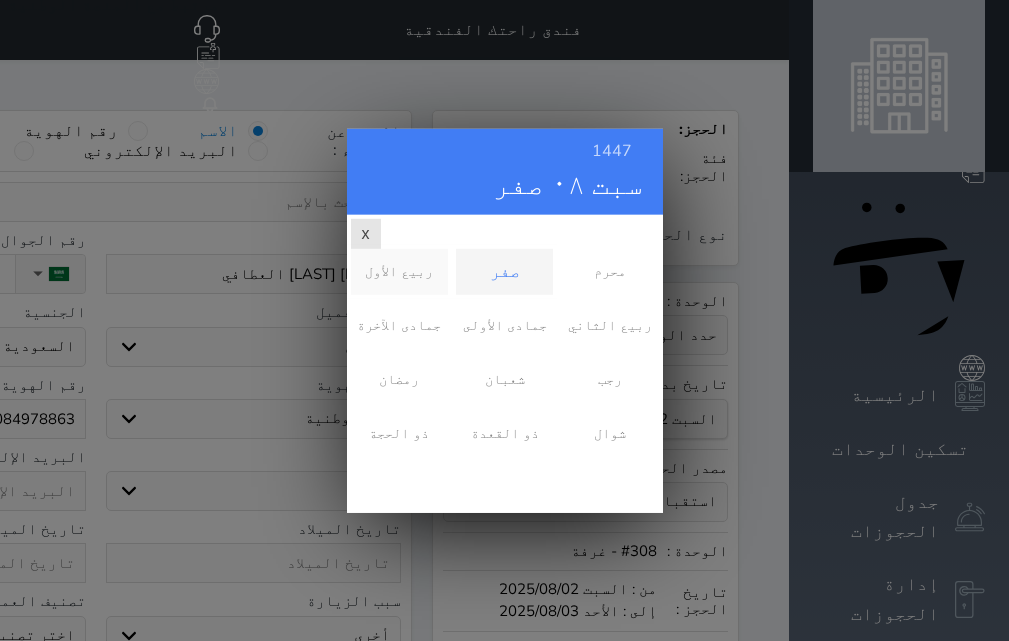 scroll, scrollTop: 0, scrollLeft: 0, axis: both 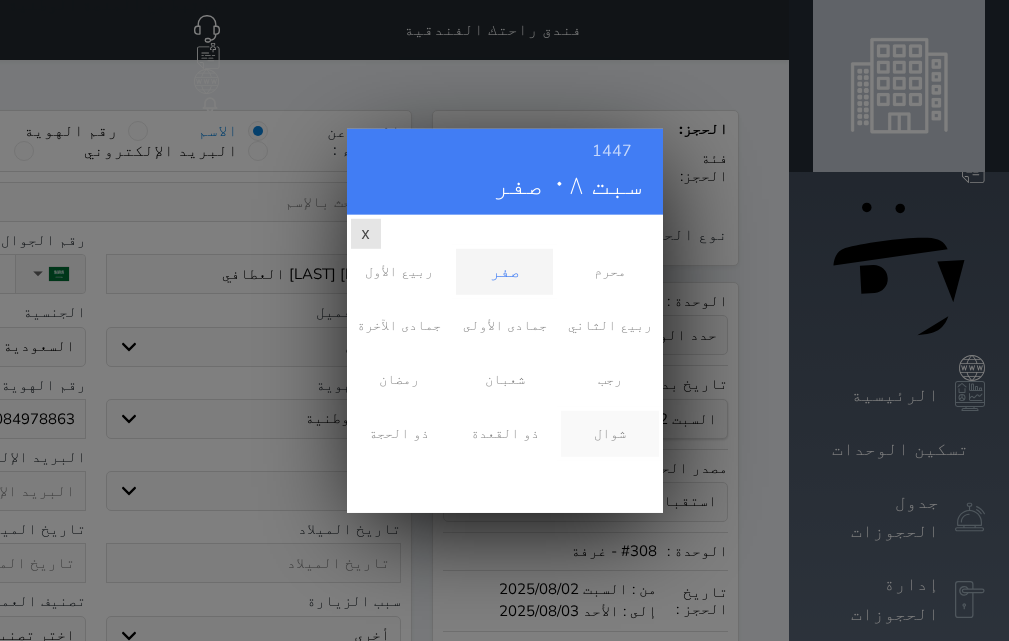 click on "شوال" at bounding box center [609, 433] 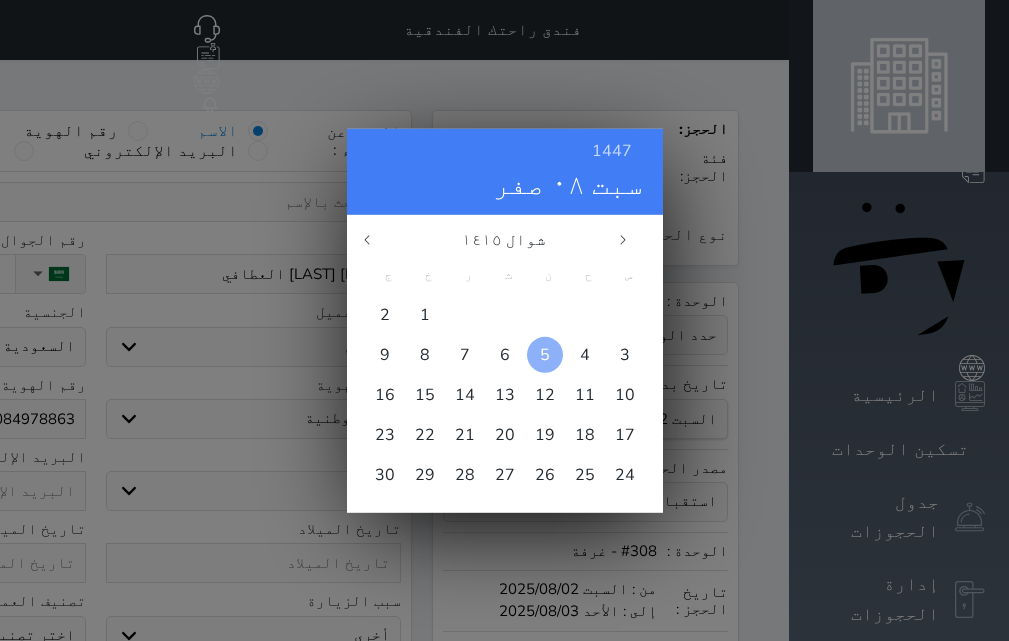 click on "5" at bounding box center [545, 354] 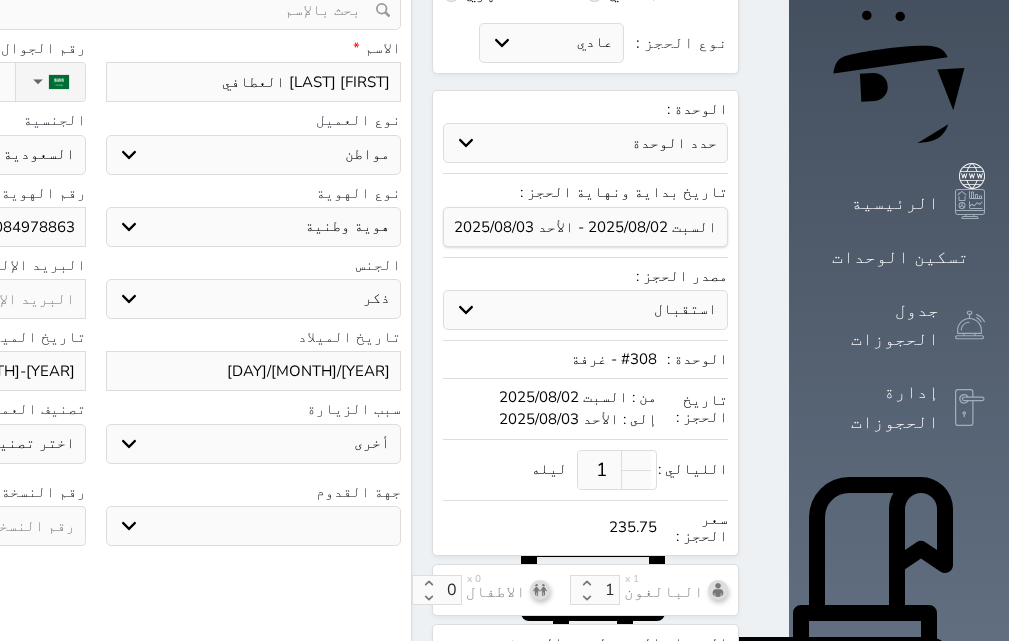 scroll, scrollTop: 200, scrollLeft: 0, axis: vertical 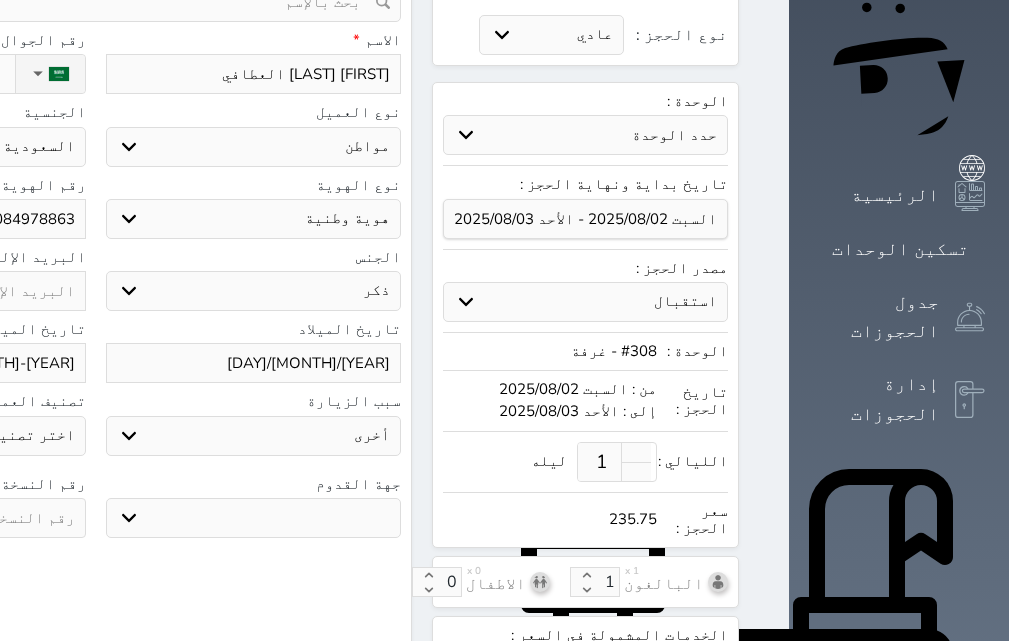 click at bounding box center (-62, 518) 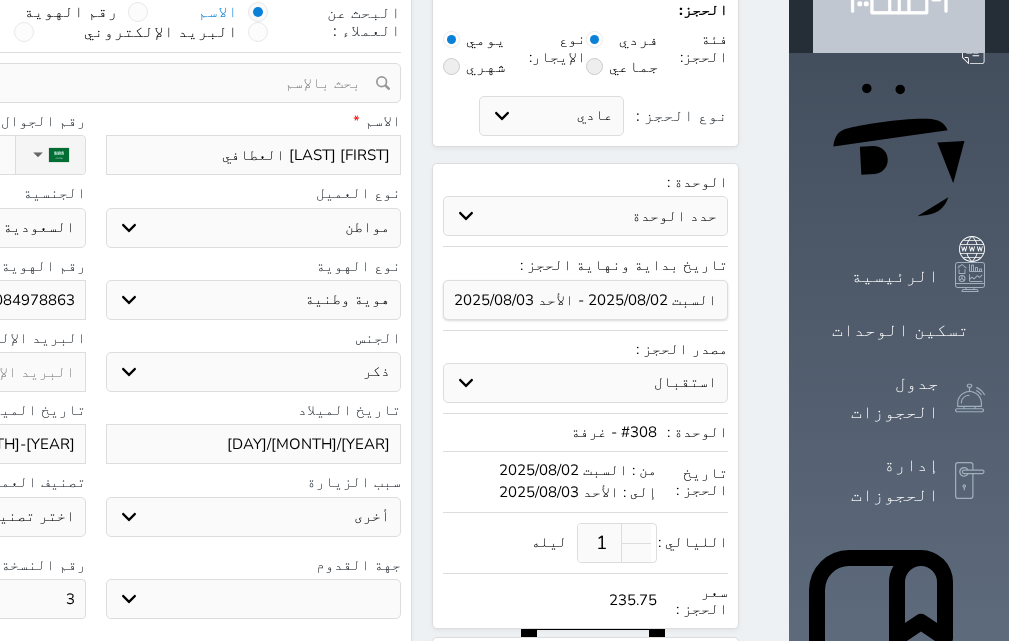 scroll, scrollTop: 0, scrollLeft: 0, axis: both 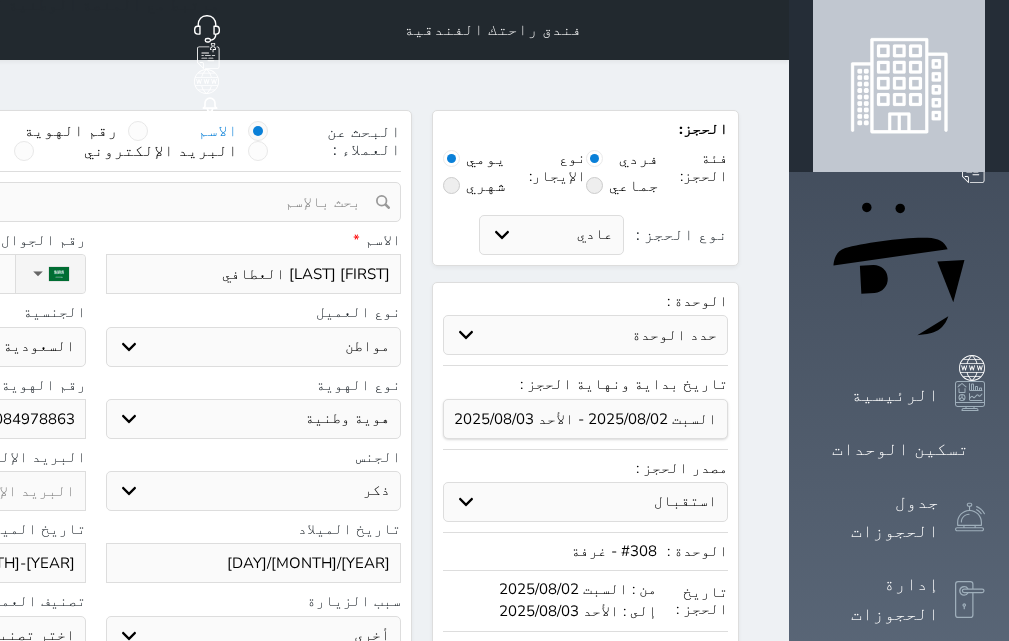 type on "3" 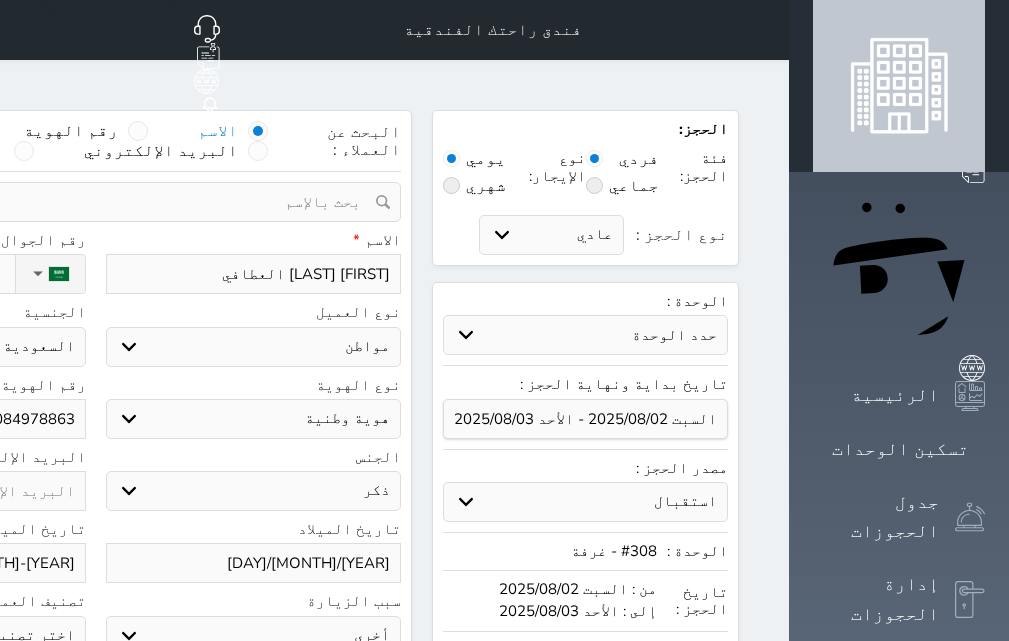 type on "0" 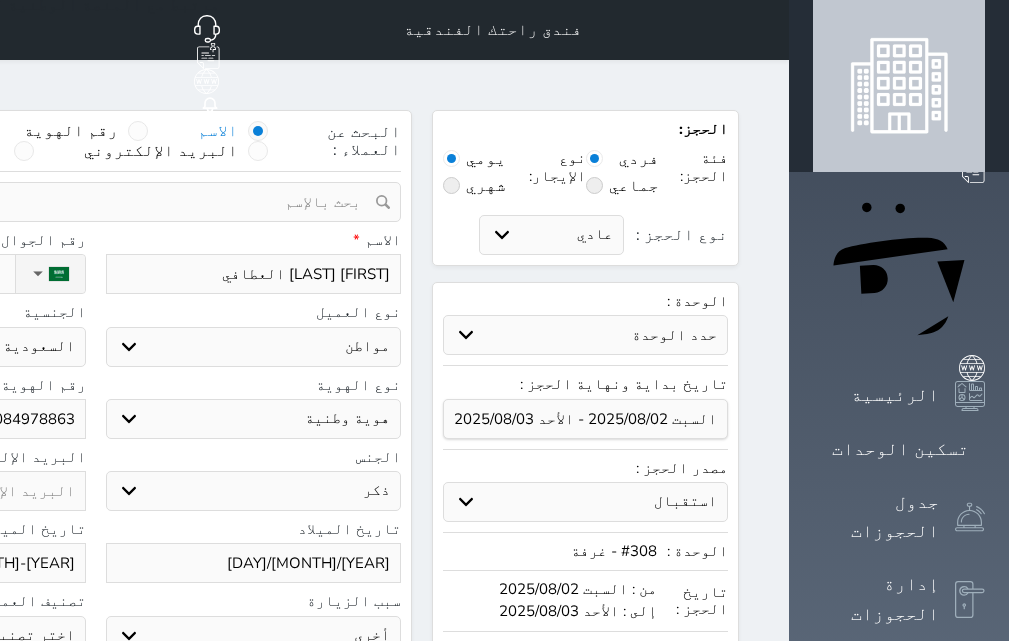 select 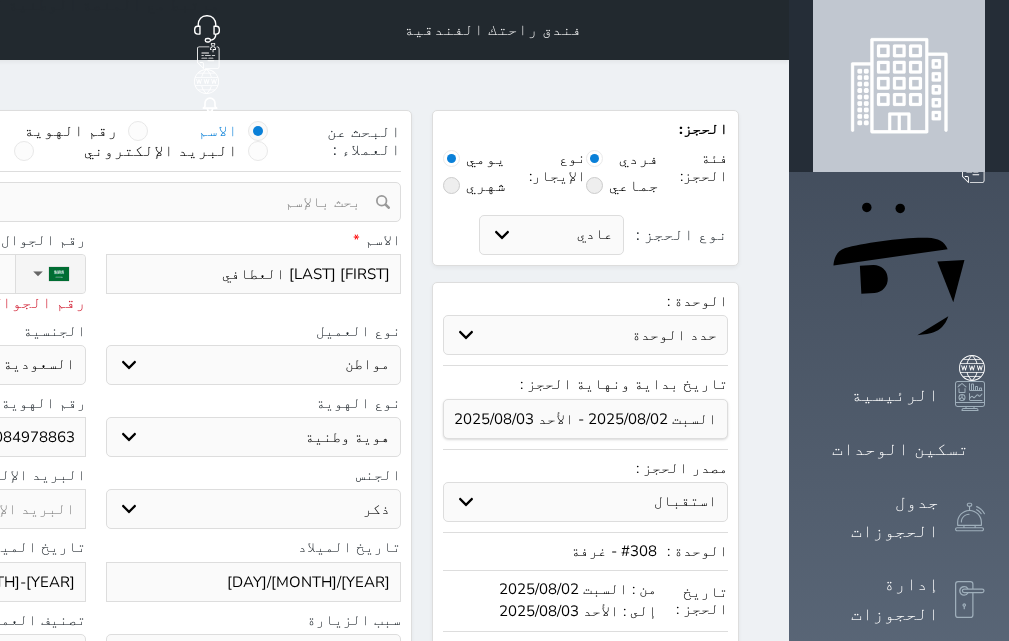 type on "05" 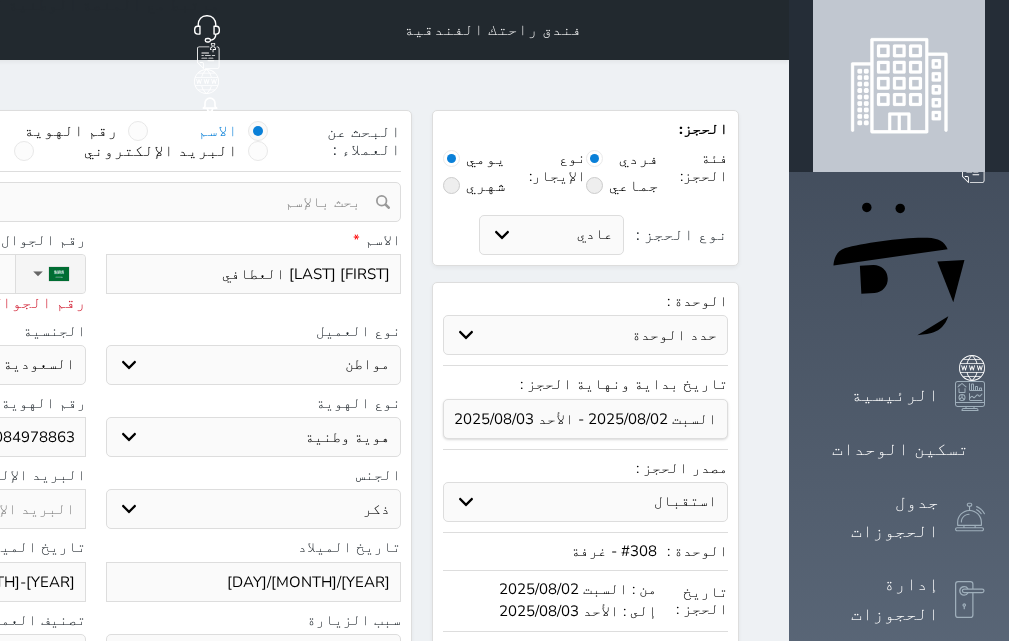 select 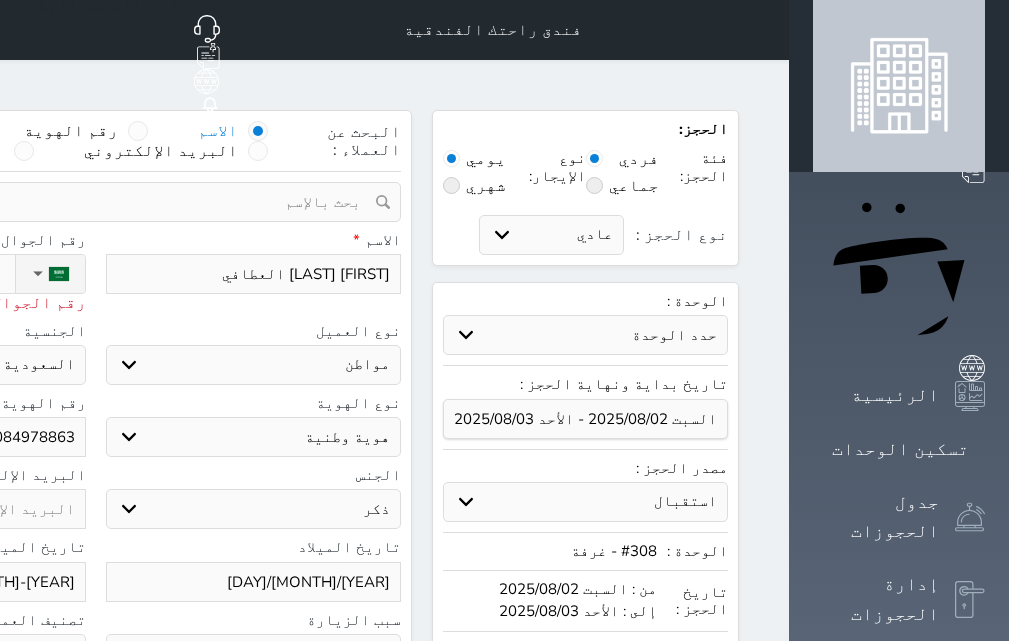type on "059" 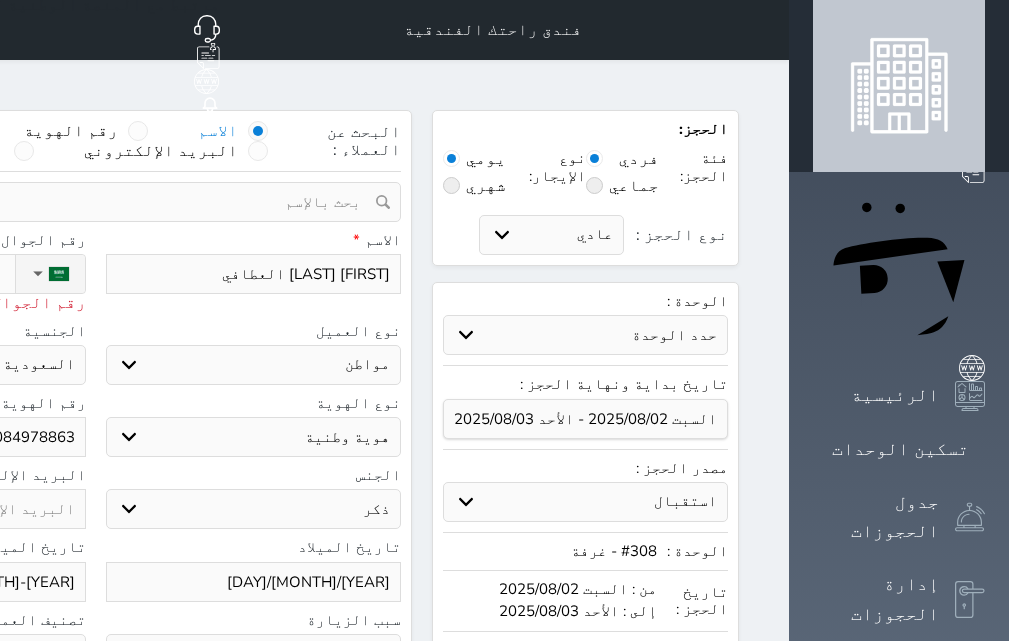 select 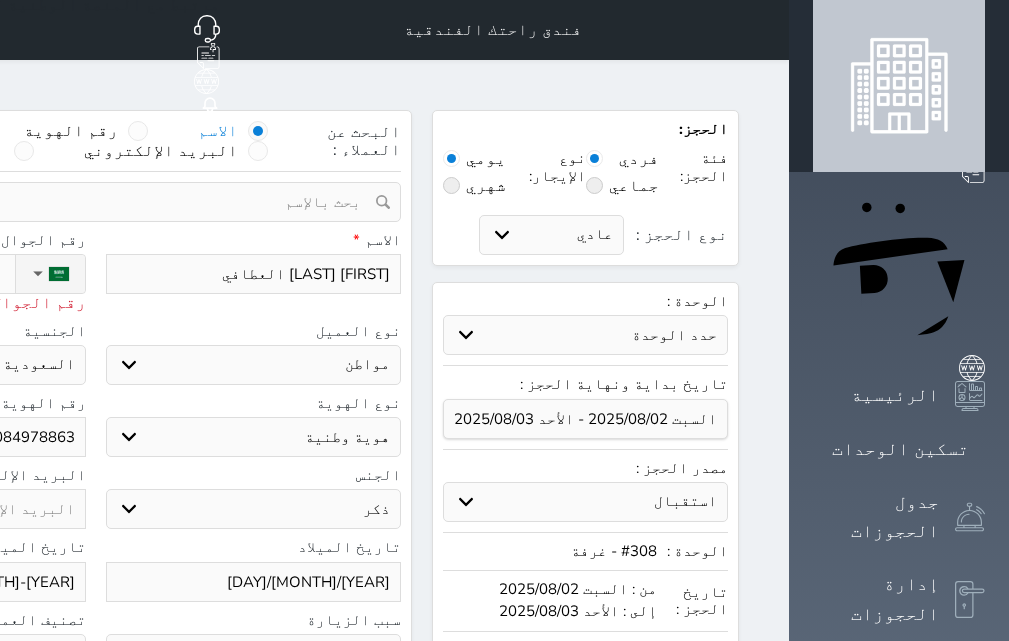 type on "05995" 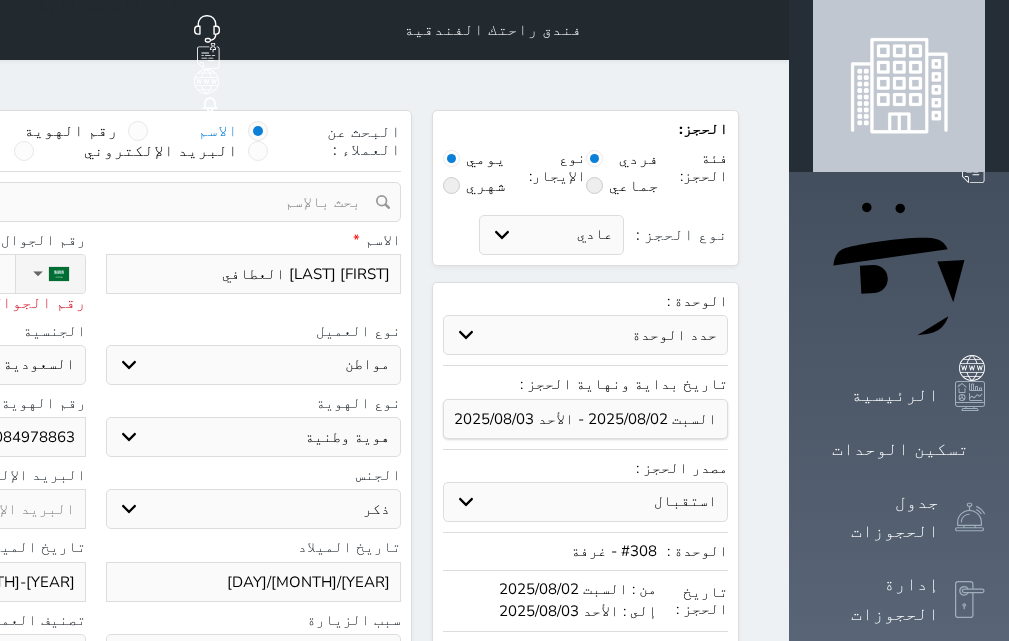 select 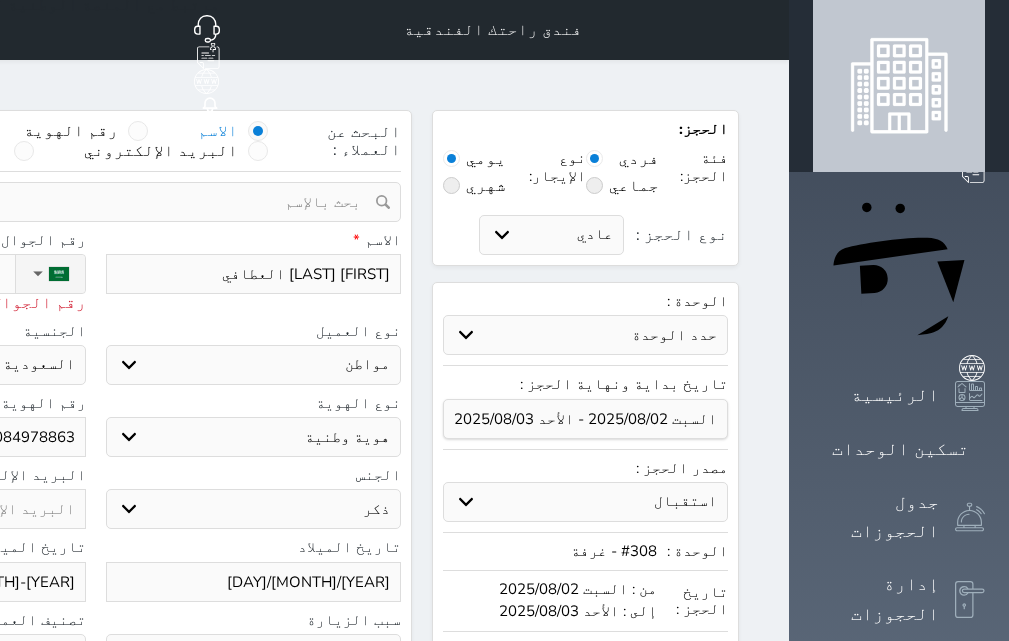 type on "[PHONE]" 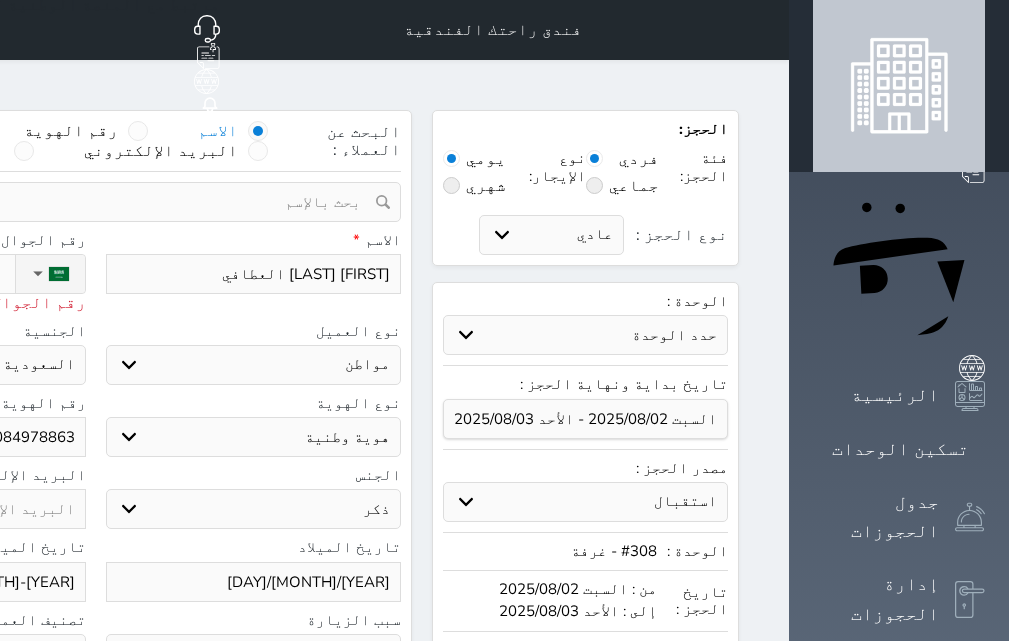 select 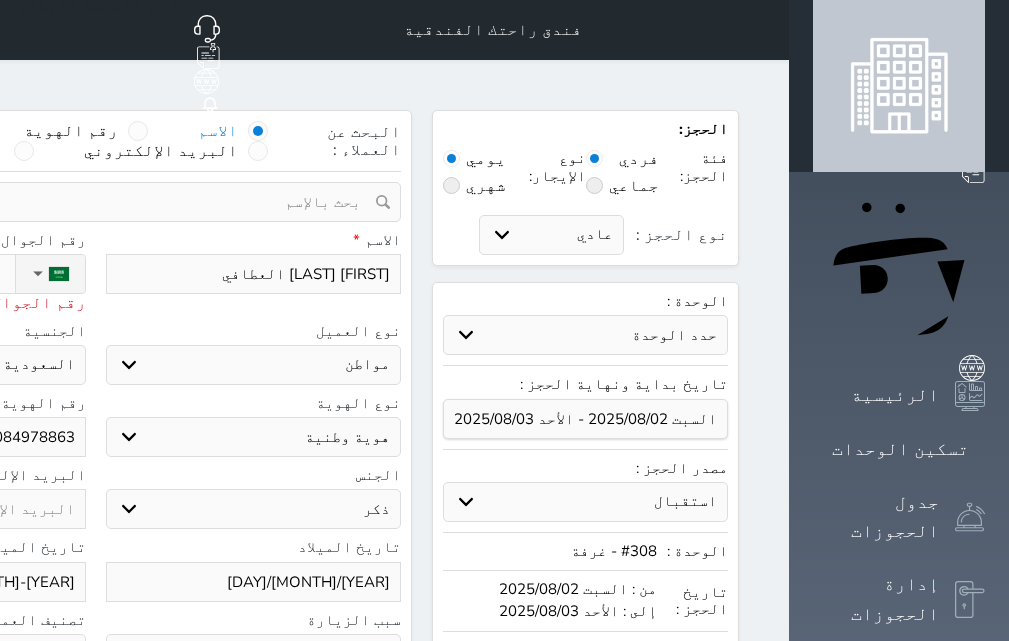 type on "[PHONE]" 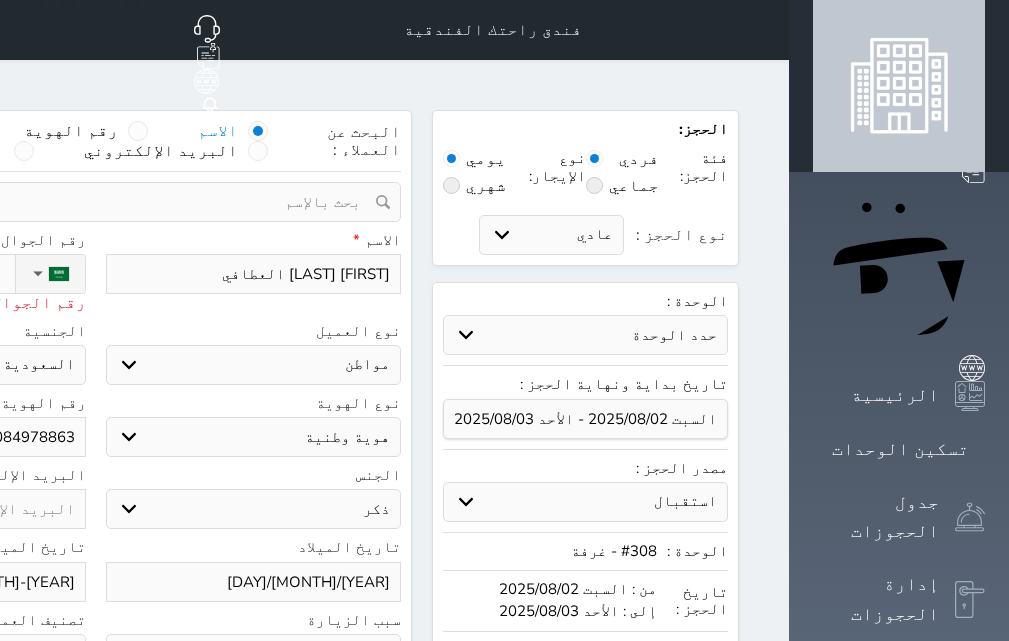 select 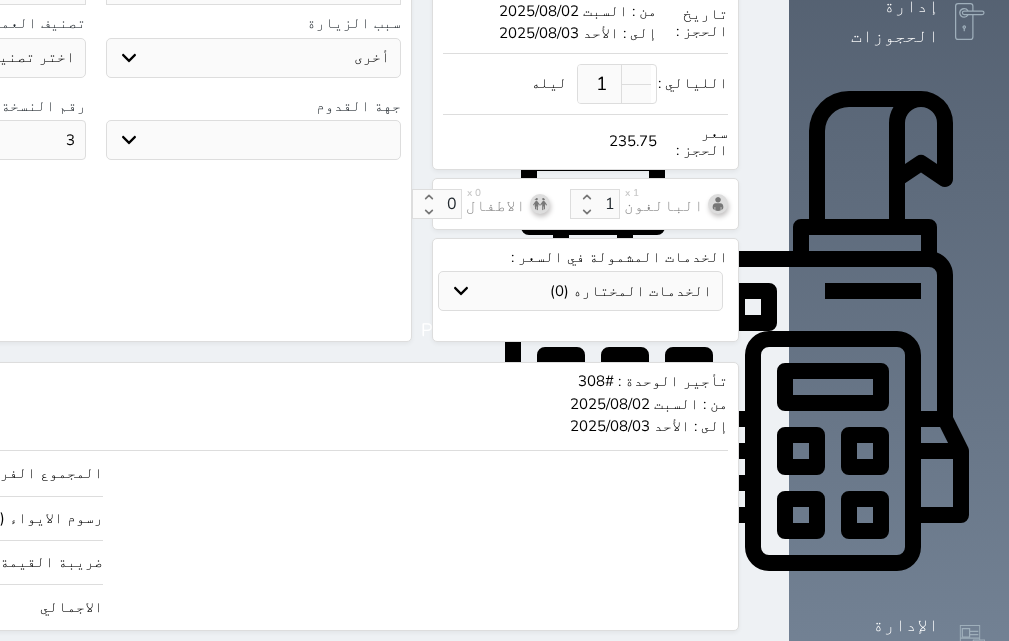 scroll, scrollTop: 609, scrollLeft: 0, axis: vertical 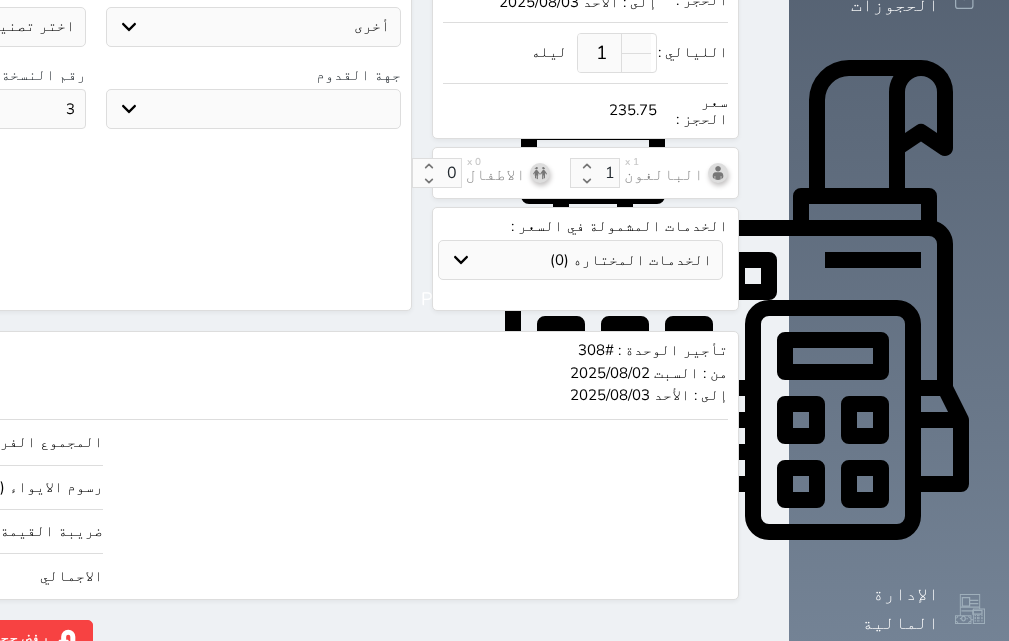 type on "+966 59 958 5299" 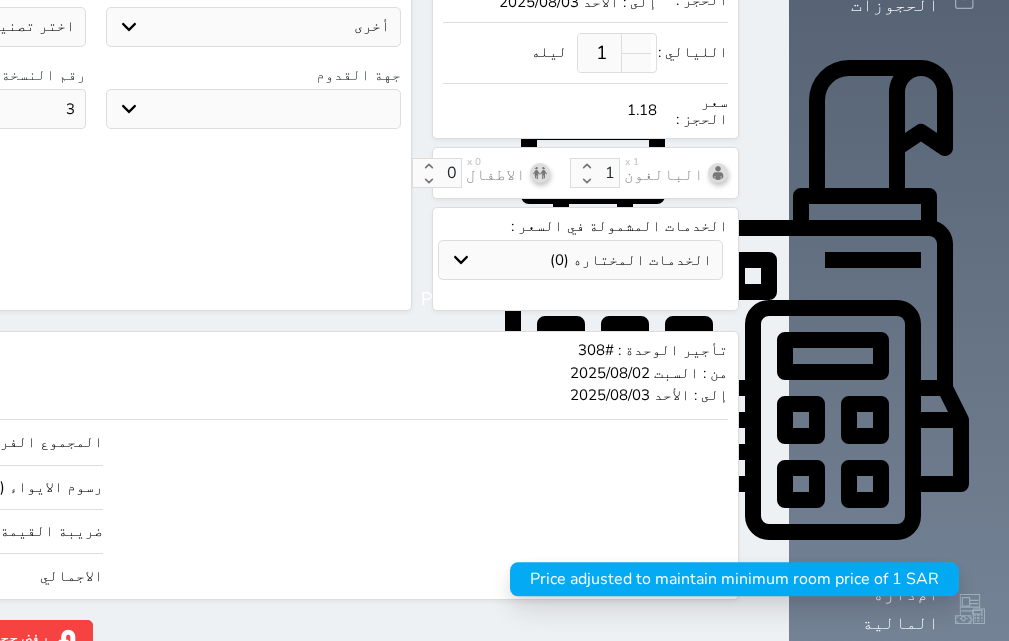type on "1.178" 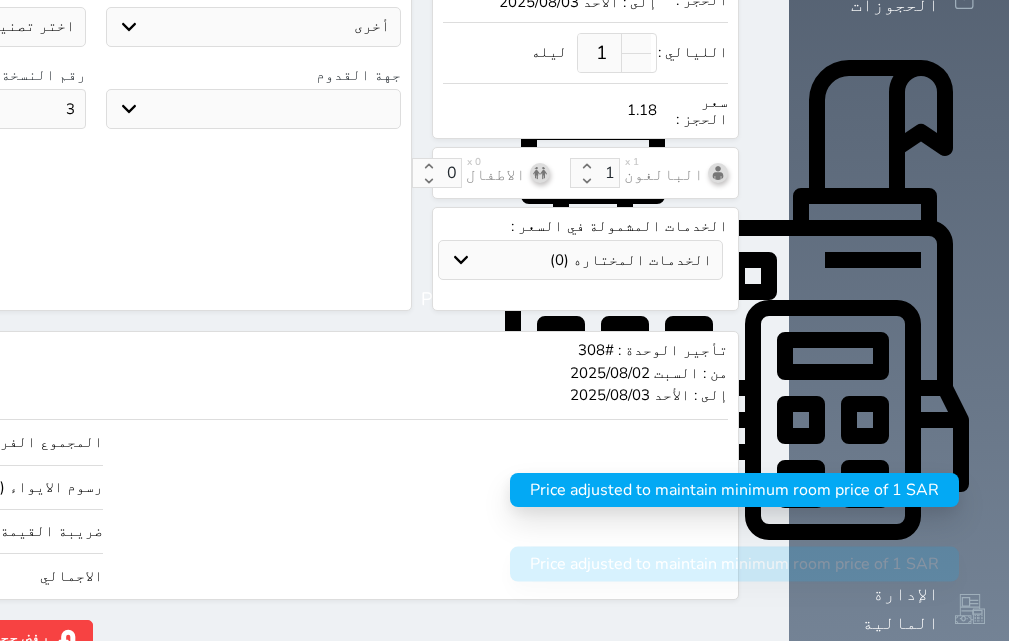 type on "1.17" 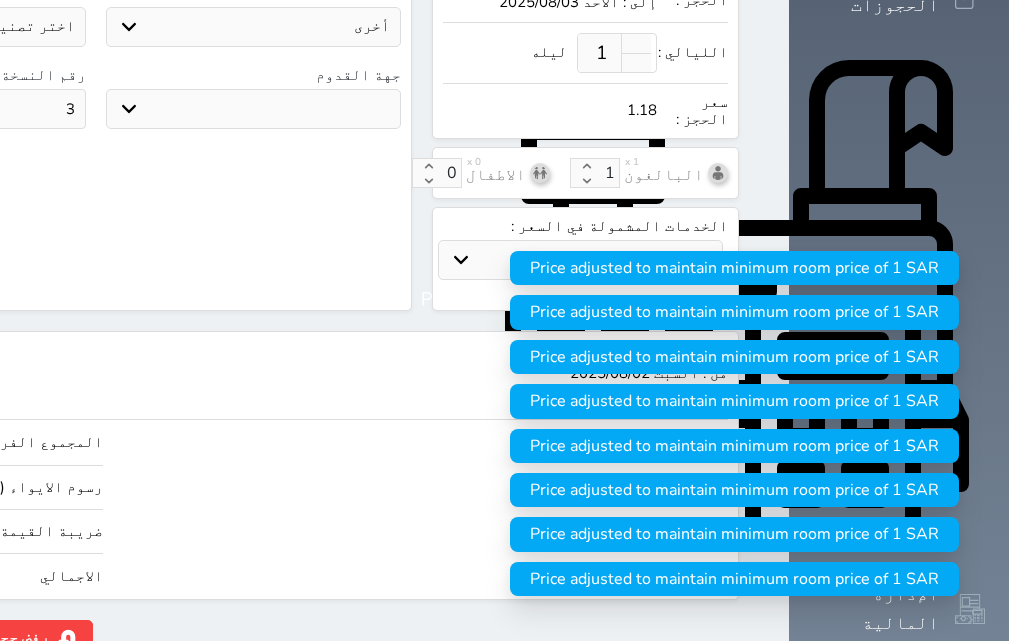 type on "1" 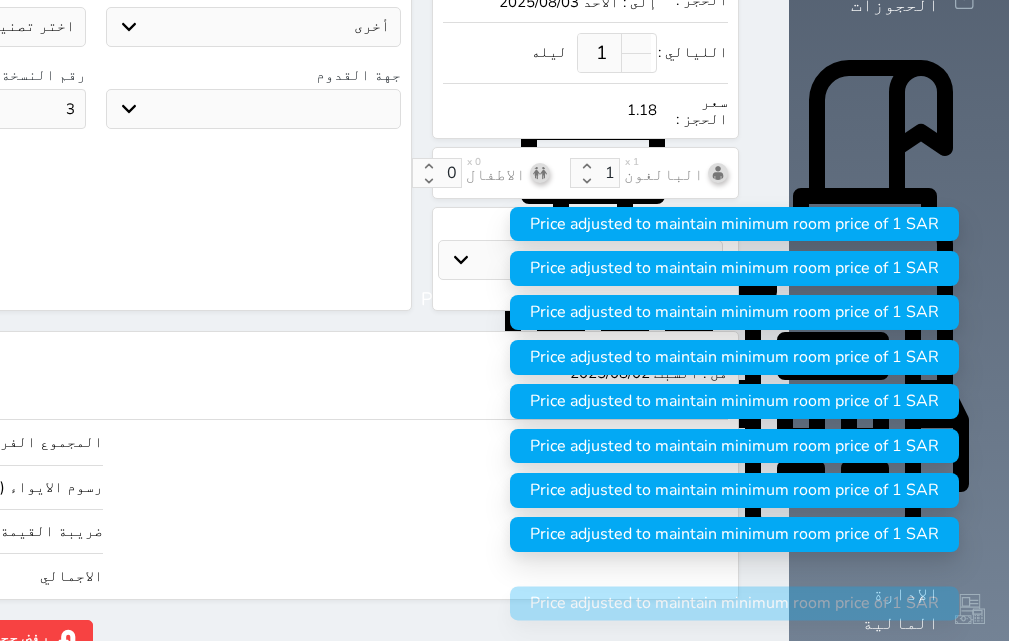 type on "11.03" 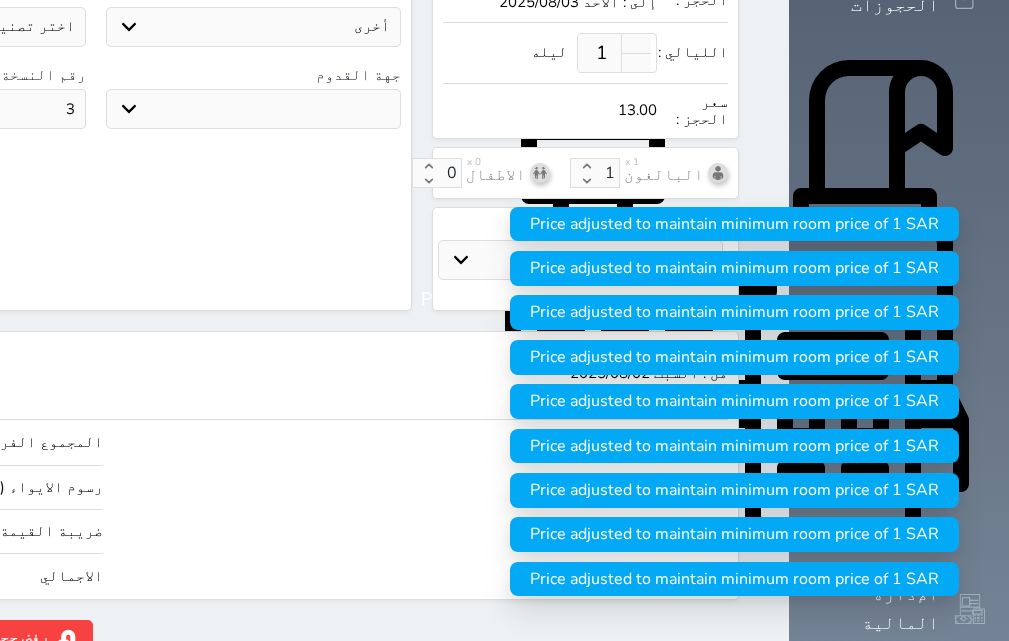 type on "110.29" 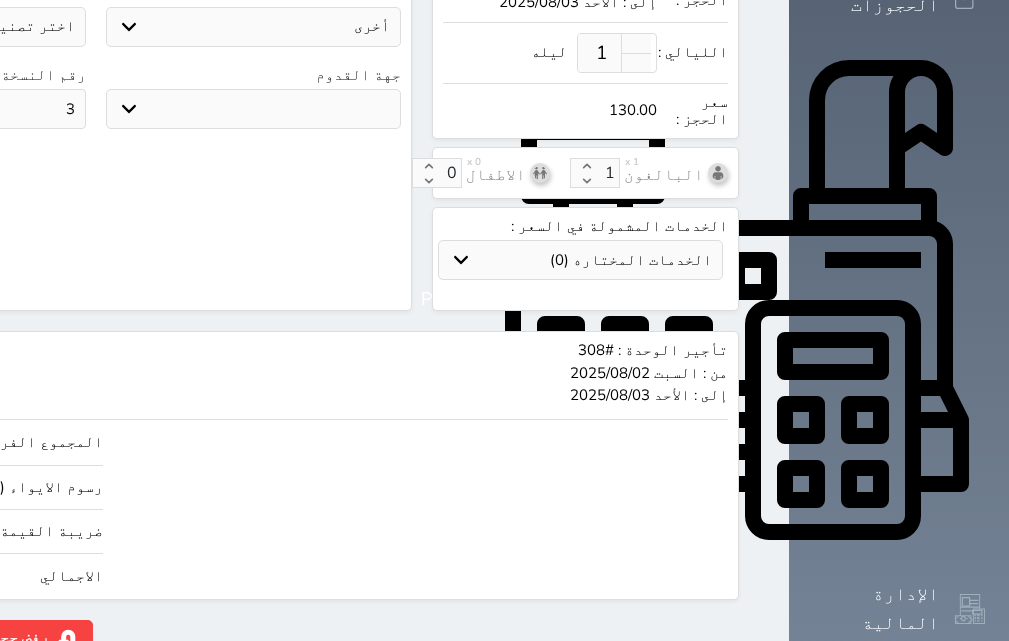 type on "130.00" 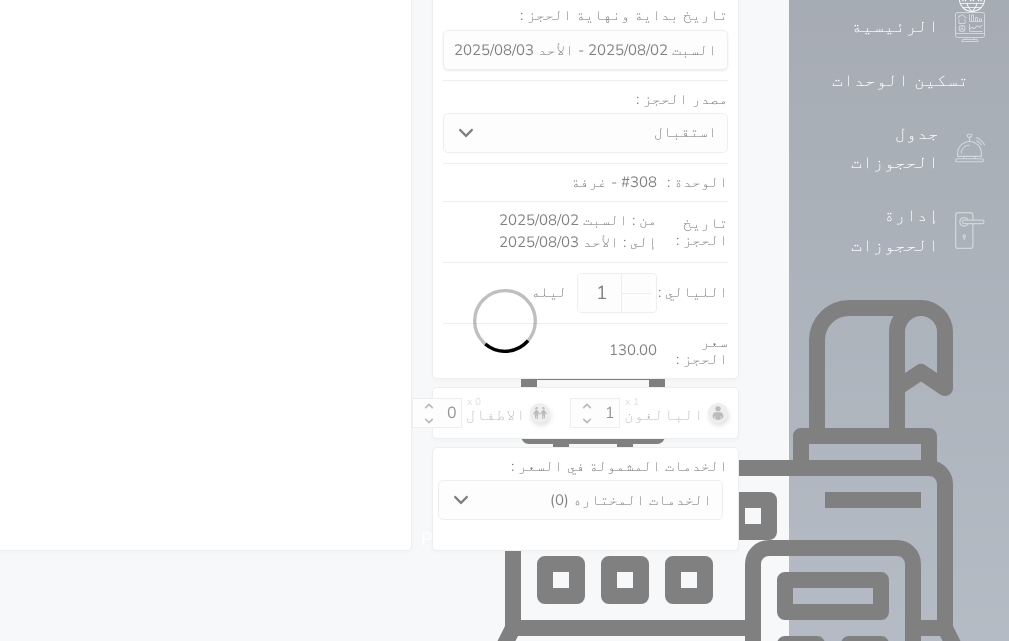 select on "1" 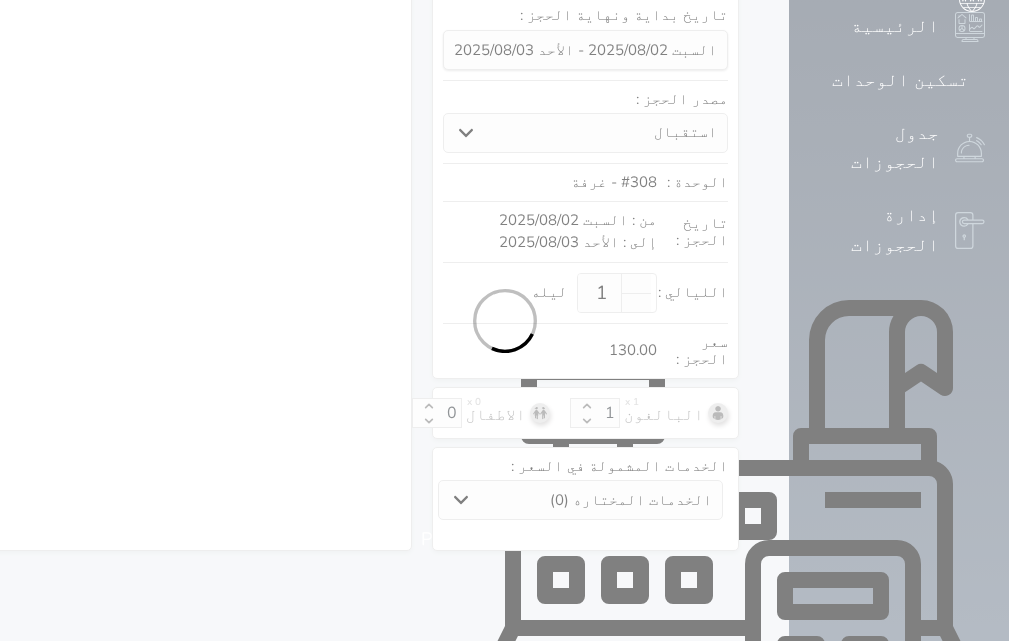 select on "113" 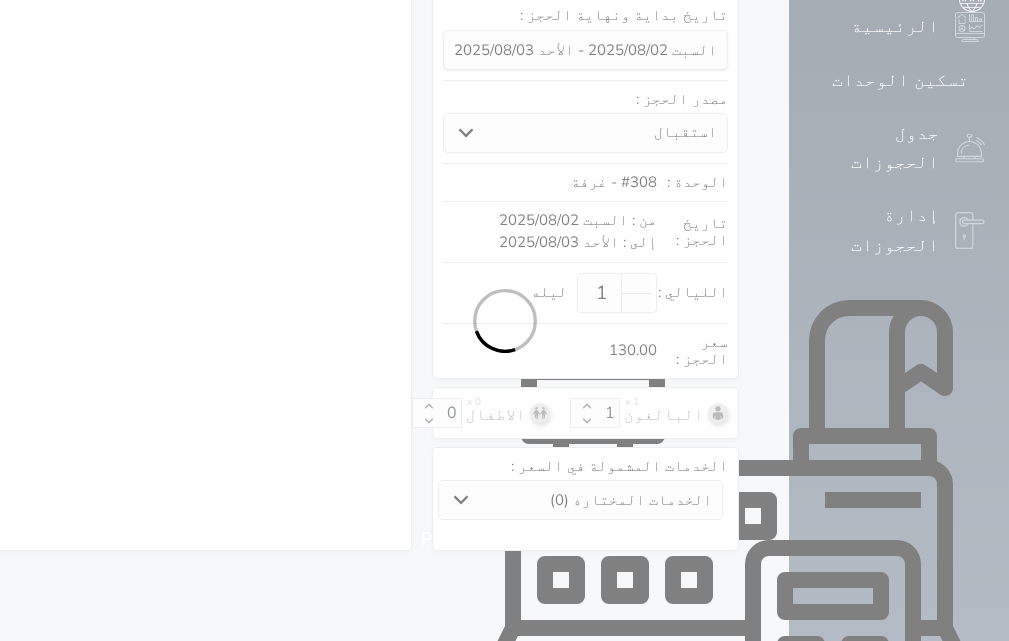 select on "1" 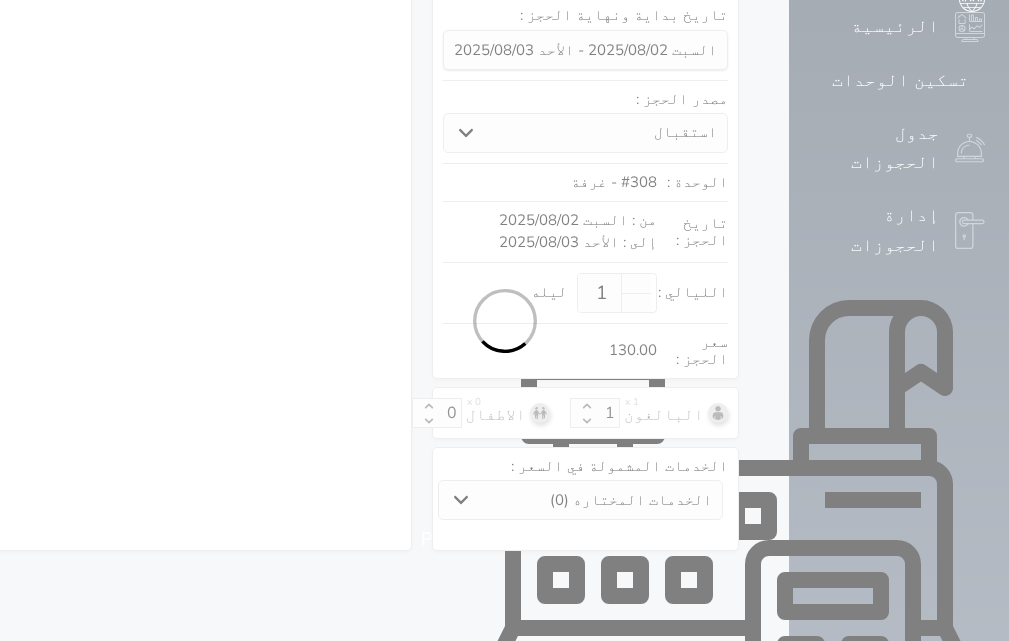 select on "7" 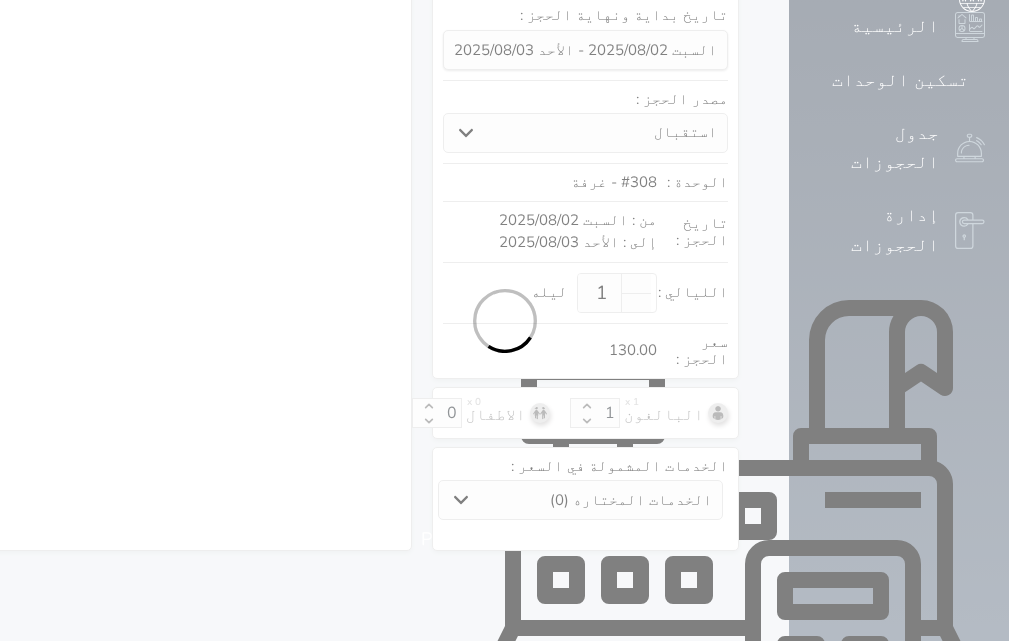 select 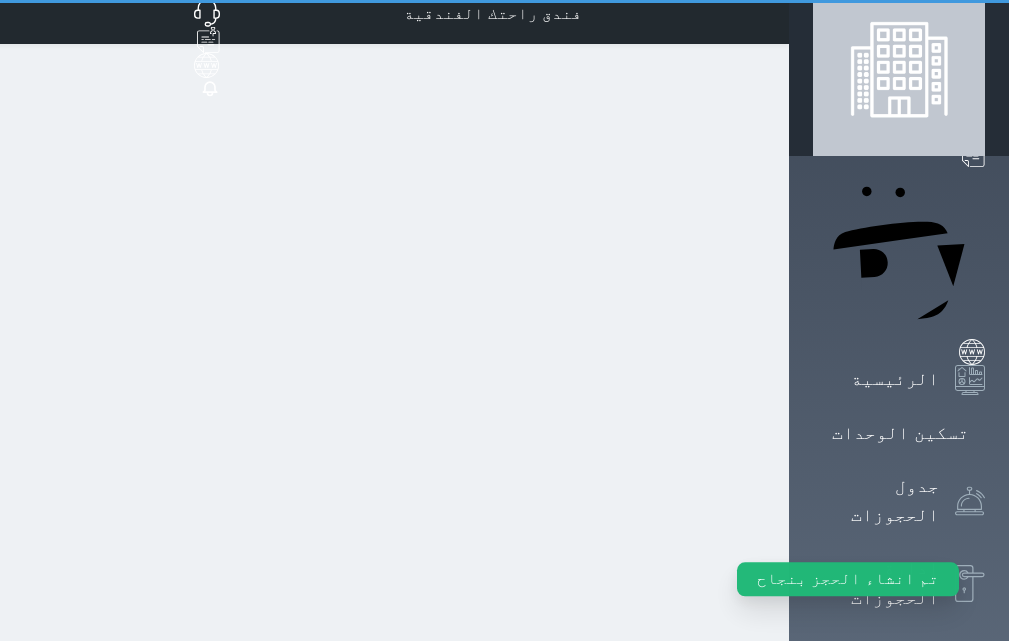 scroll, scrollTop: 0, scrollLeft: 0, axis: both 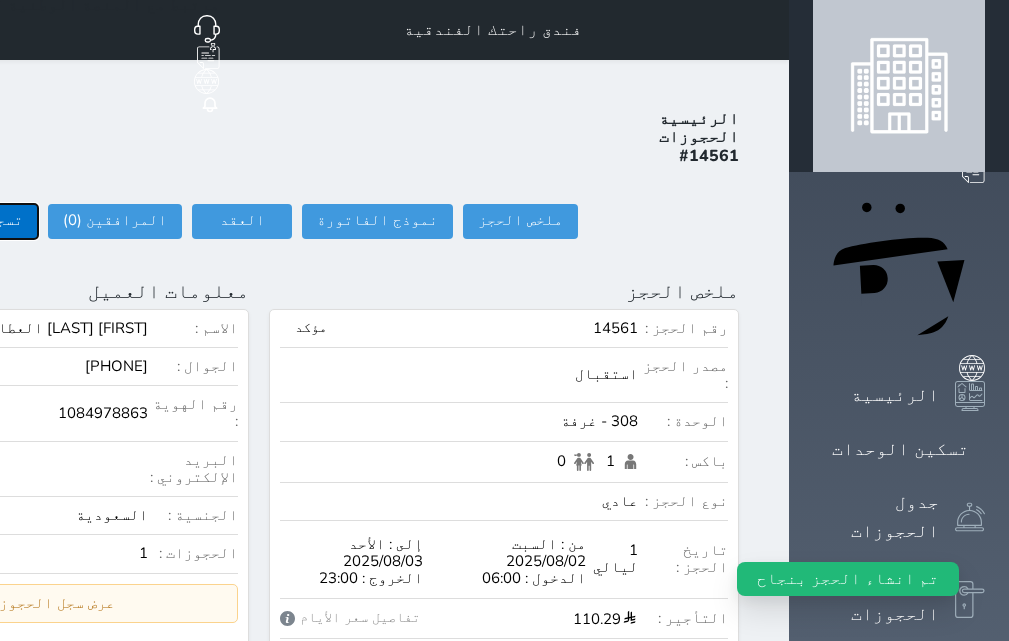 click on "تسجيل دخول" at bounding box center (-20, 221) 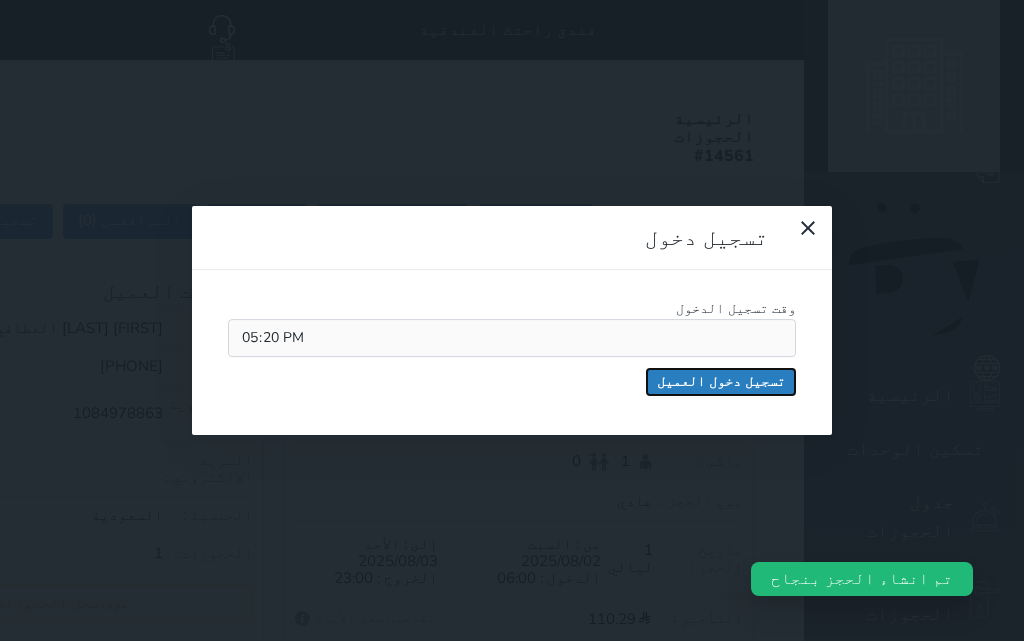 click on "تسجيل دخول العميل" at bounding box center (721, 382) 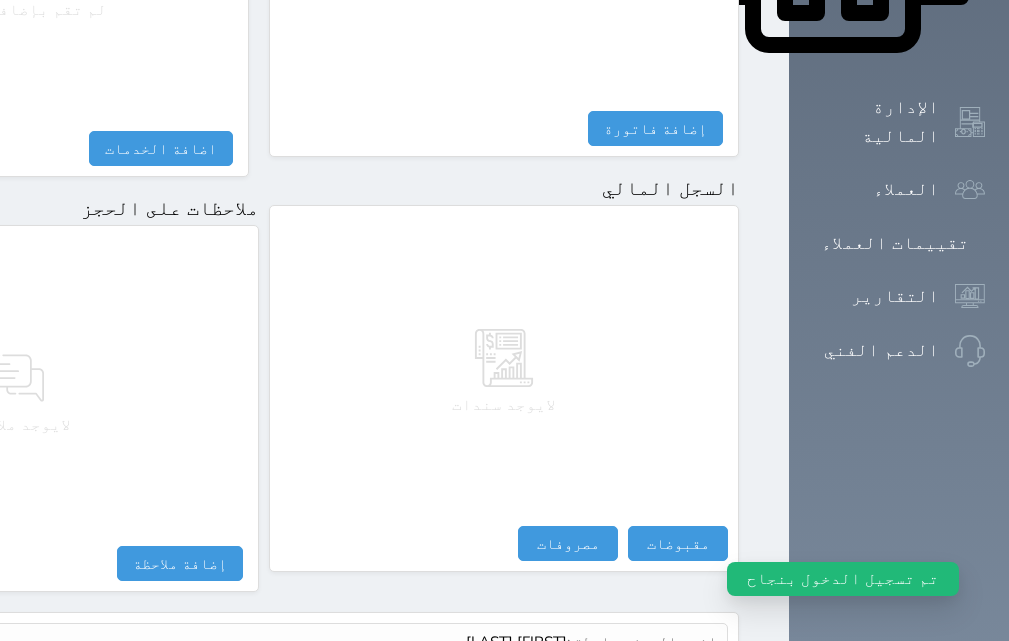 scroll, scrollTop: 1174, scrollLeft: 0, axis: vertical 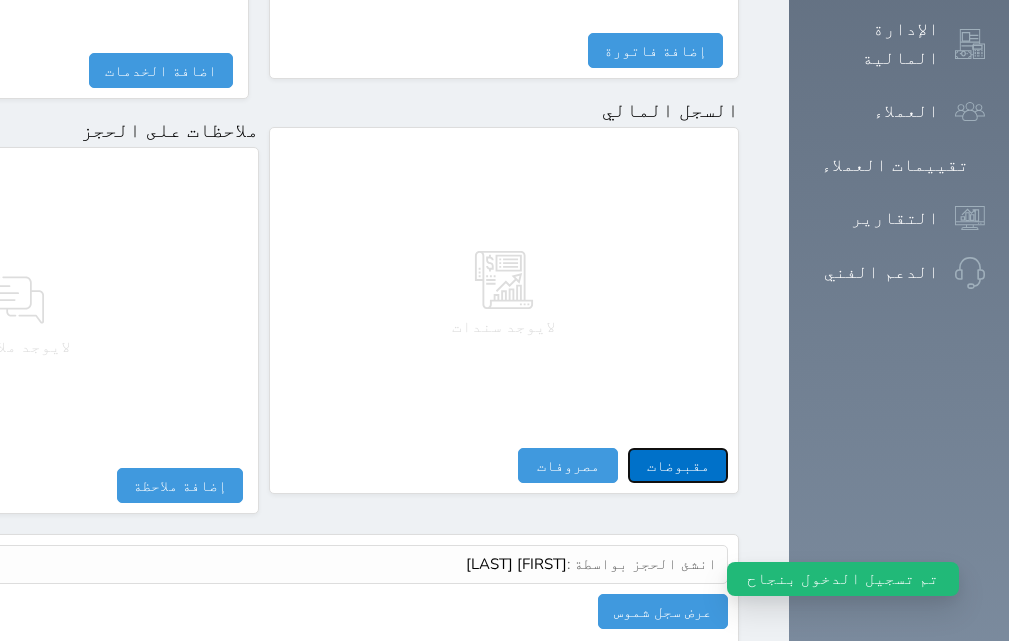 click on "مقبوضات" at bounding box center [678, 465] 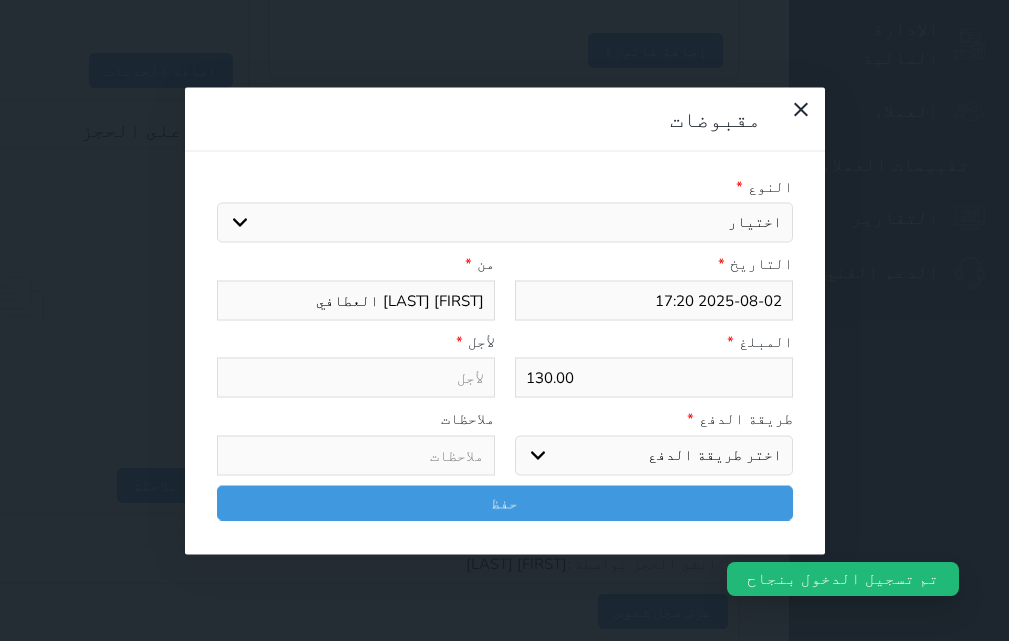scroll, scrollTop: 1139, scrollLeft: 0, axis: vertical 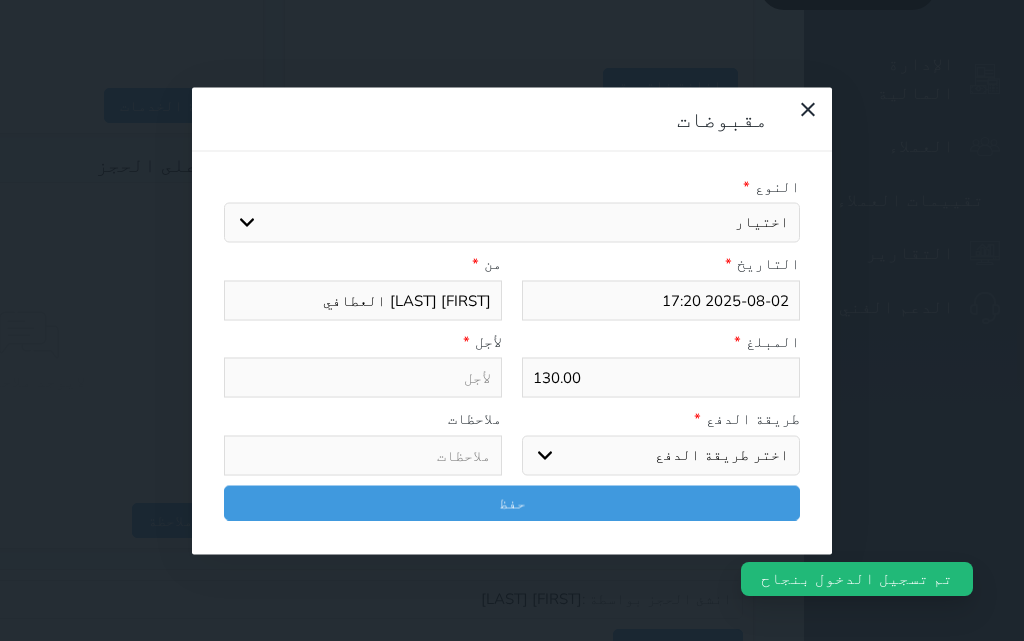 select 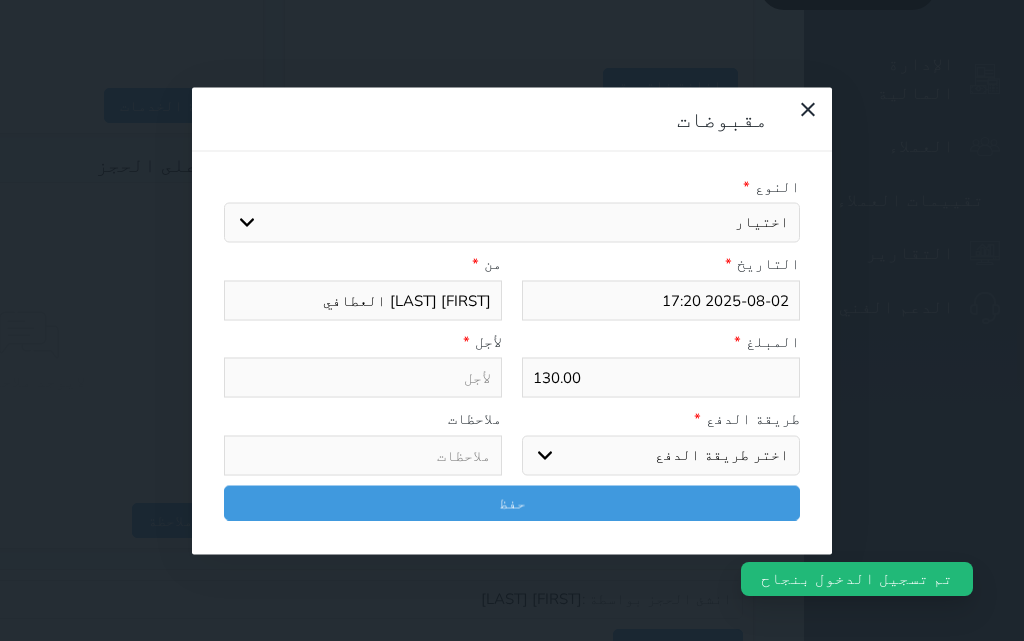 select 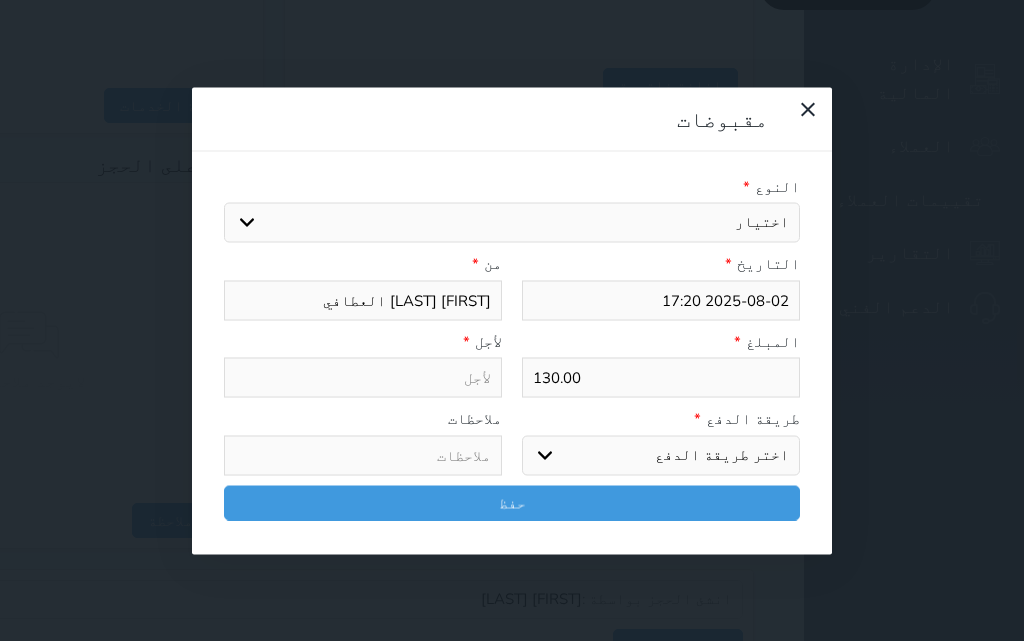 select on "2470" 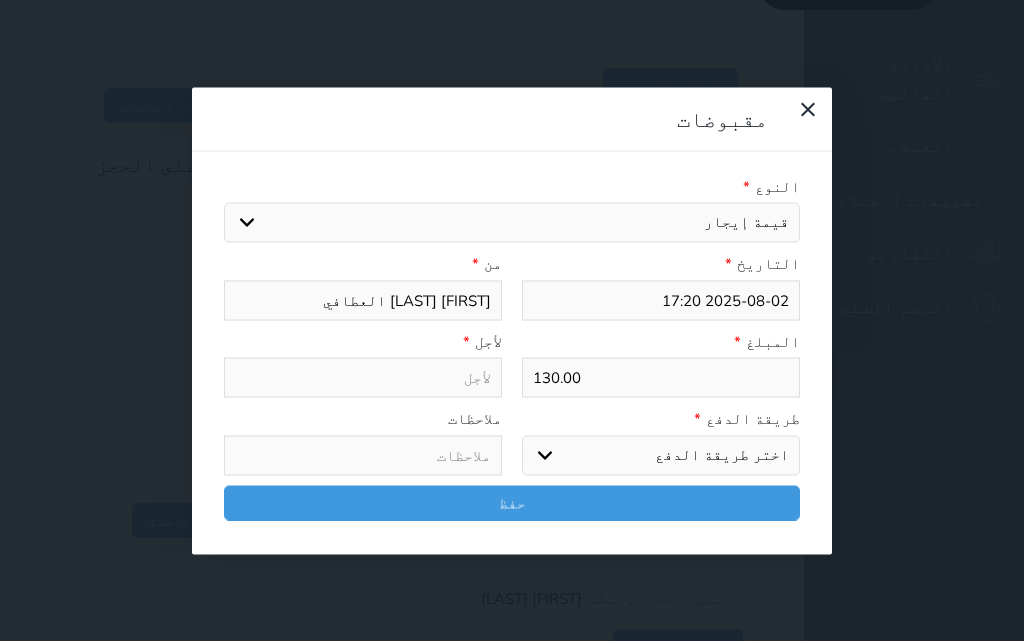 click on "اختيار   مقبوضات عامة قيمة إيجار فواتير تامين عربون لا ينطبق آخر مغسلة واي فاي - الإنترنت مواقف السيارات طعام الأغذية والمشروبات مشروبات المشروبات الباردة المشروبات الساخنة الإفطار غداء عشاء مخبز و كعك حمام سباحة الصالة الرياضية سبا و خدمات الجمال اختيار وإسقاط (خدمات النقل) ميني بار كابل - تلفزيون سرير إضافي تصفيف الشعر التسوق خدمات الجولات السياحية المنظمة خدمات الدليل السياحي فواتير البوفية" at bounding box center [512, 223] 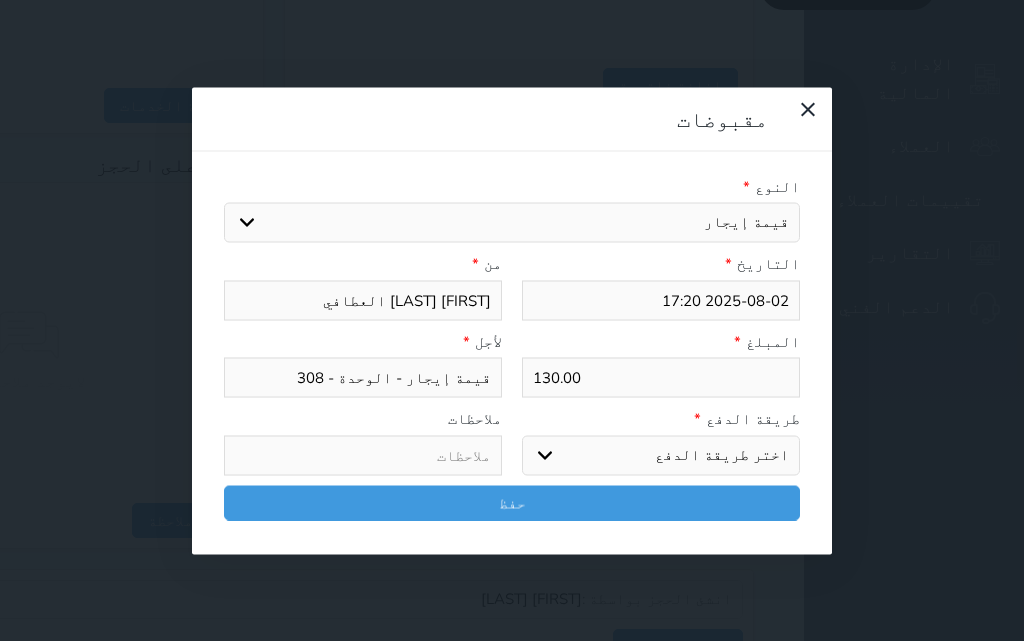 click on "اختر طريقة الدفع   دفع نقدى   تحويل بنكى   مدى   بطاقة ائتمان   آجل" at bounding box center [661, 455] 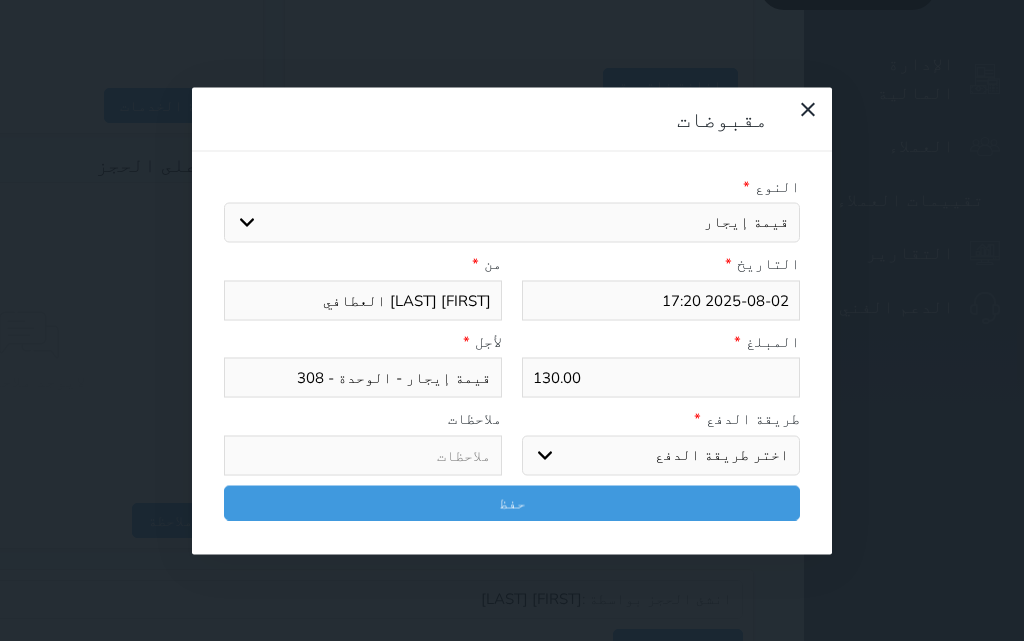 select on "mada" 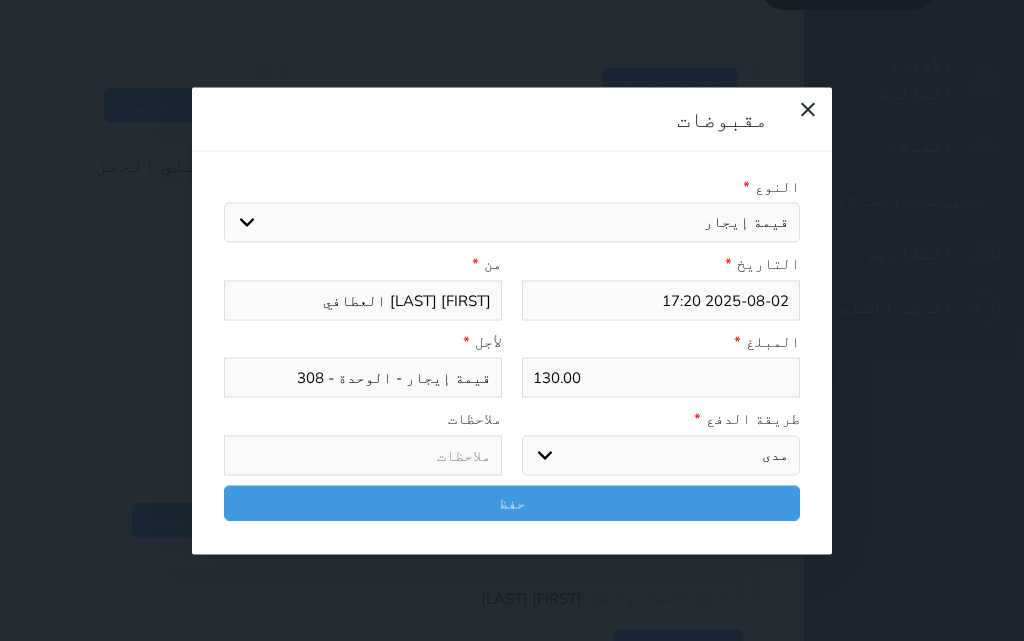 click on "اختر طريقة الدفع   دفع نقدى   تحويل بنكى   مدى   بطاقة ائتمان   آجل" at bounding box center (661, 455) 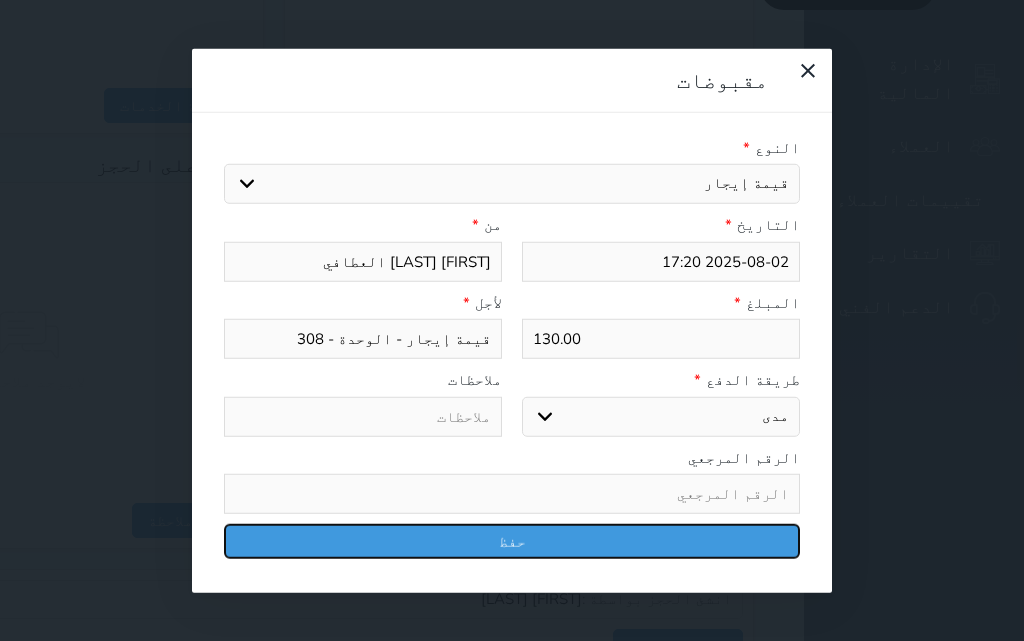 drag, startPoint x: 684, startPoint y: 494, endPoint x: 539, endPoint y: 465, distance: 147.87157 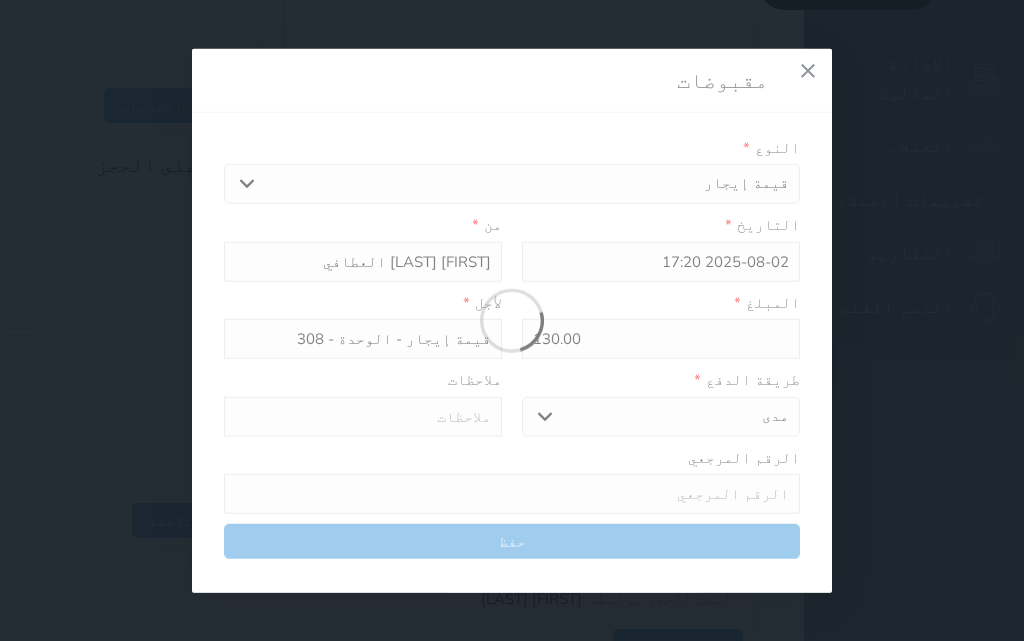 select 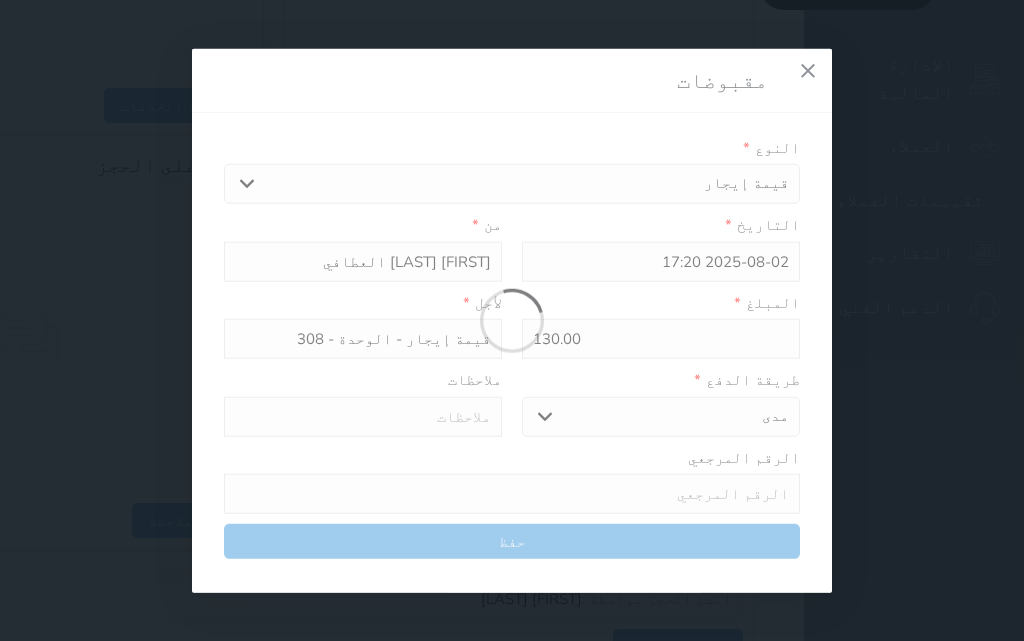 type 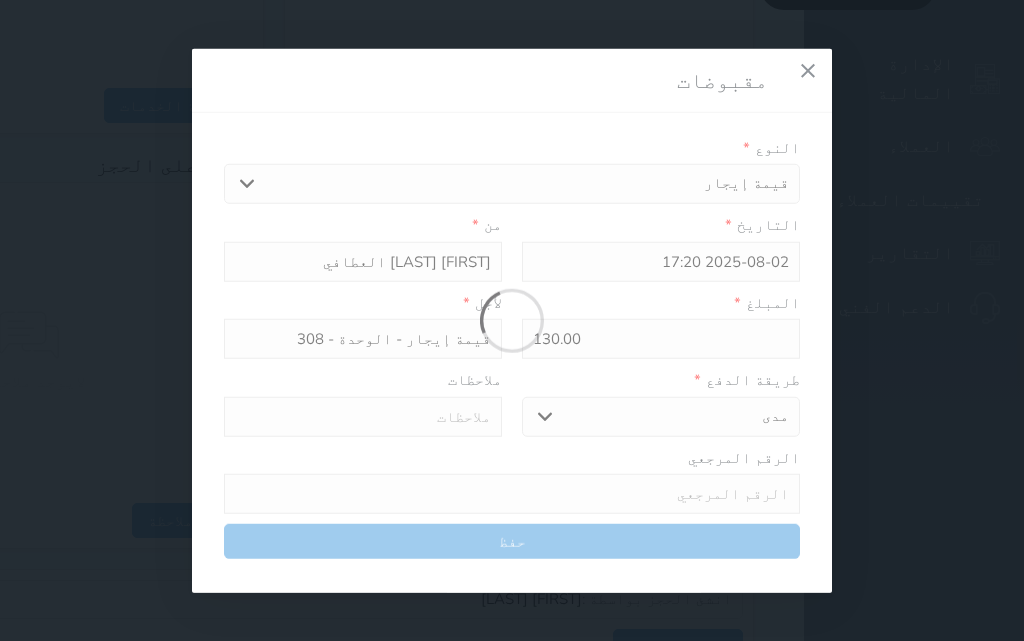 type on "0" 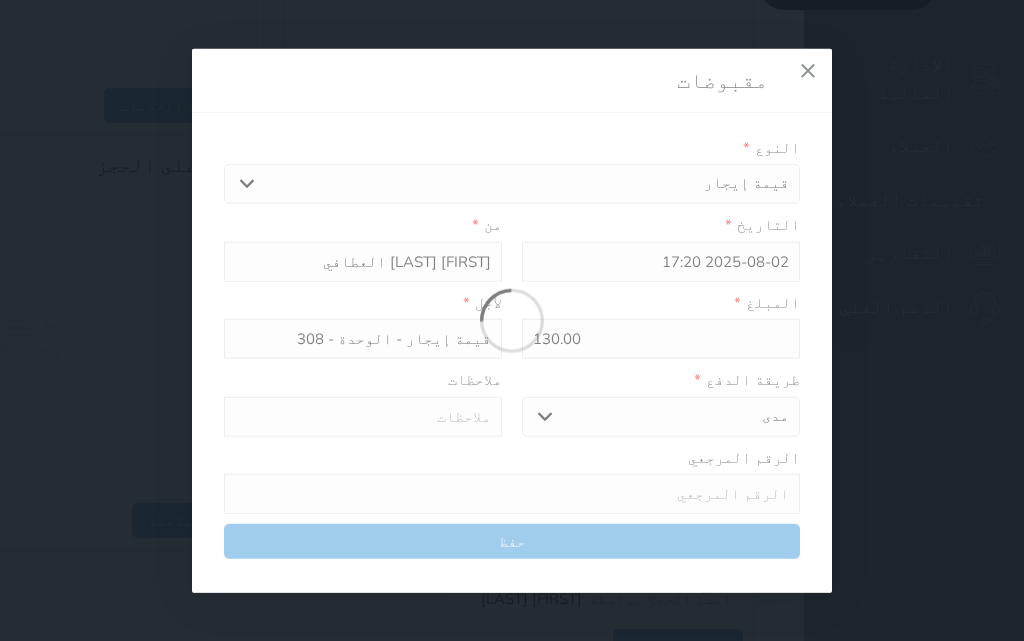select 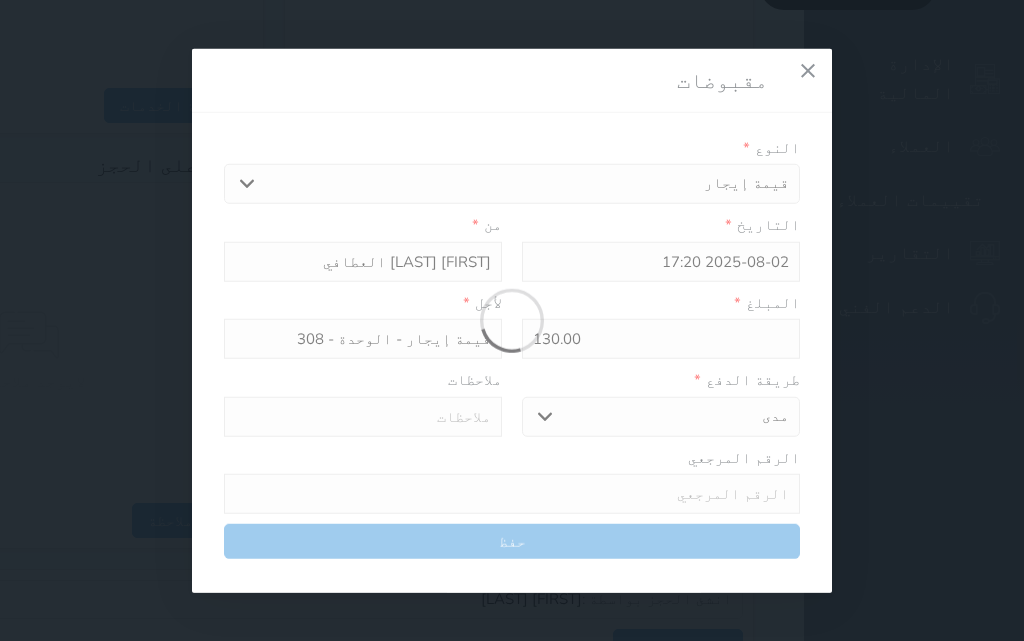 type on "0" 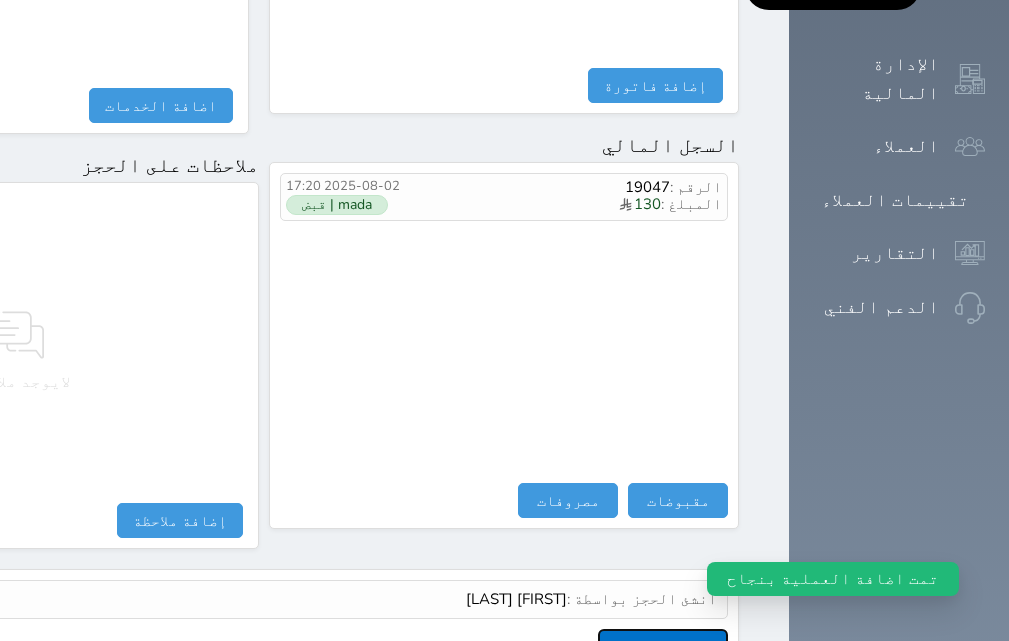 click on "عرض سجل شموس" at bounding box center [663, 646] 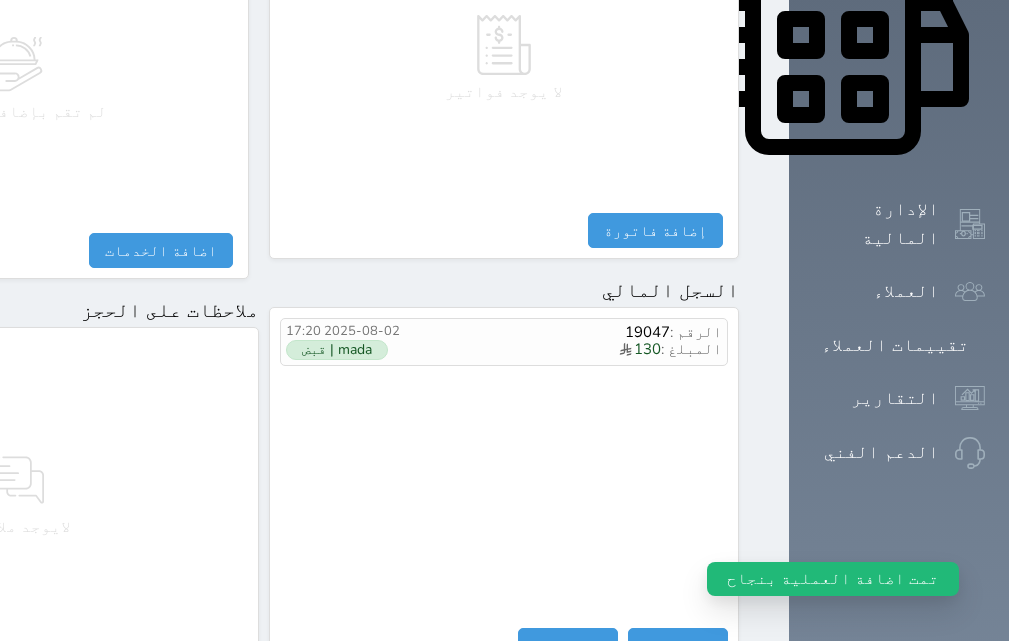 scroll, scrollTop: 1174, scrollLeft: 0, axis: vertical 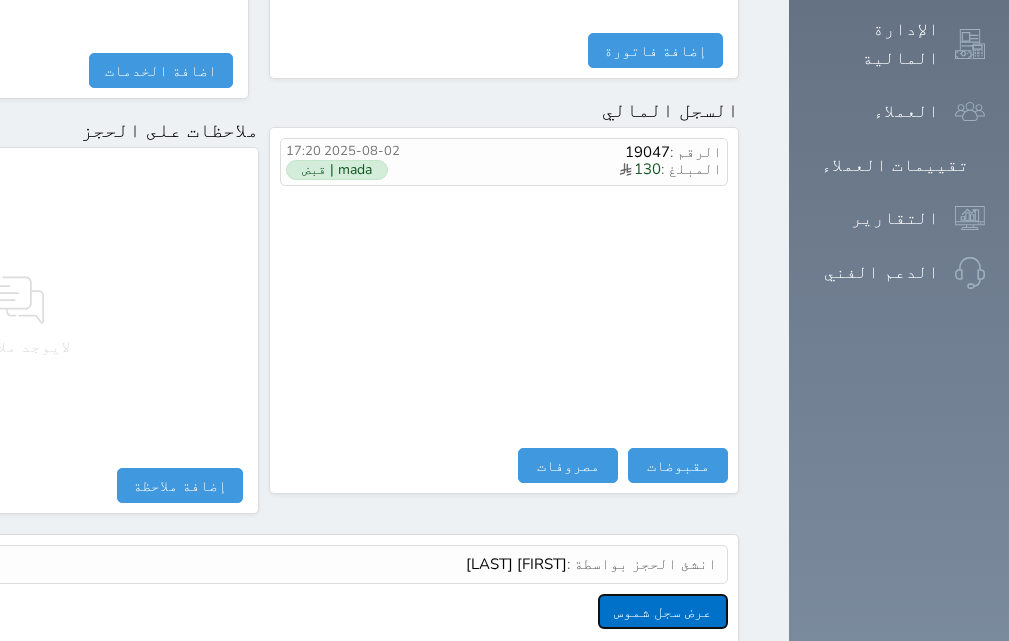 click on "عرض سجل شموس" at bounding box center [663, 611] 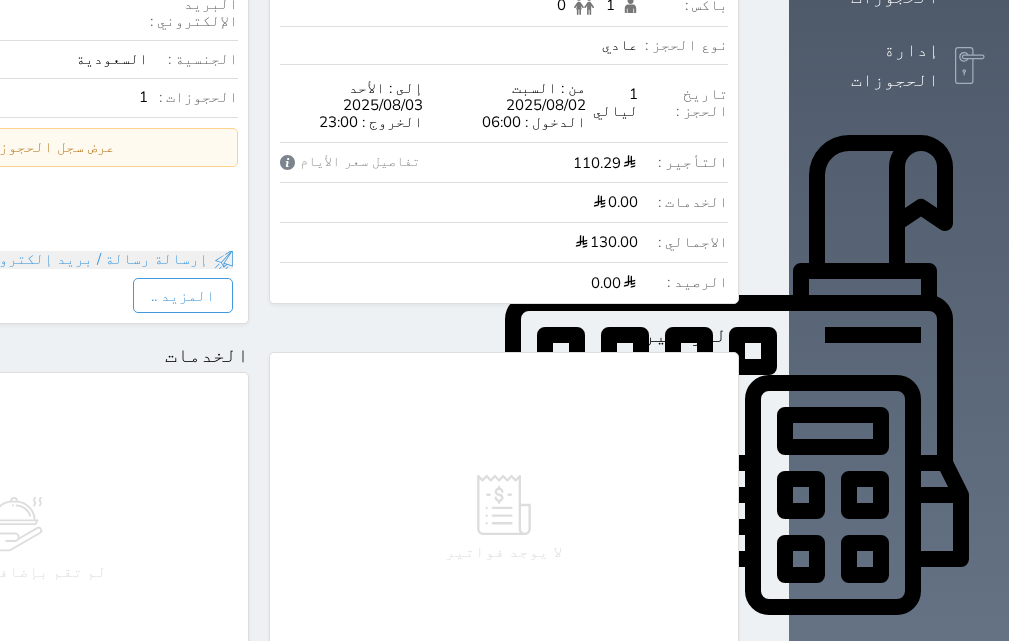 scroll, scrollTop: 274, scrollLeft: 0, axis: vertical 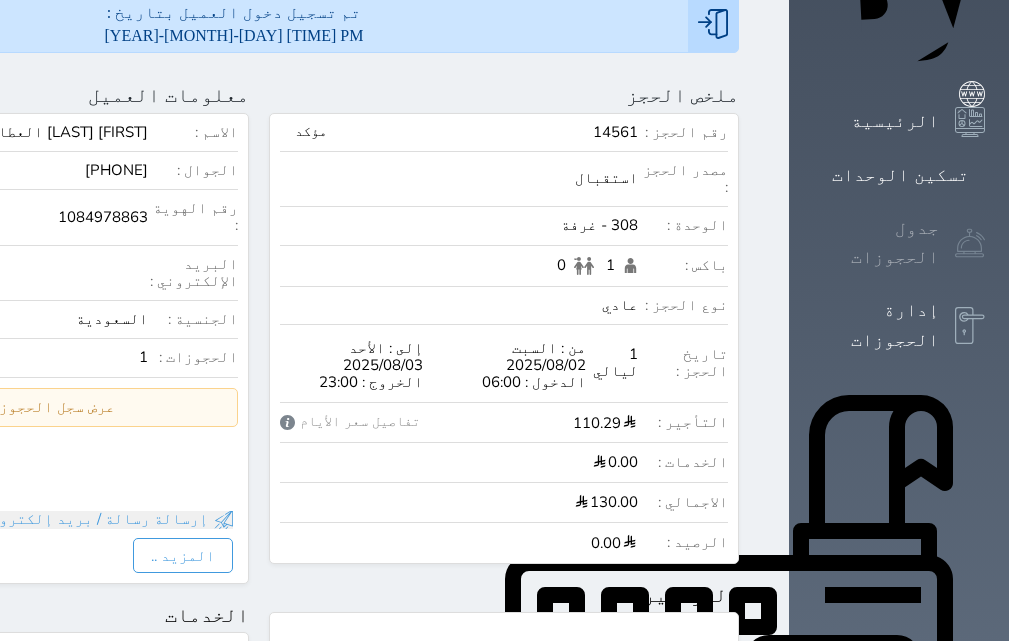 click on "جدول الحجوزات" at bounding box center [876, 243] 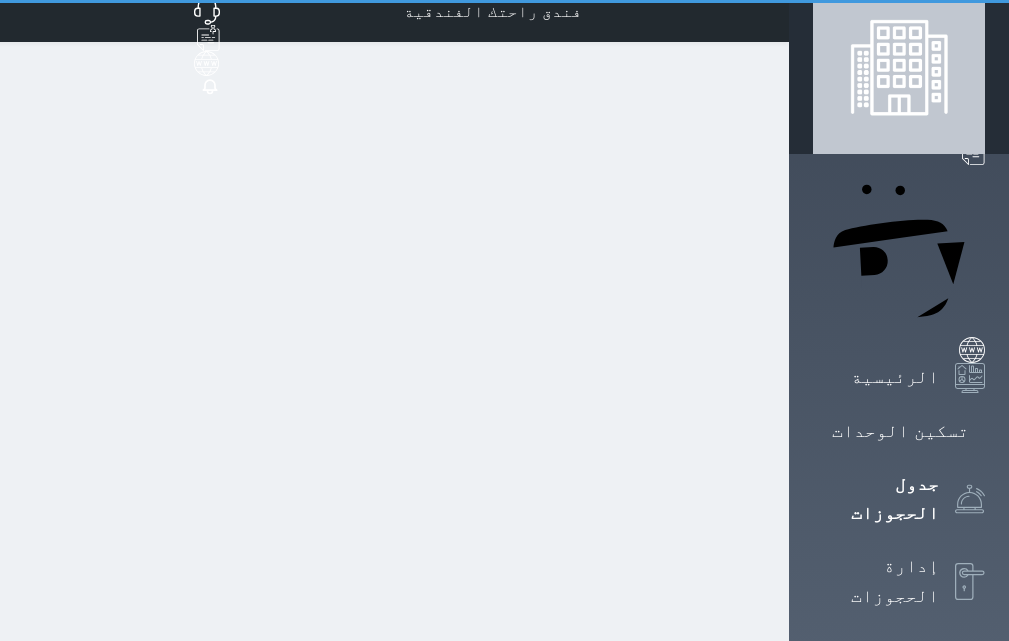 scroll, scrollTop: 0, scrollLeft: 0, axis: both 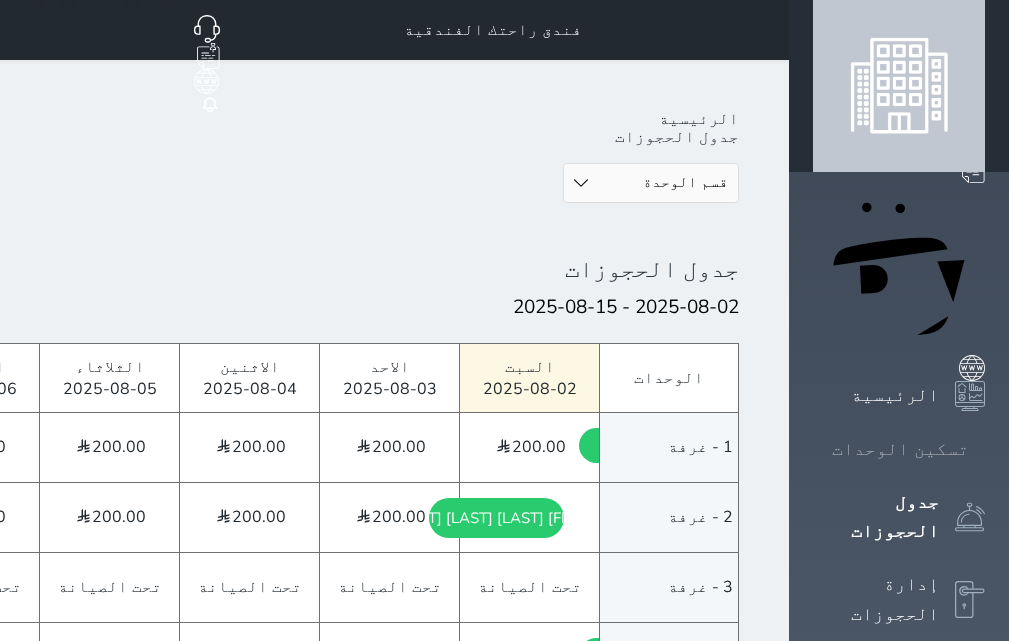 click on "تسكين الوحدات" at bounding box center (900, 449) 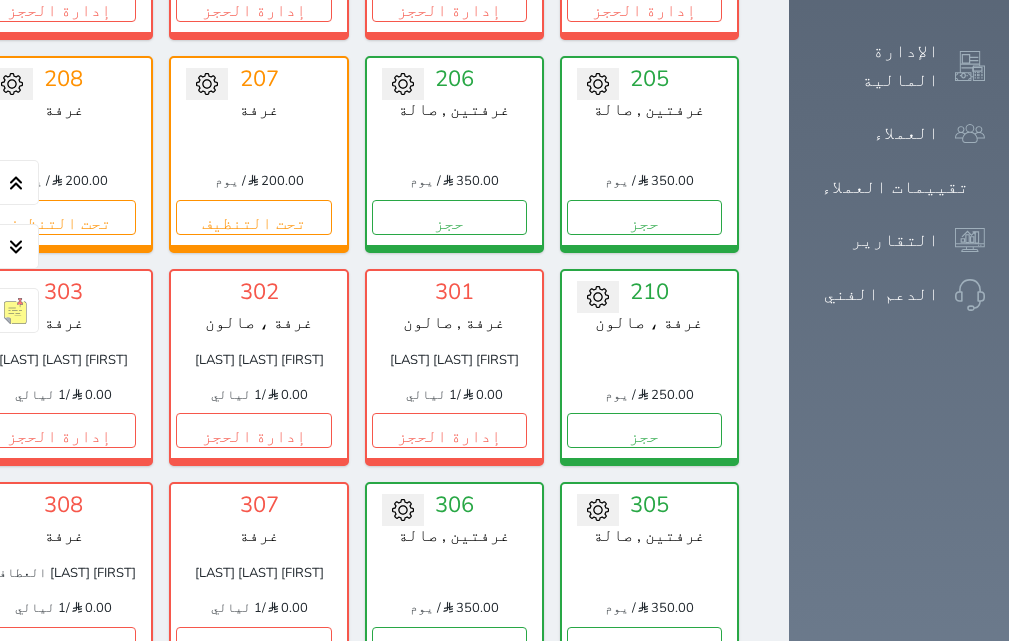 scroll, scrollTop: 1160, scrollLeft: 0, axis: vertical 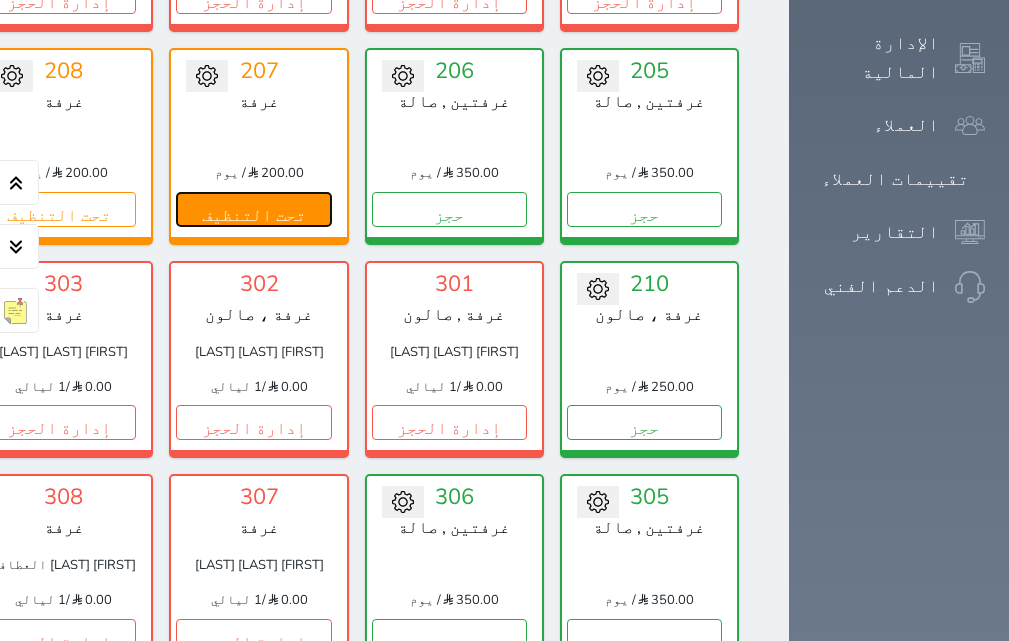 click on "تحت التنظيف" at bounding box center (253, 209) 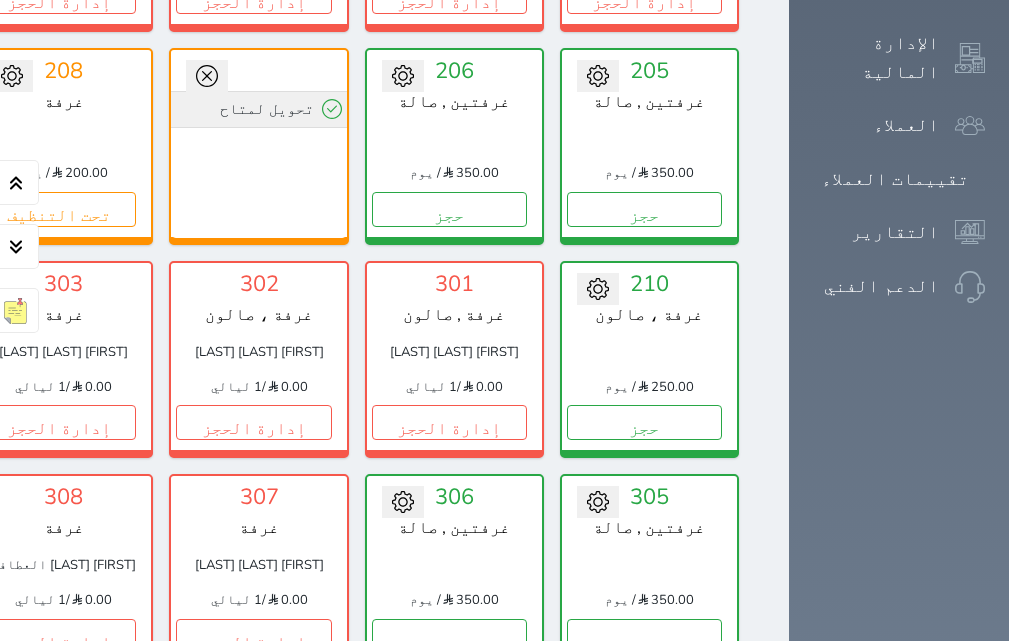 click 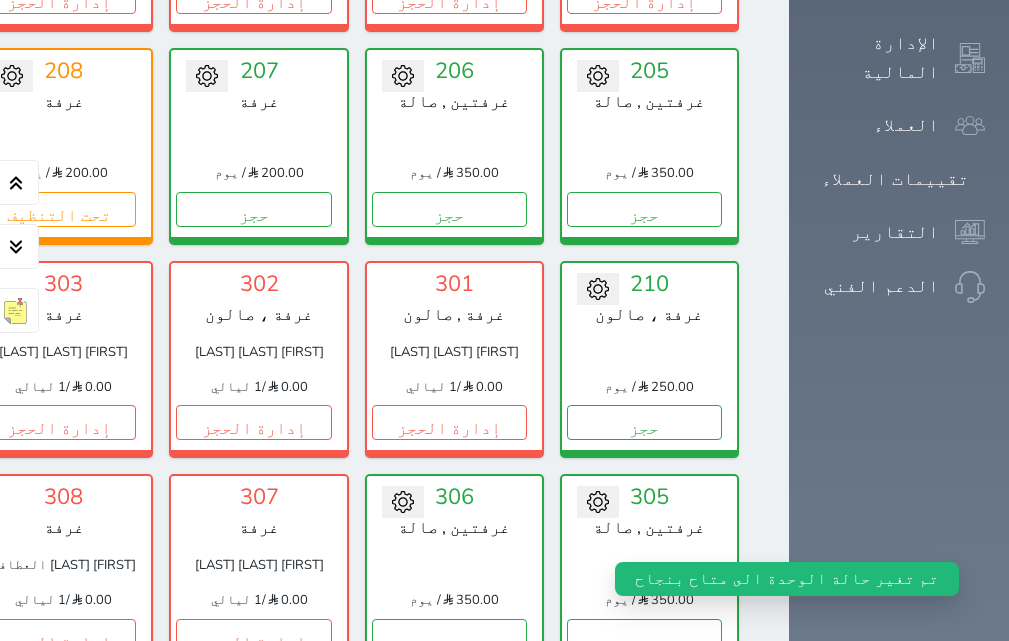 click on "تحويل لمتاح
208   غرفة
200.00
/ يوم             تحت التنظيف" at bounding box center (63, 146) 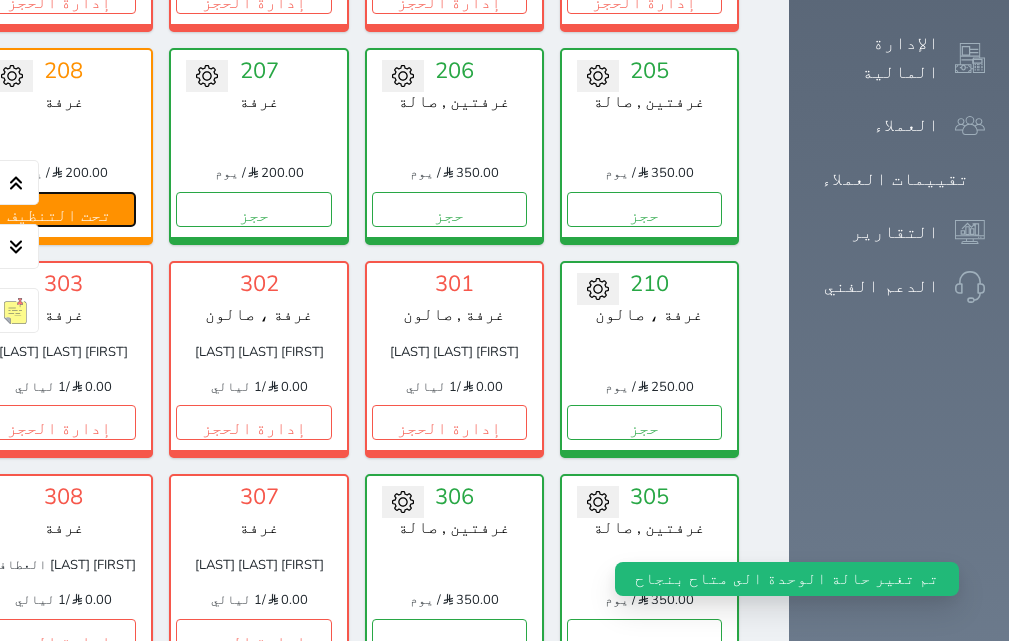 click on "تحت التنظيف" at bounding box center (58, 209) 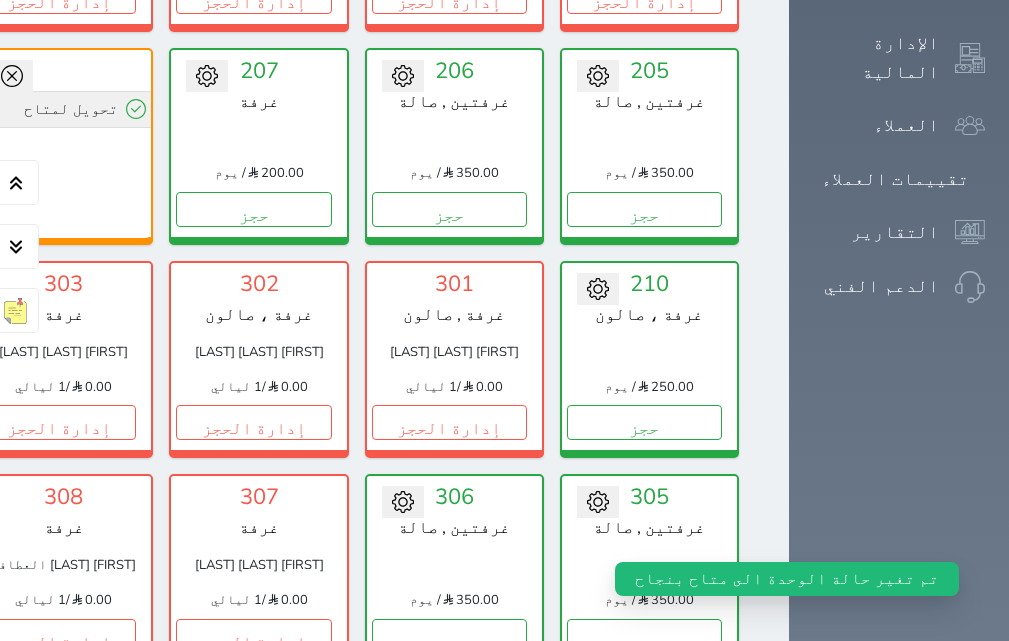 click 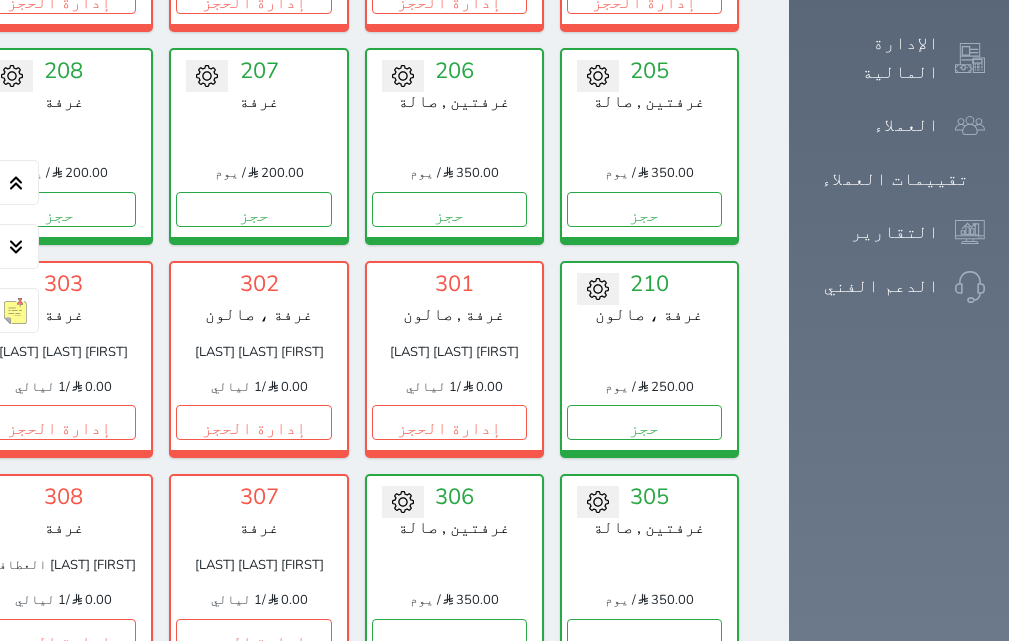 click on "تحت التنظيف" at bounding box center [-137, 209] 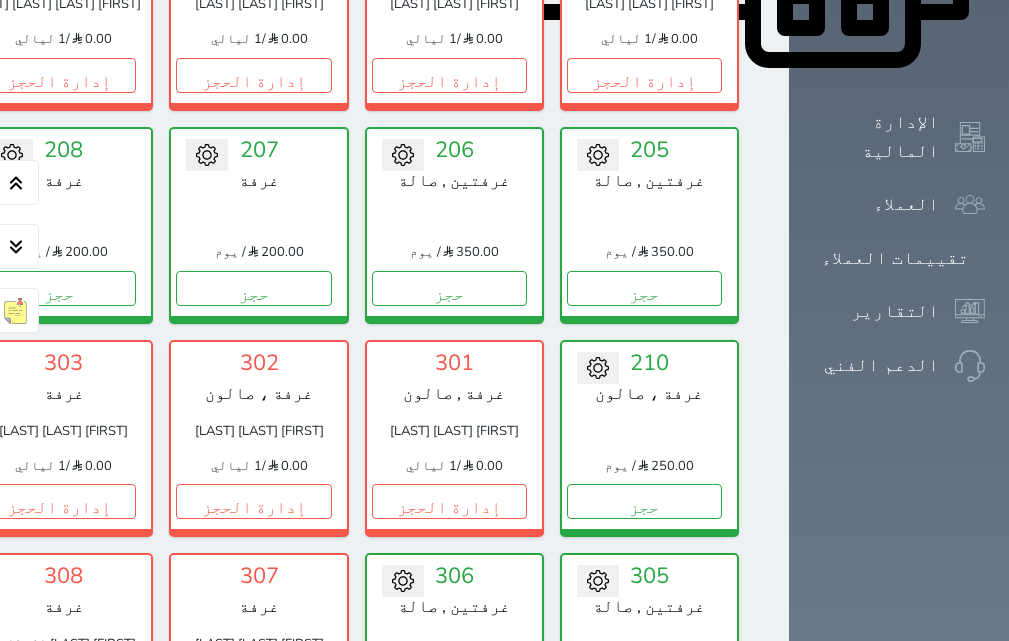 scroll, scrollTop: 1060, scrollLeft: 0, axis: vertical 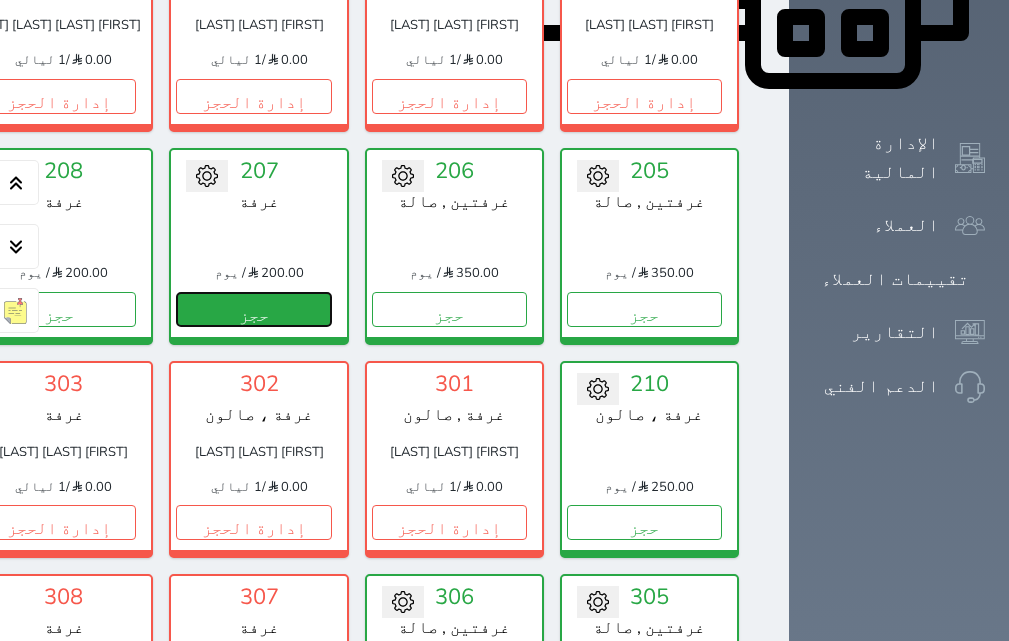 click on "حجز" at bounding box center (253, 309) 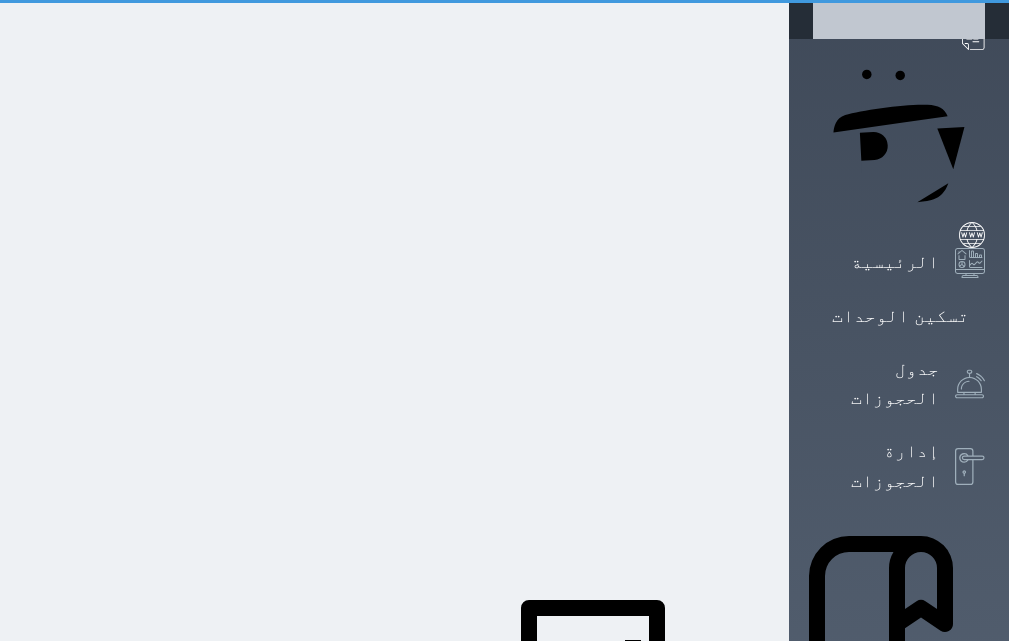 select on "1" 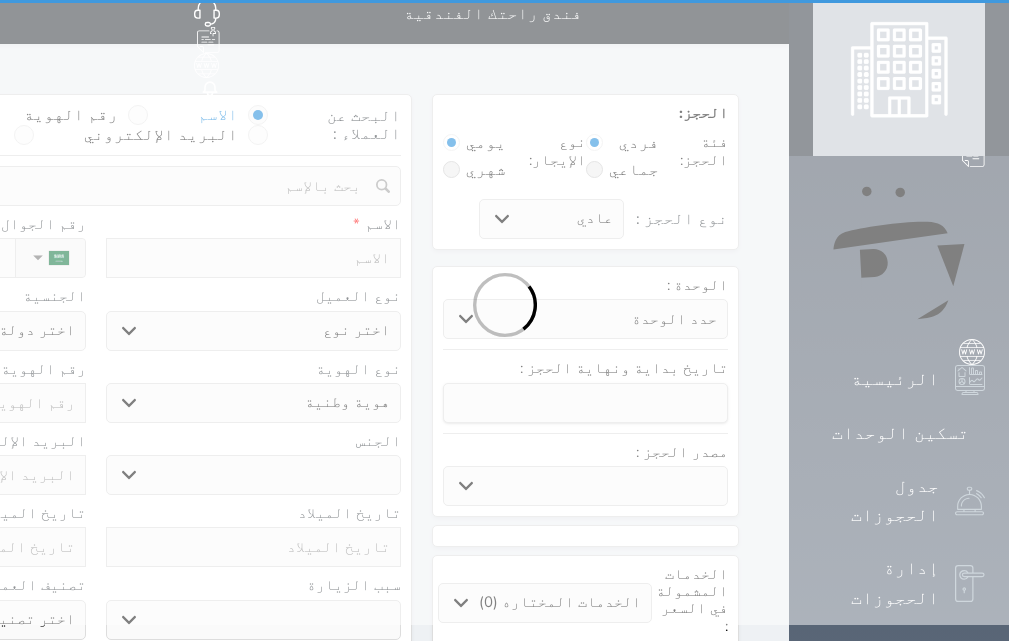 scroll, scrollTop: 0, scrollLeft: 0, axis: both 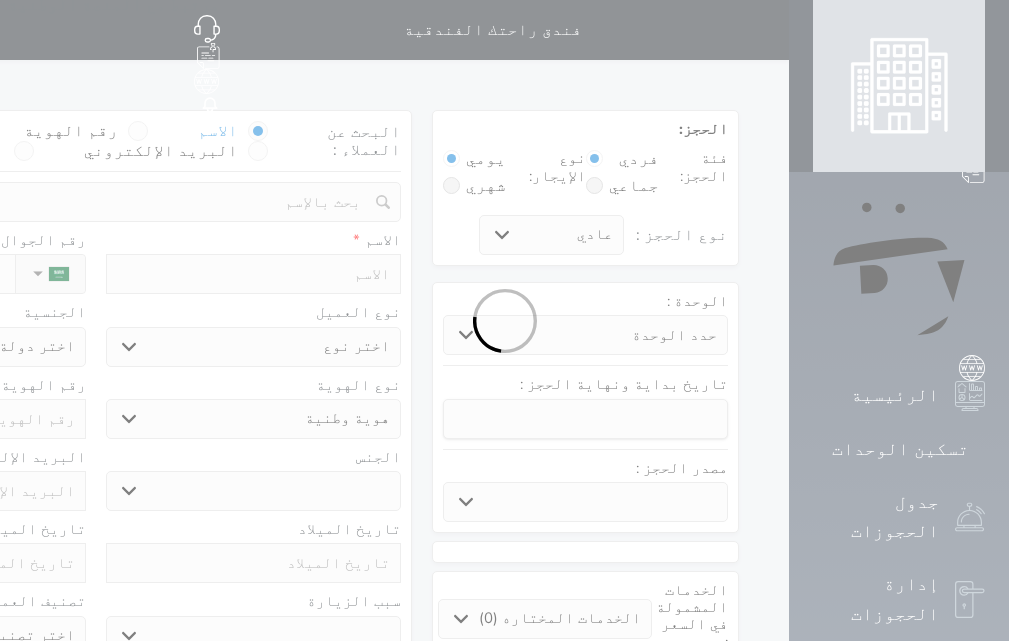 select 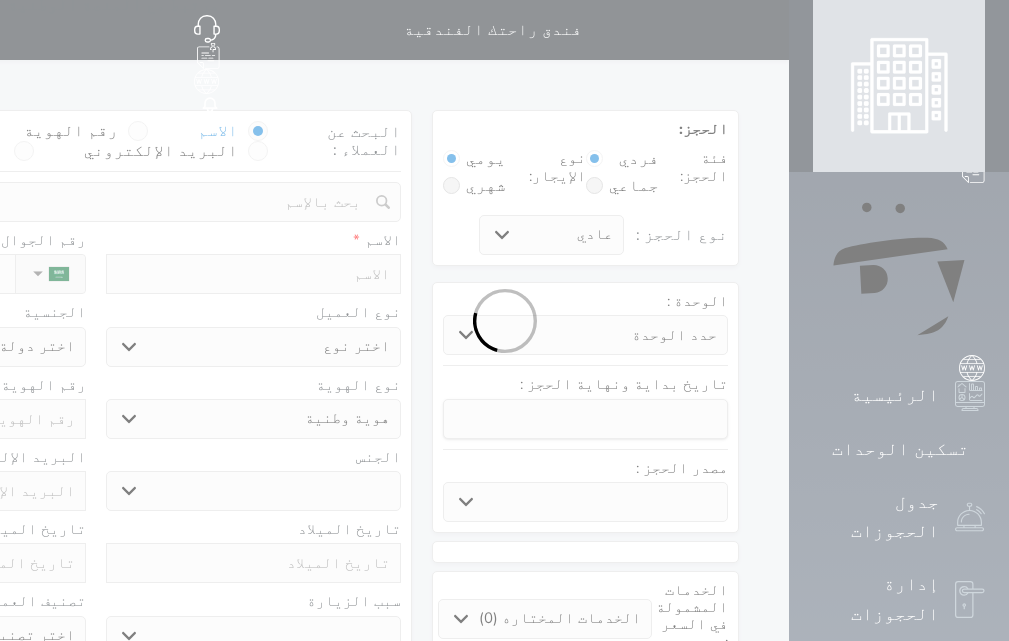 select 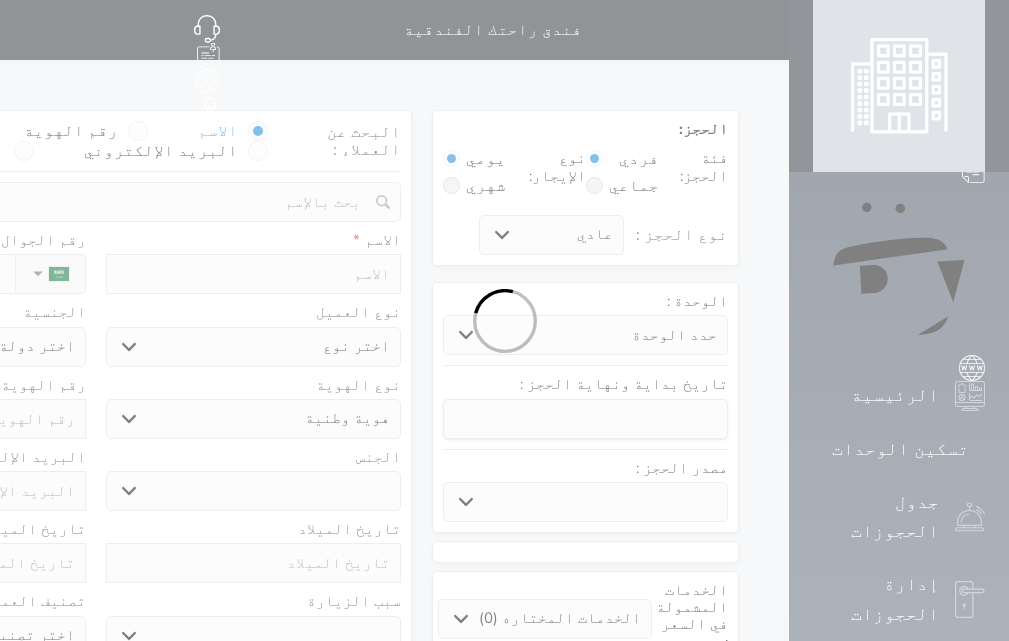select 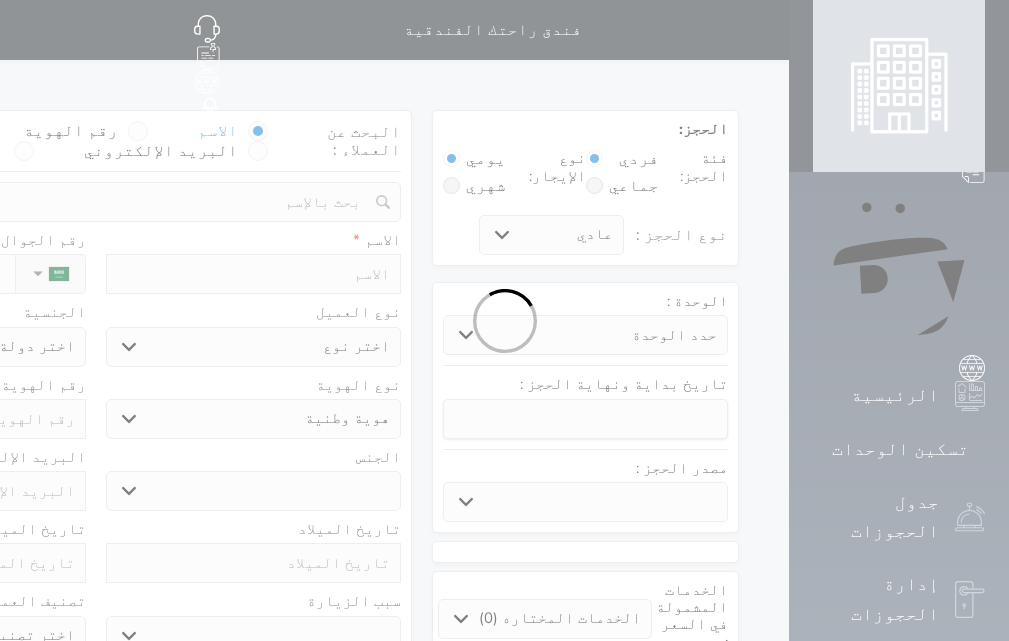select 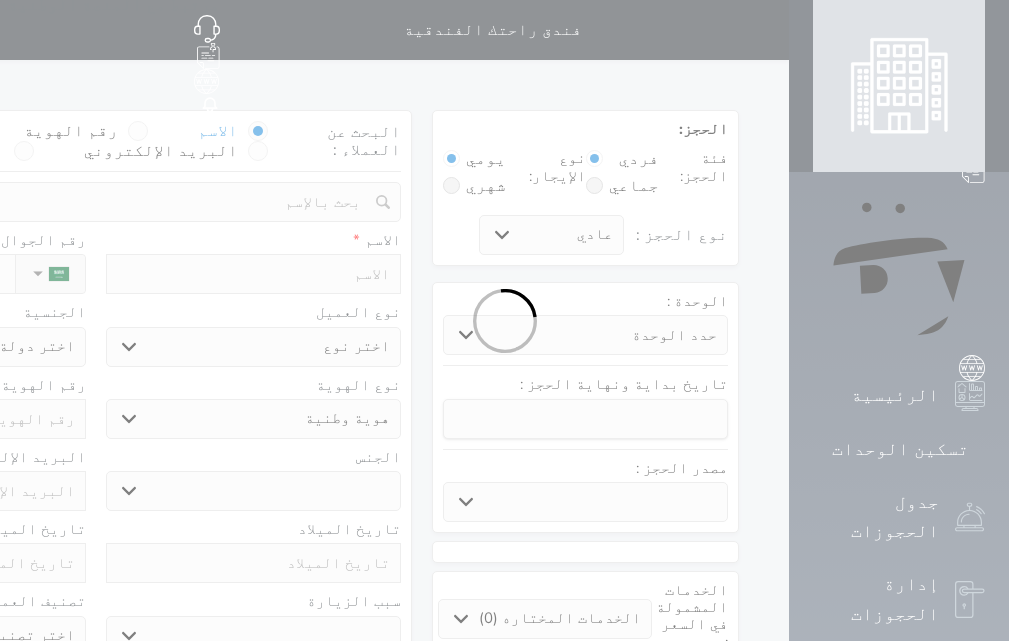 select 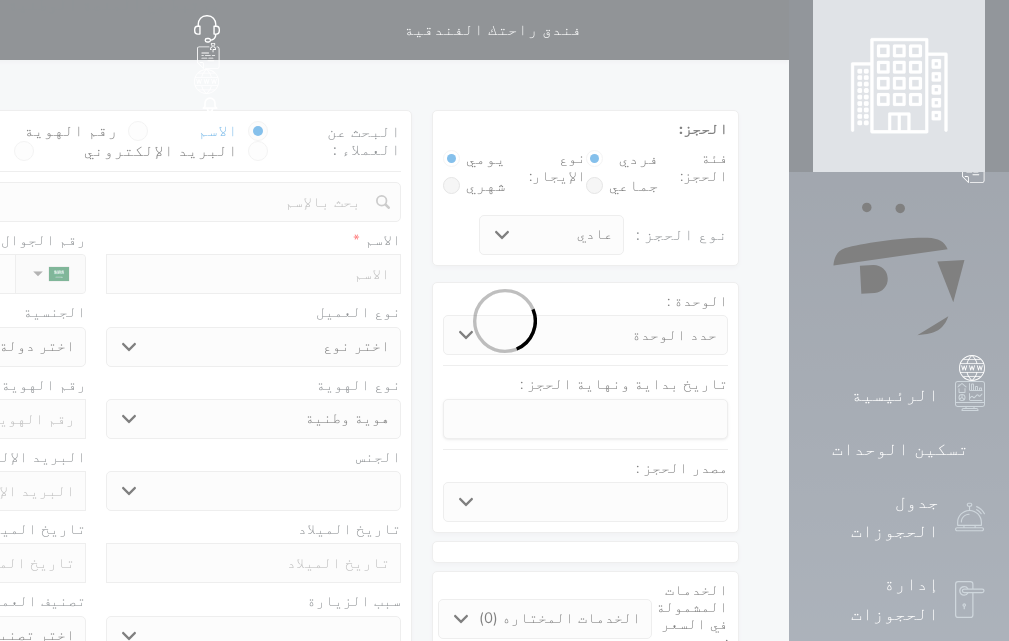 select 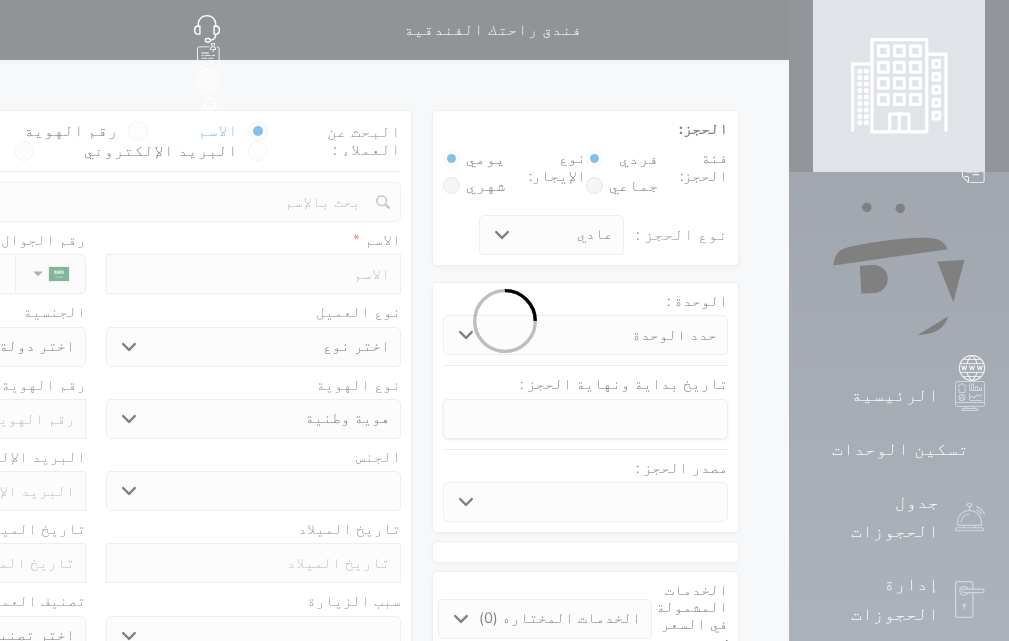 select 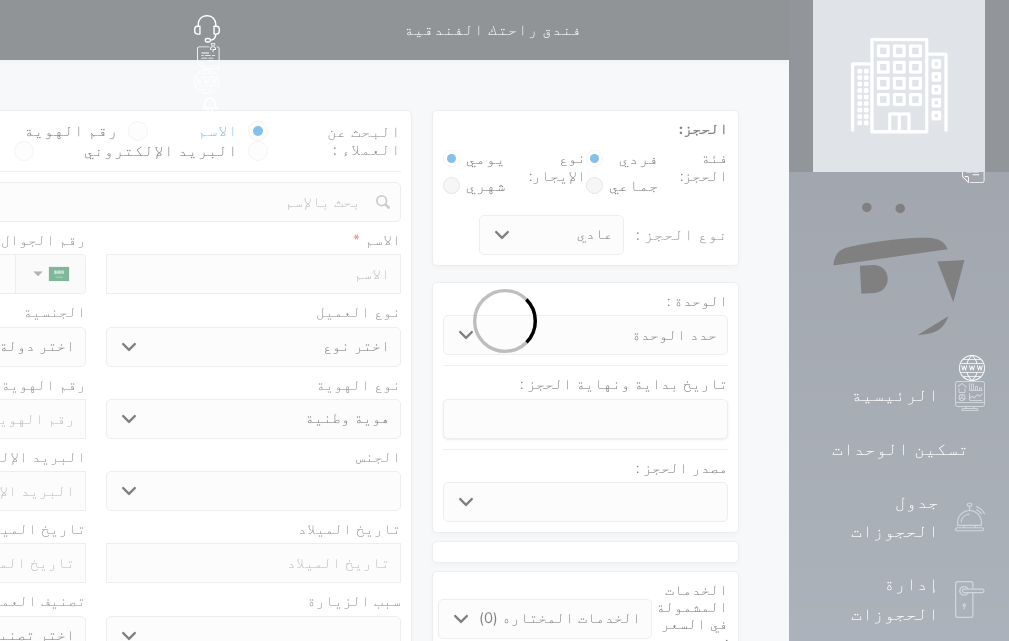 select 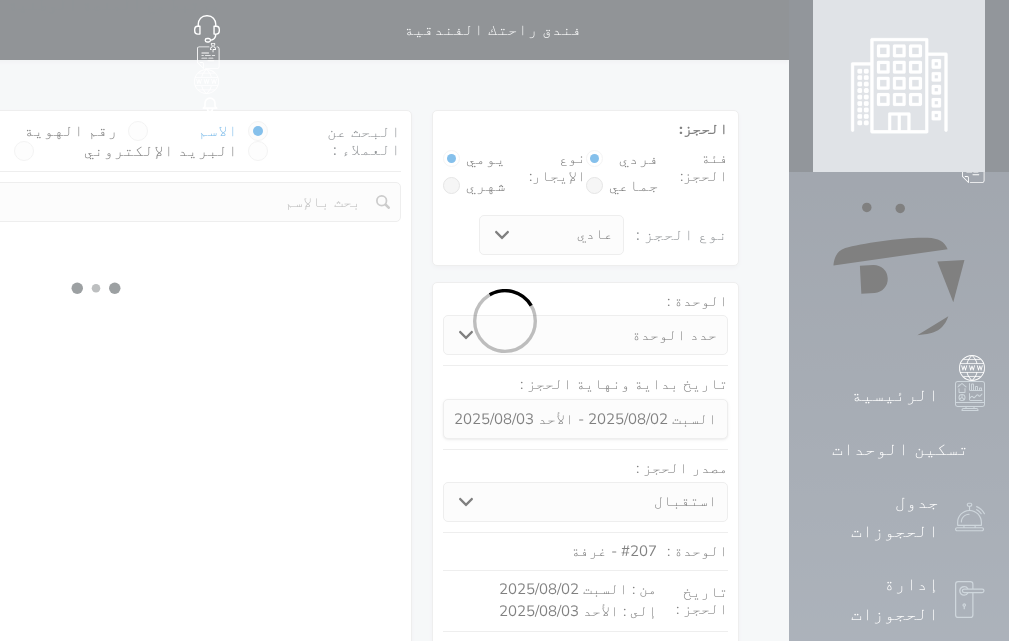 select 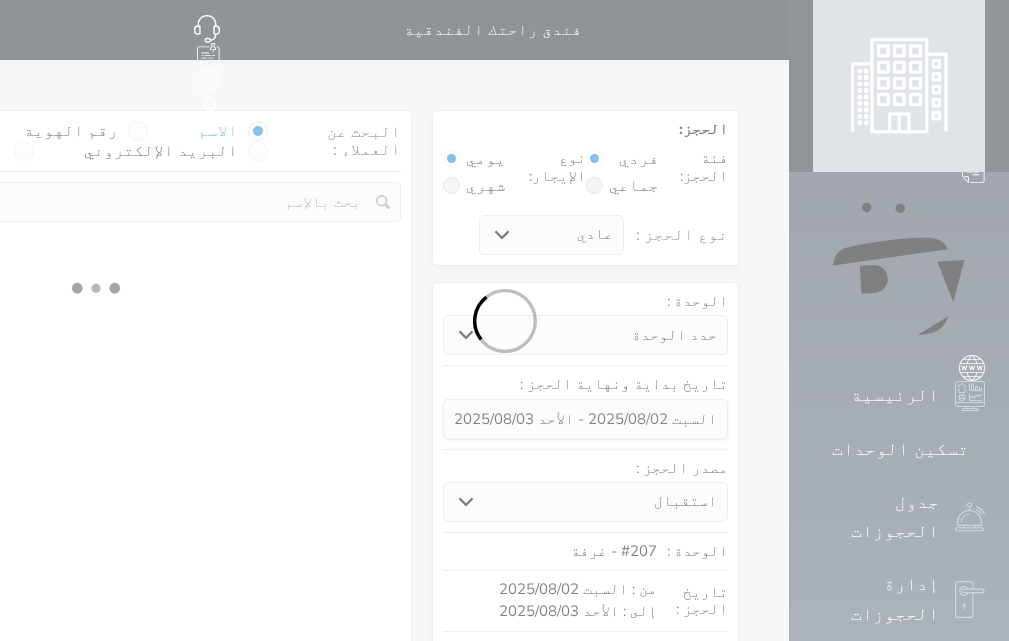 select on "1" 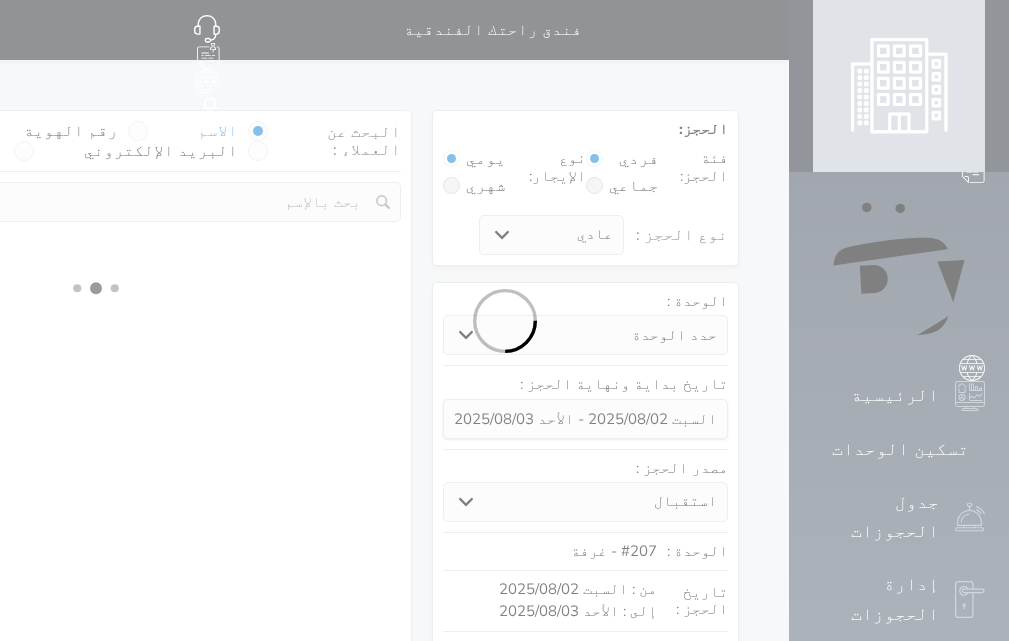 select on "113" 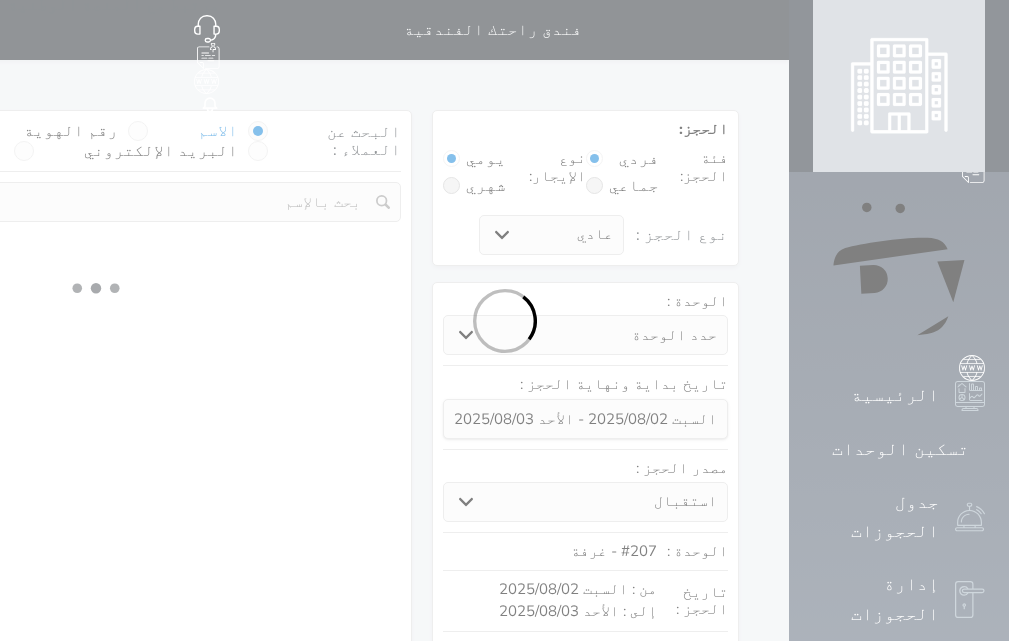 select on "1" 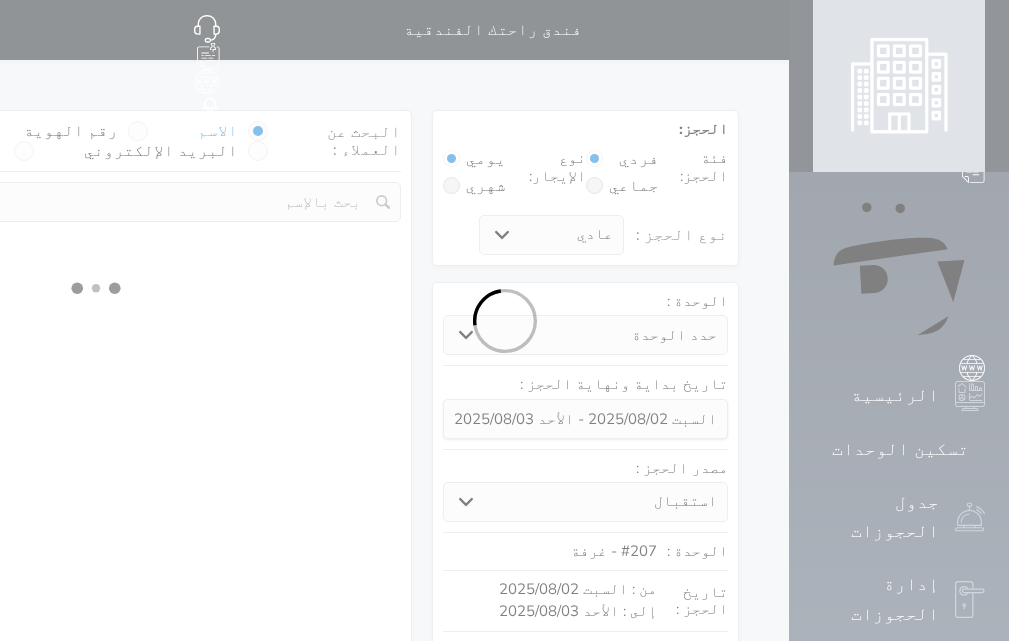 select 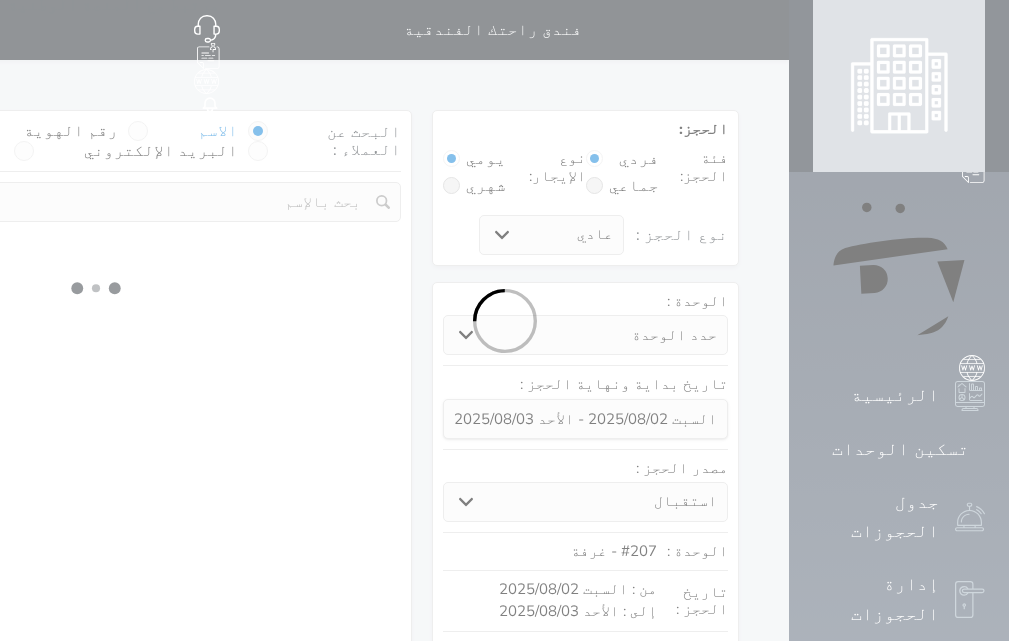 select on "7" 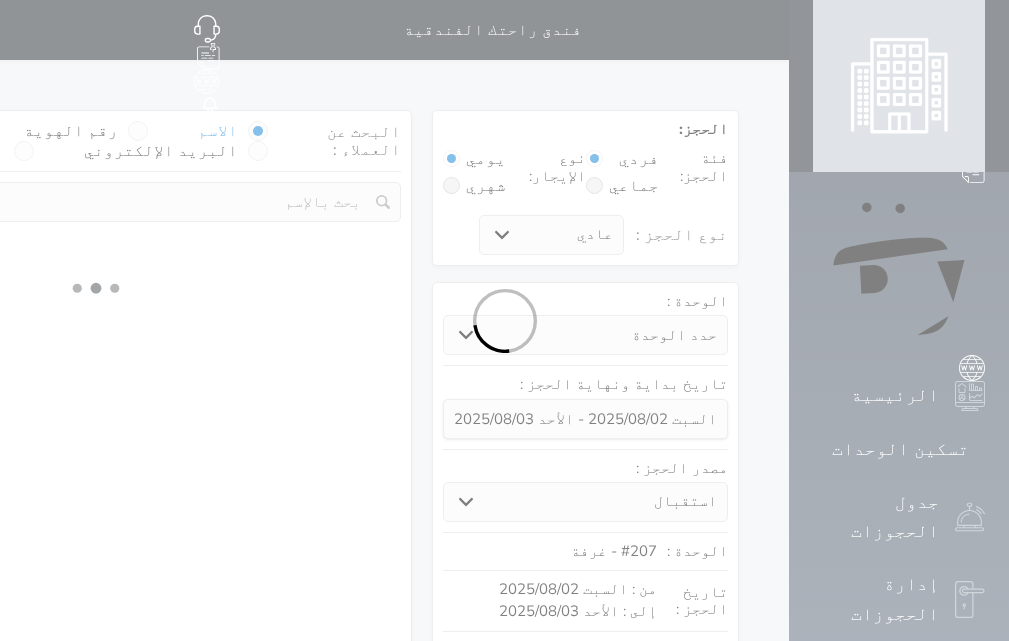 select 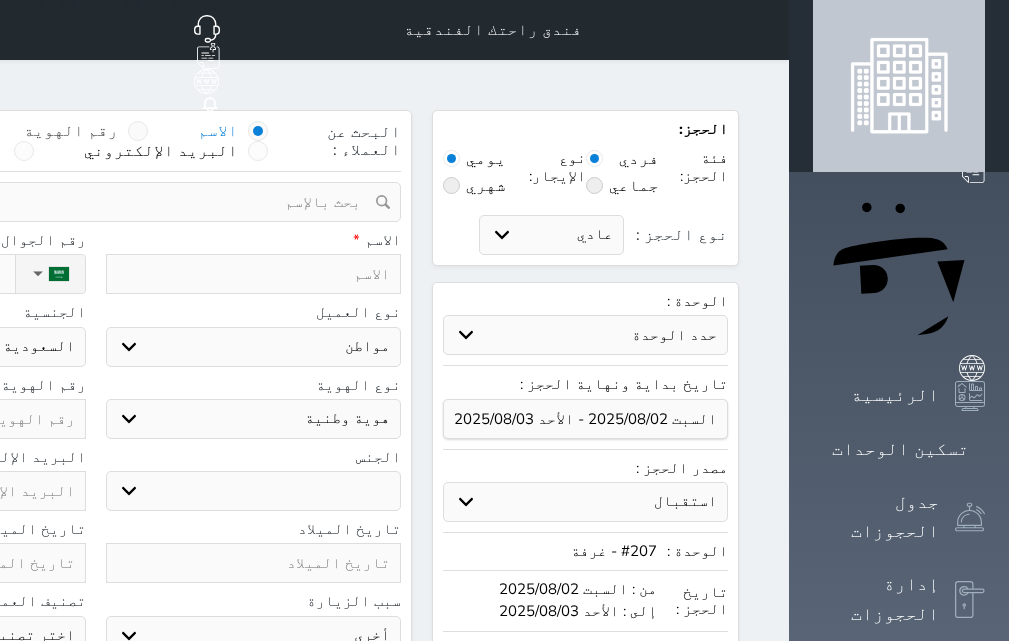 select 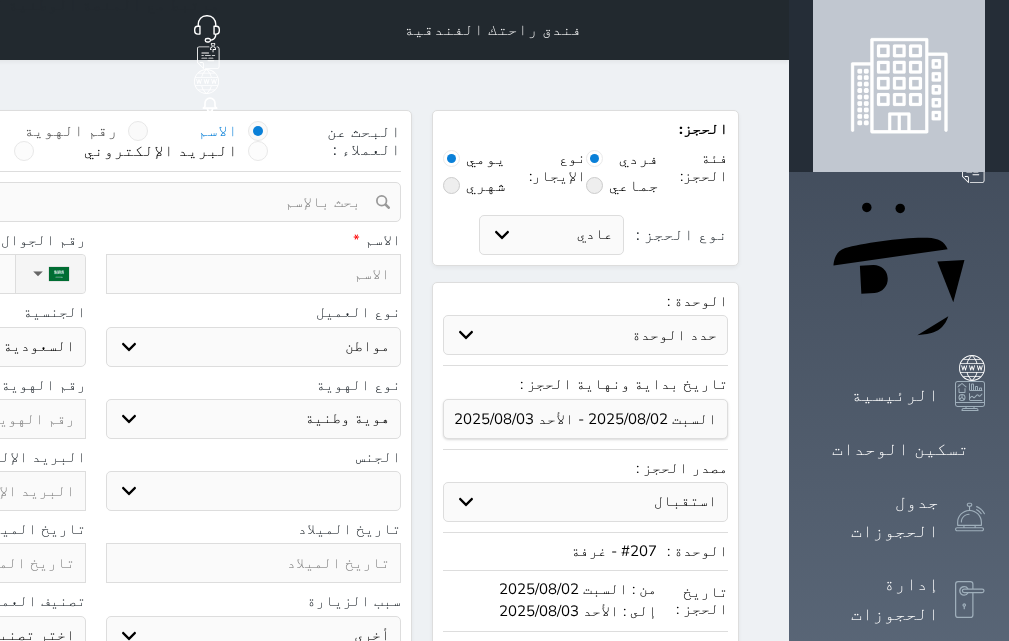 select 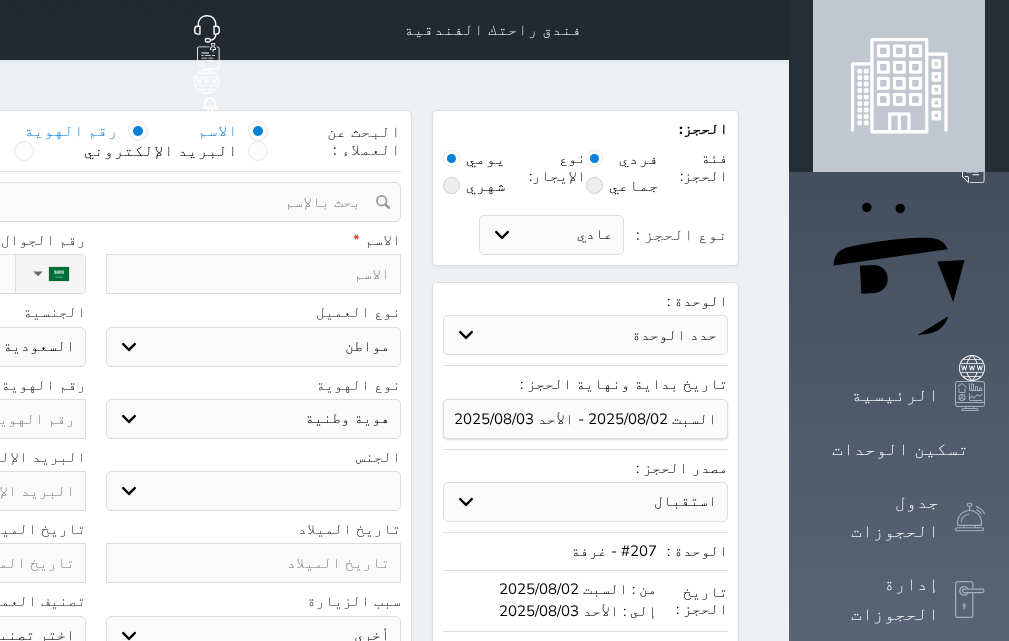 select 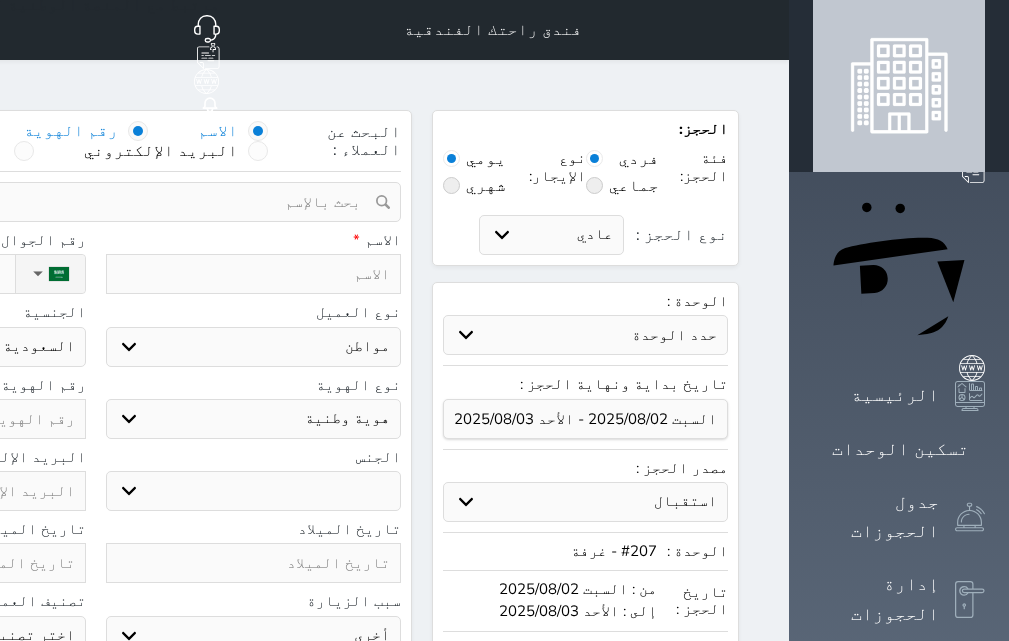 select 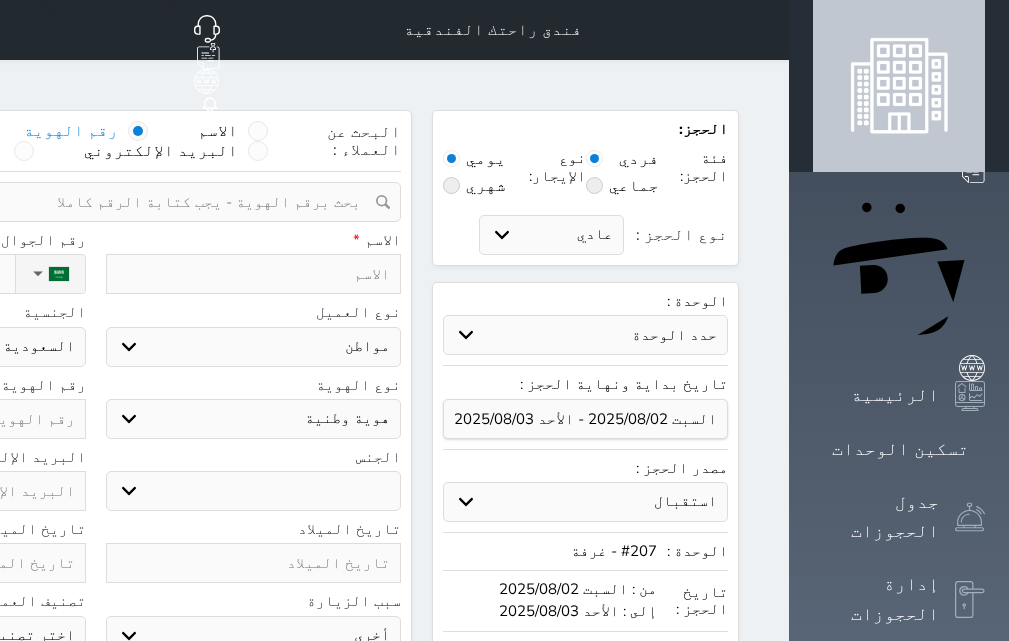 click at bounding box center [88, 202] 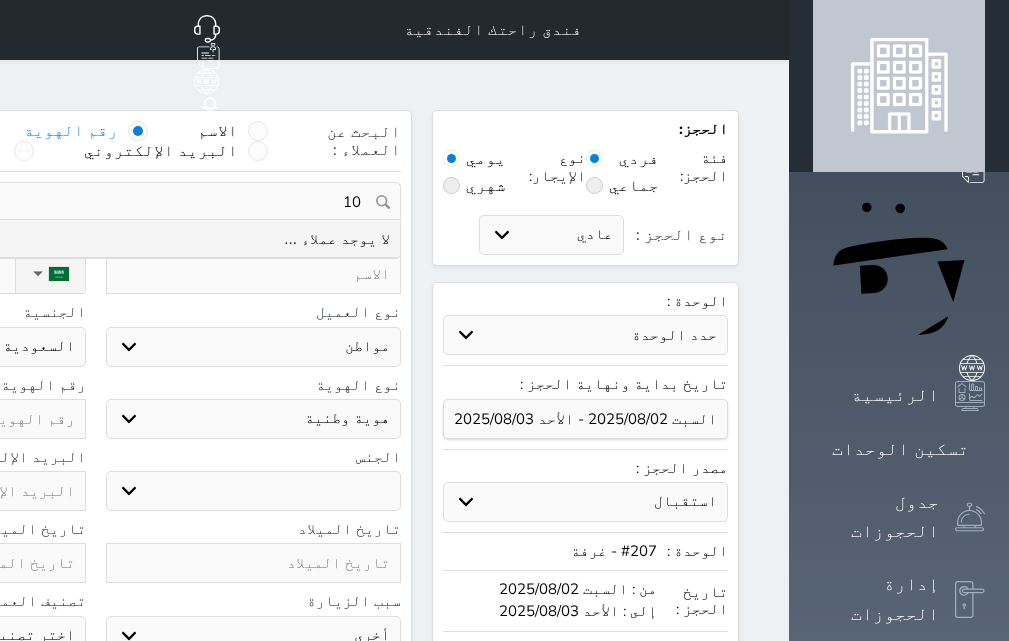 type on "1" 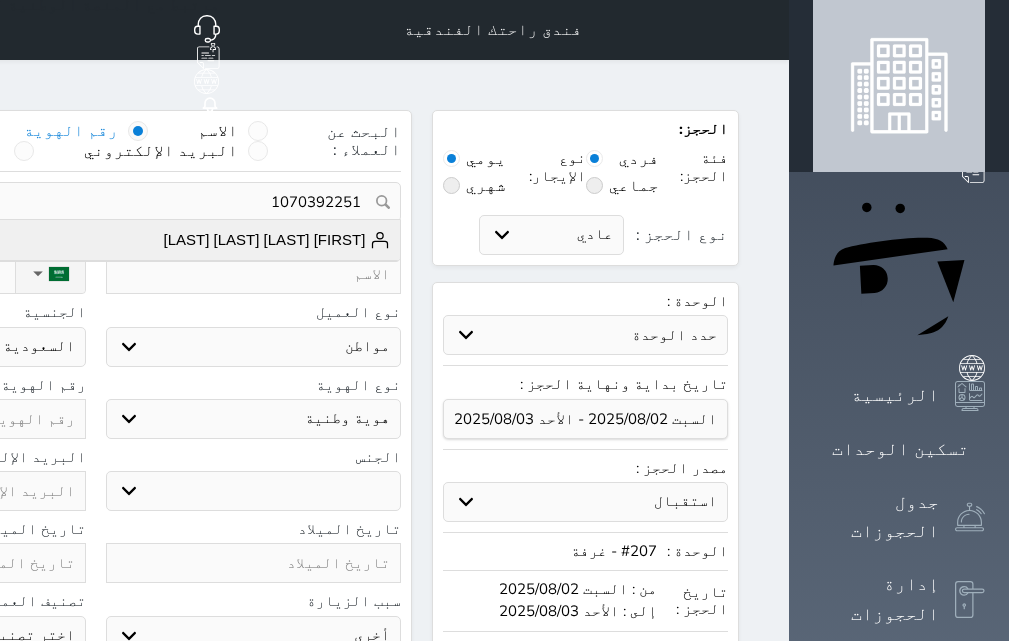 click on "[FIRST] [LAST] [LAST] [PHONE]" at bounding box center (95, 240) 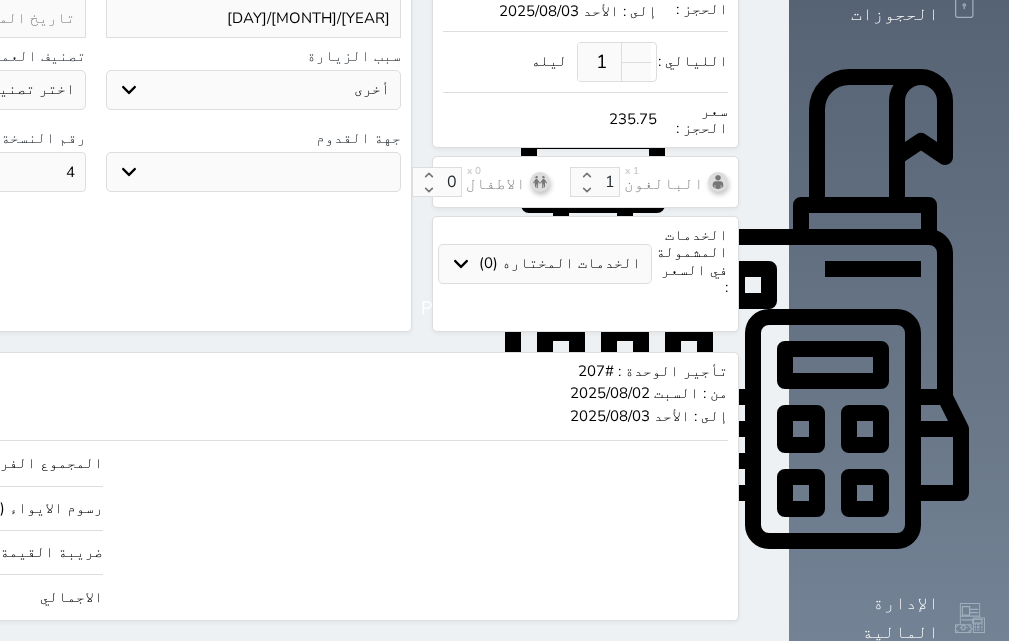 scroll, scrollTop: 604, scrollLeft: 0, axis: vertical 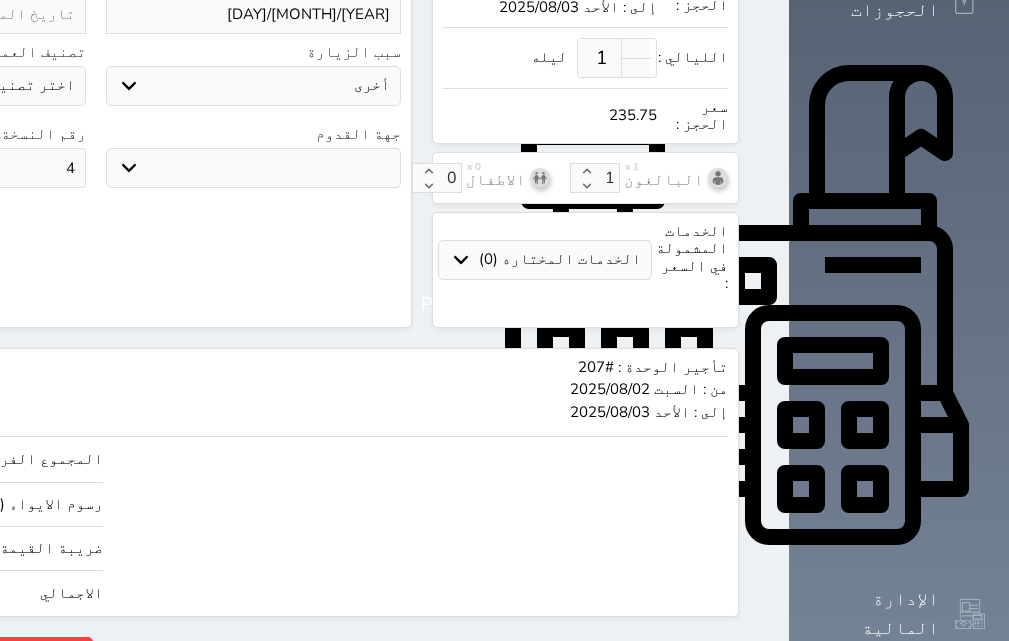 drag, startPoint x: 52, startPoint y: 539, endPoint x: 124, endPoint y: 553, distance: 73.34848 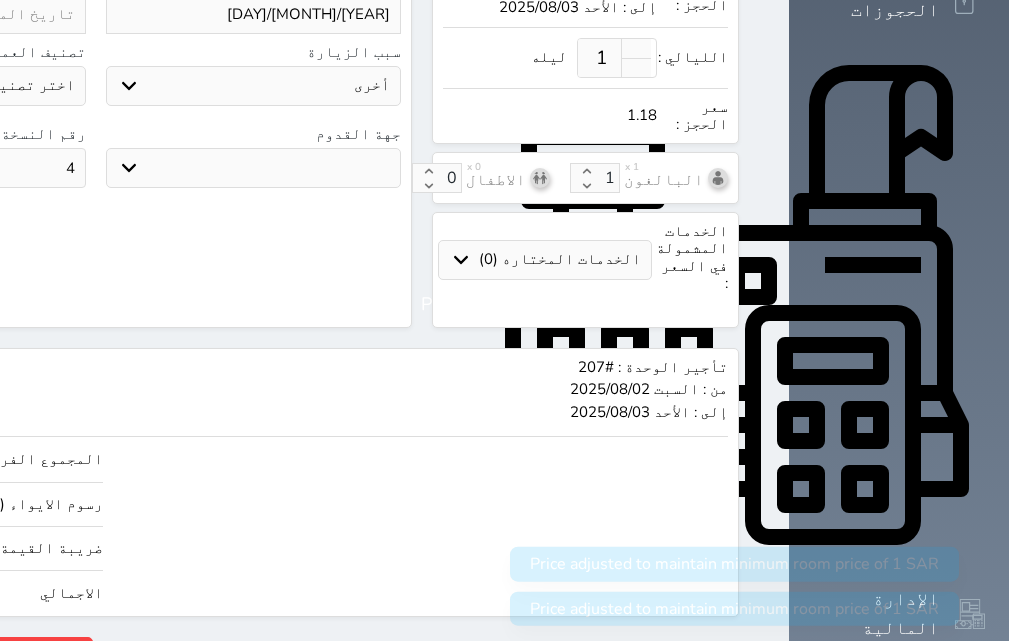 scroll, scrollTop: 0, scrollLeft: 0, axis: both 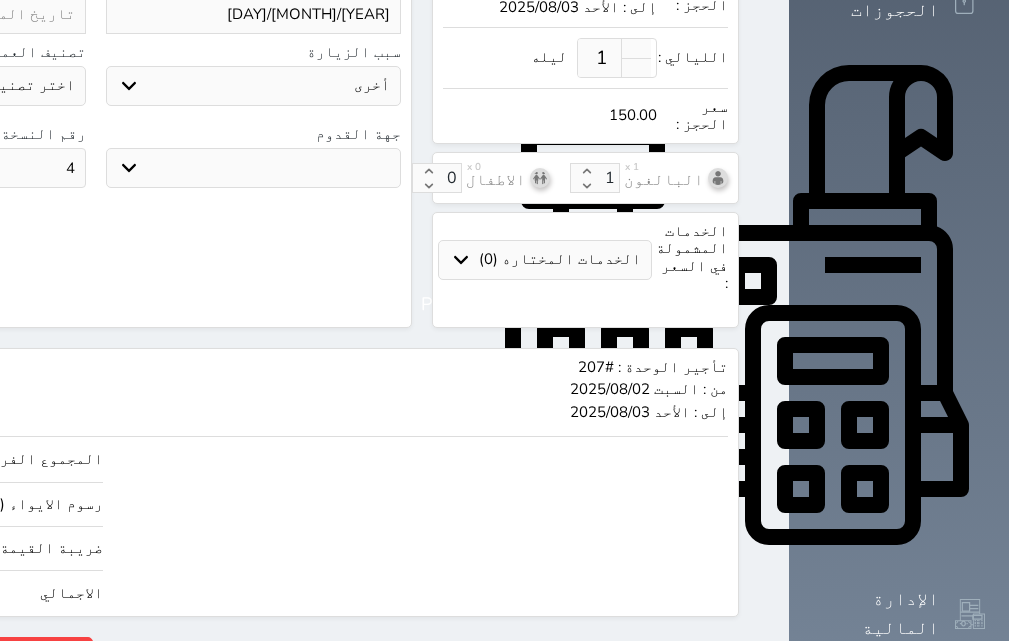 click on "حجز" at bounding box center [-128, 654] 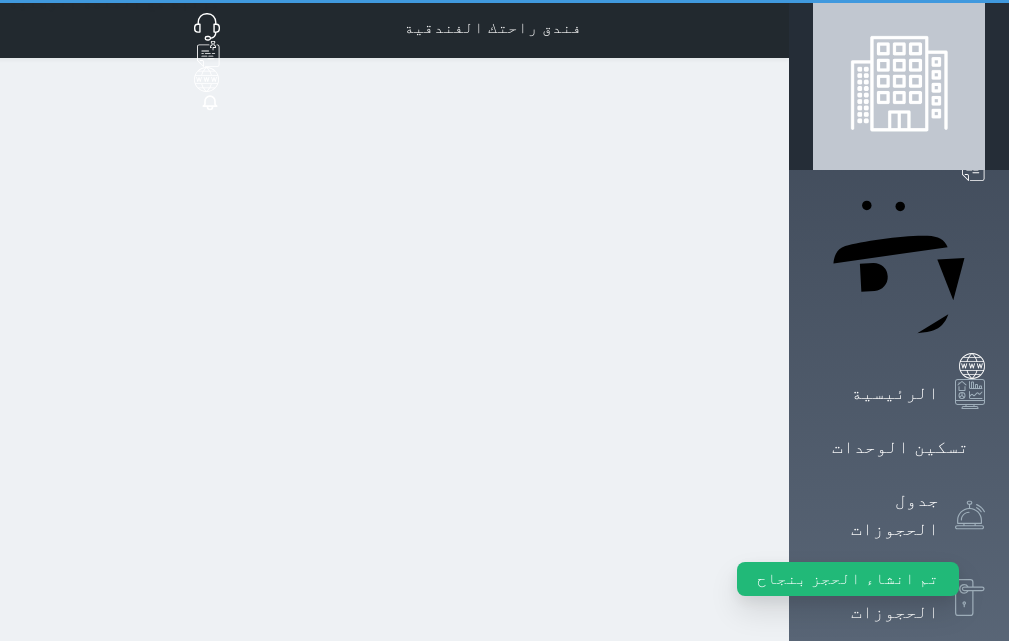 scroll, scrollTop: 0, scrollLeft: 0, axis: both 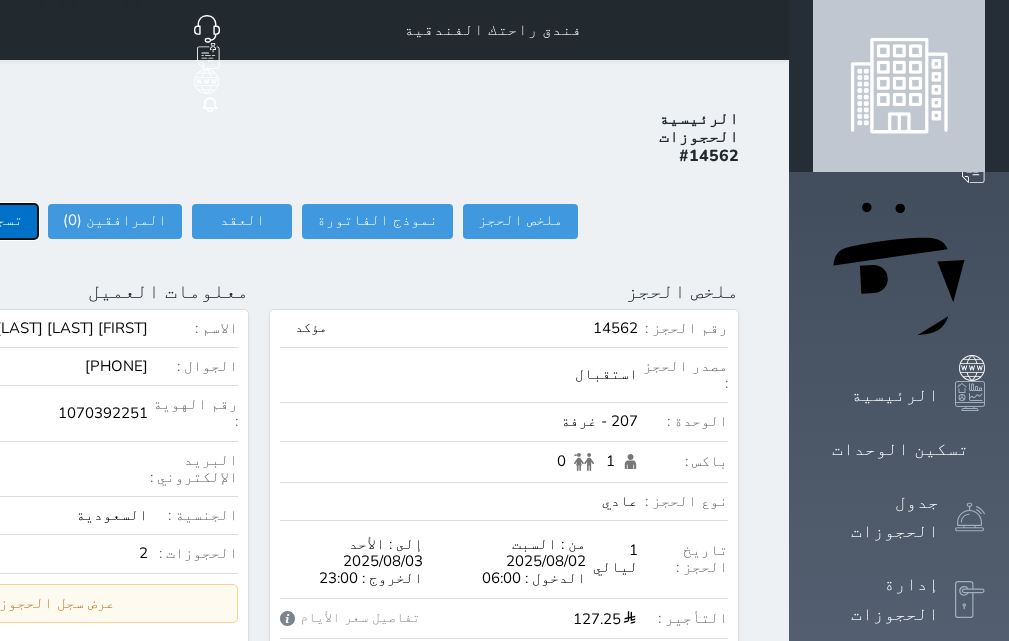 click on "تسجيل دخول" at bounding box center [-20, 221] 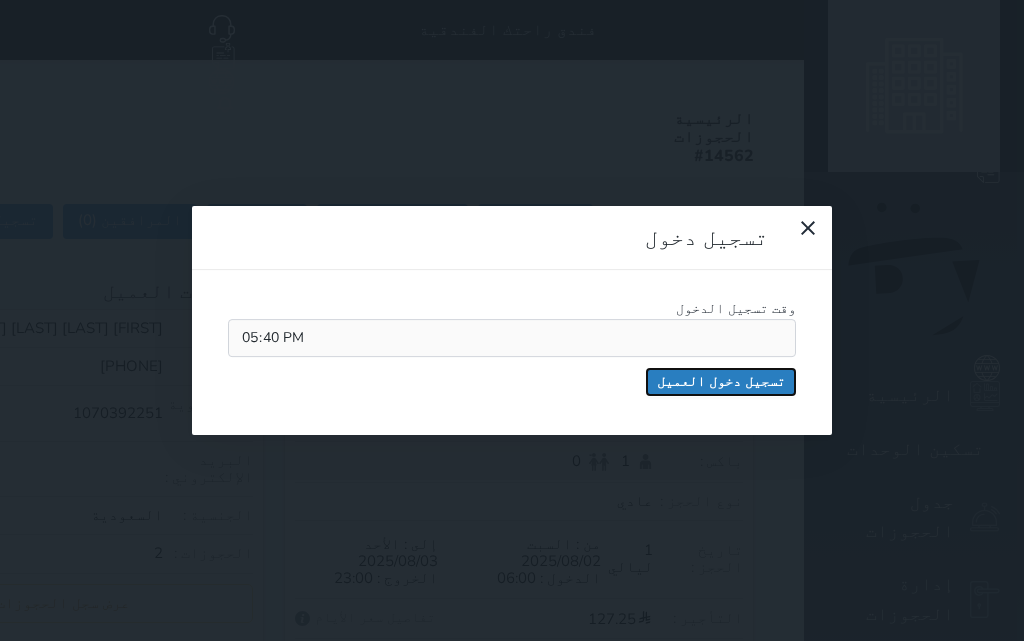 click on "تسجيل دخول العميل" at bounding box center [721, 382] 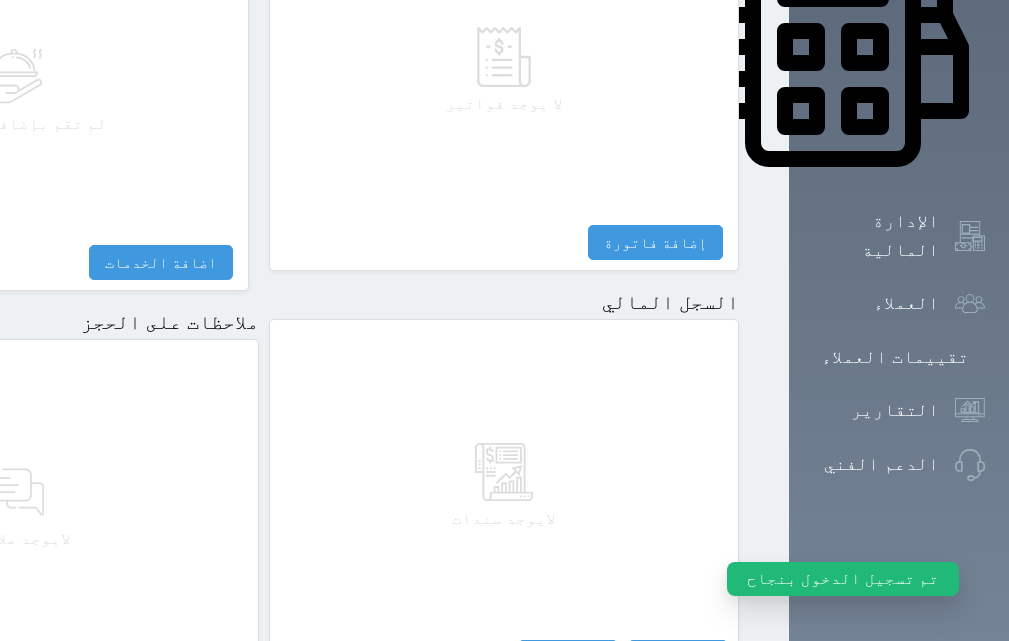 scroll, scrollTop: 1000, scrollLeft: 0, axis: vertical 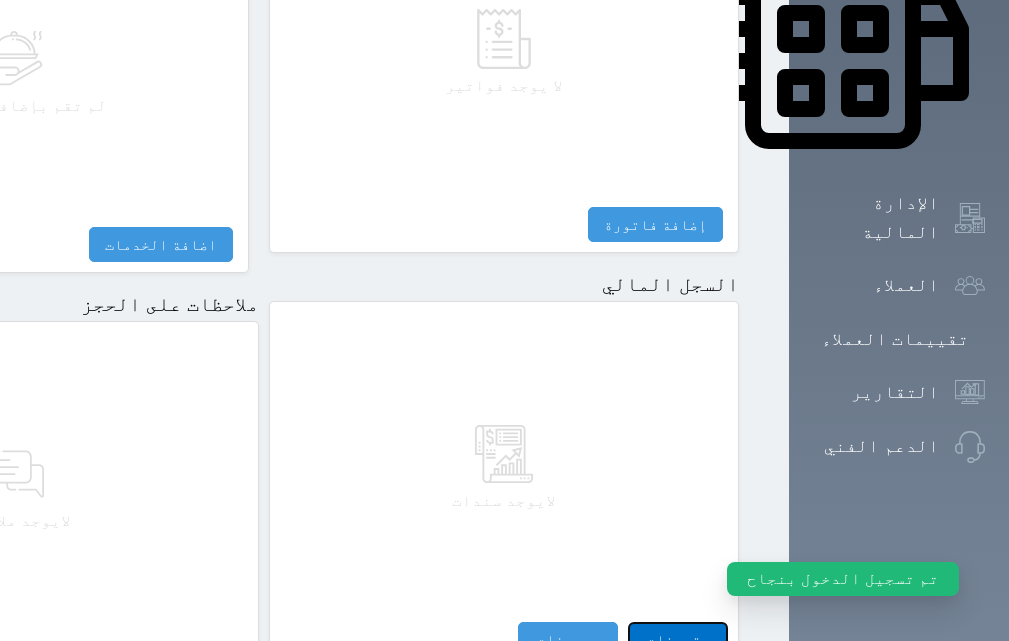 click on "مقبوضات" at bounding box center (678, 639) 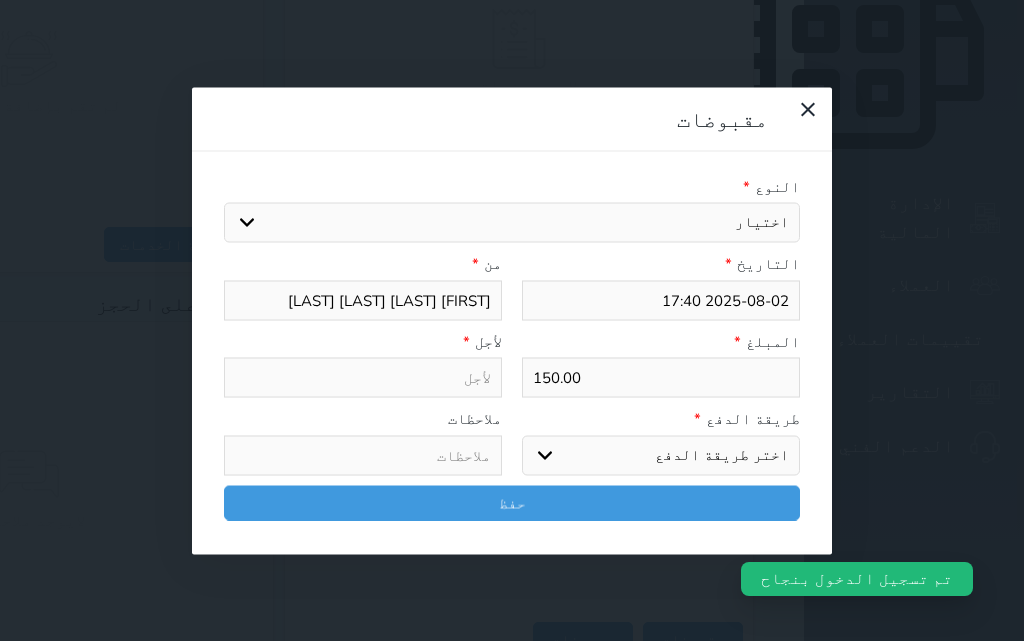 click on "اختيار   مقبوضات عامة قيمة إيجار فواتير تامين عربون لا ينطبق آخر مغسلة واي فاي - الإنترنت مواقف السيارات طعام الأغذية والمشروبات مشروبات المشروبات الباردة المشروبات الساخنة الإفطار غداء عشاء مخبز و كعك حمام سباحة الصالة الرياضية سبا و خدمات الجمال اختيار وإسقاط (خدمات النقل) ميني بار كابل - تلفزيون سرير إضافي تصفيف الشعر التسوق خدمات الجولات السياحية المنظمة خدمات الدليل السياحي فواتير البوفية" at bounding box center [512, 223] 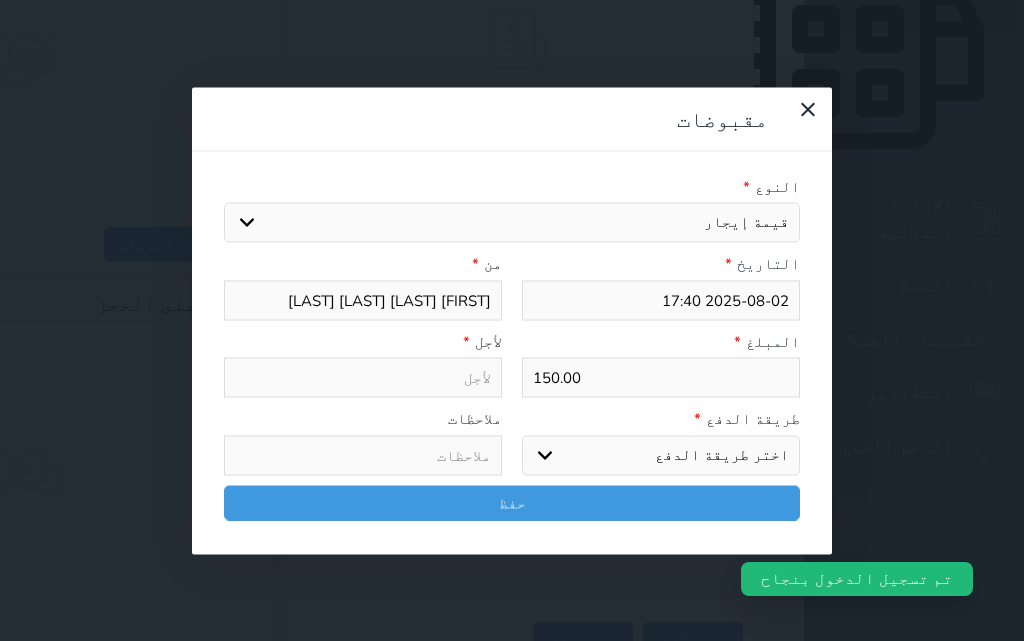 click on "اختيار   مقبوضات عامة قيمة إيجار فواتير تامين عربون لا ينطبق آخر مغسلة واي فاي - الإنترنت مواقف السيارات طعام الأغذية والمشروبات مشروبات المشروبات الباردة المشروبات الساخنة الإفطار غداء عشاء مخبز و كعك حمام سباحة الصالة الرياضية سبا و خدمات الجمال اختيار وإسقاط (خدمات النقل) ميني بار كابل - تلفزيون سرير إضافي تصفيف الشعر التسوق خدمات الجولات السياحية المنظمة خدمات الدليل السياحي فواتير البوفية" at bounding box center (512, 223) 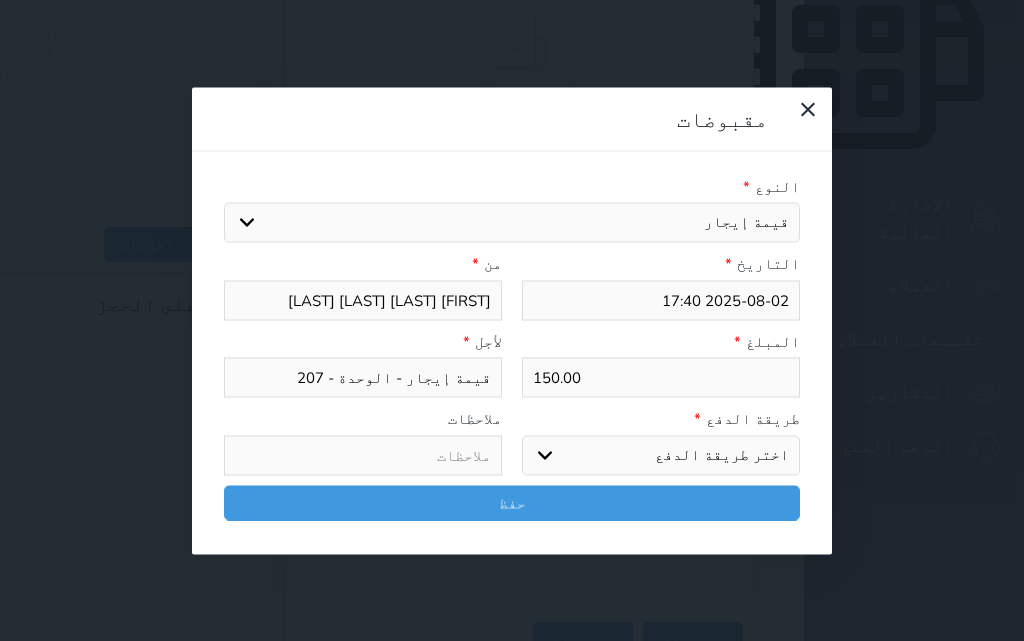 click on "اختر طريقة الدفع   دفع نقدى   تحويل بنكى   مدى   بطاقة ائتمان   آجل" at bounding box center (661, 455) 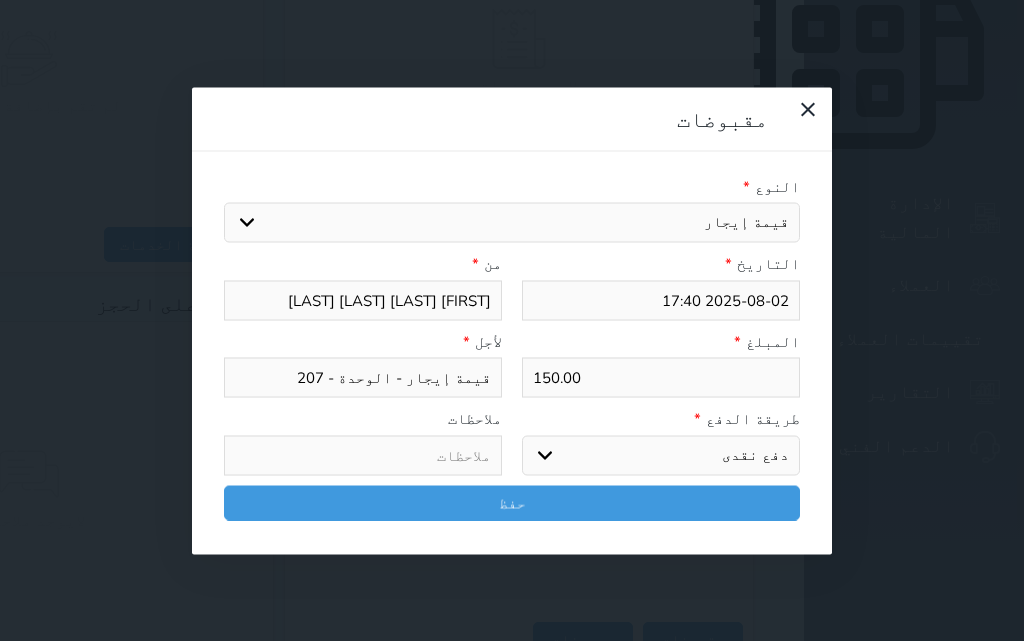 click on "اختر طريقة الدفع   دفع نقدى   تحويل بنكى   مدى   بطاقة ائتمان   آجل" at bounding box center [661, 455] 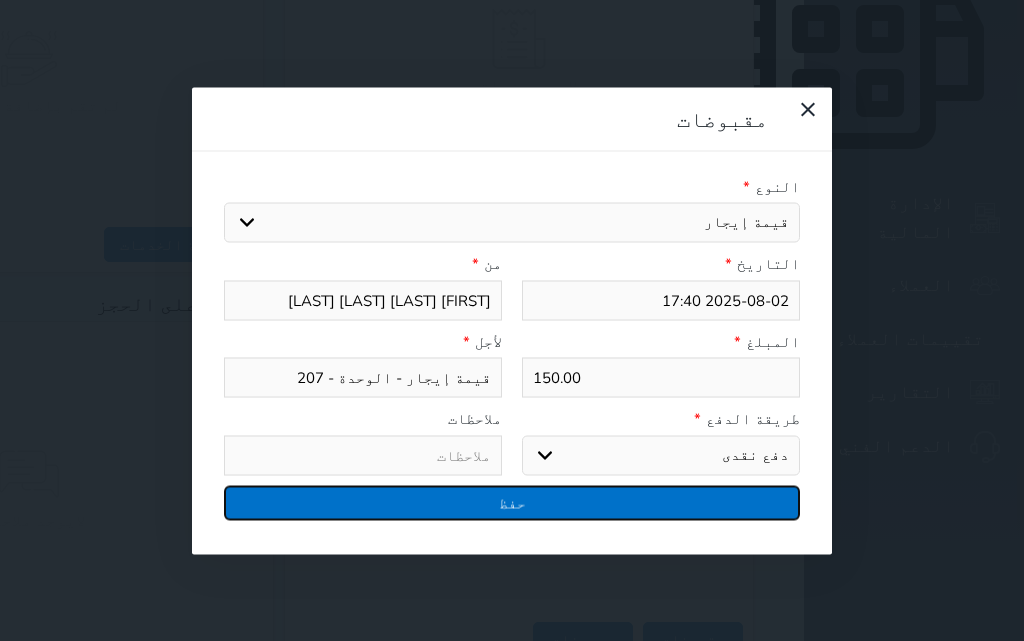 click on "حفظ" at bounding box center (512, 502) 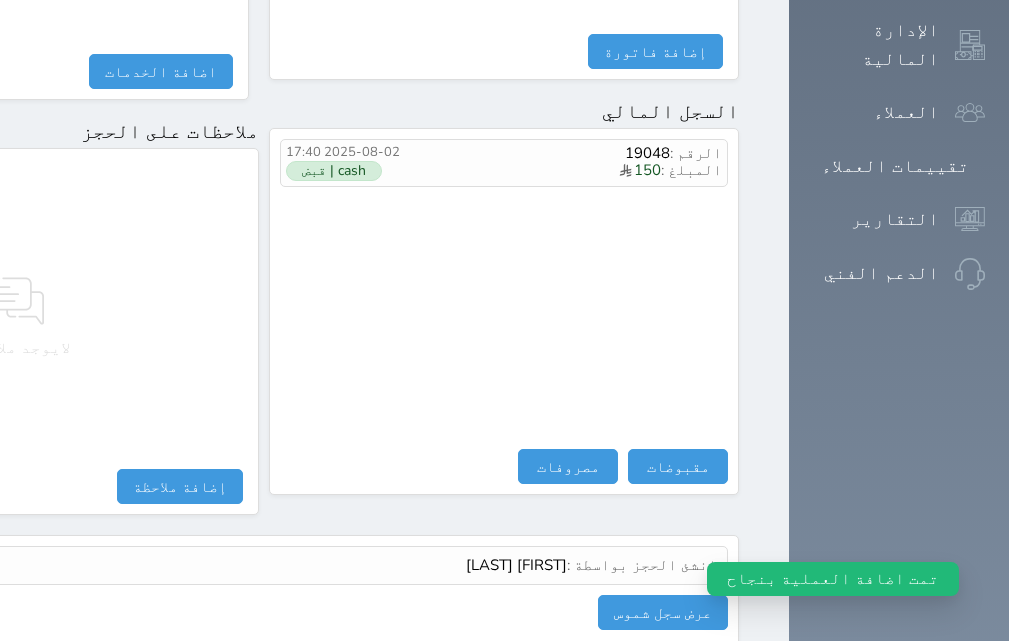 scroll, scrollTop: 1174, scrollLeft: 0, axis: vertical 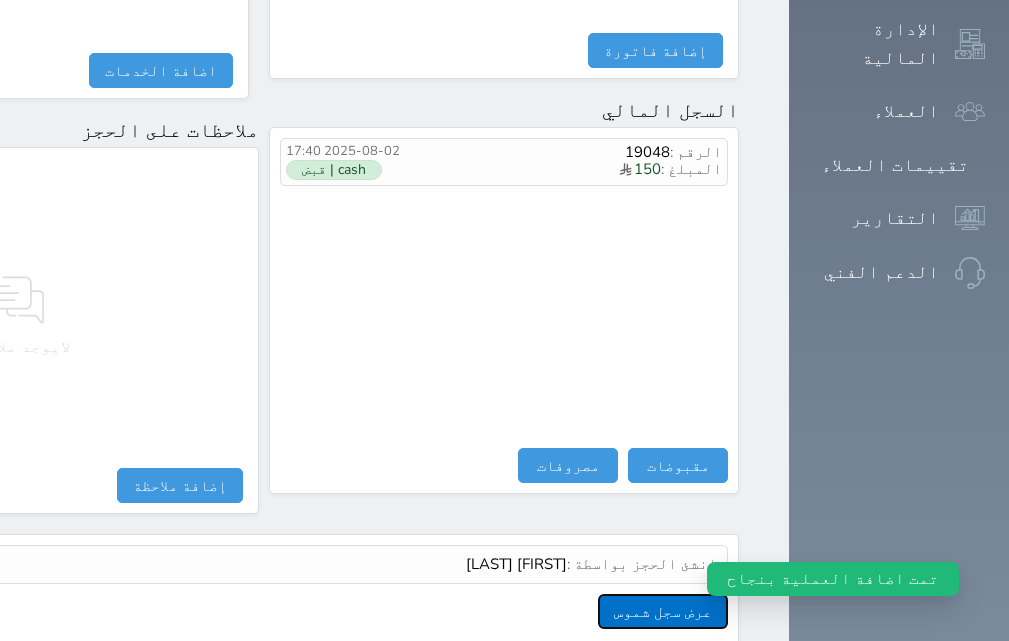 click on "عرض سجل شموس" at bounding box center [663, 611] 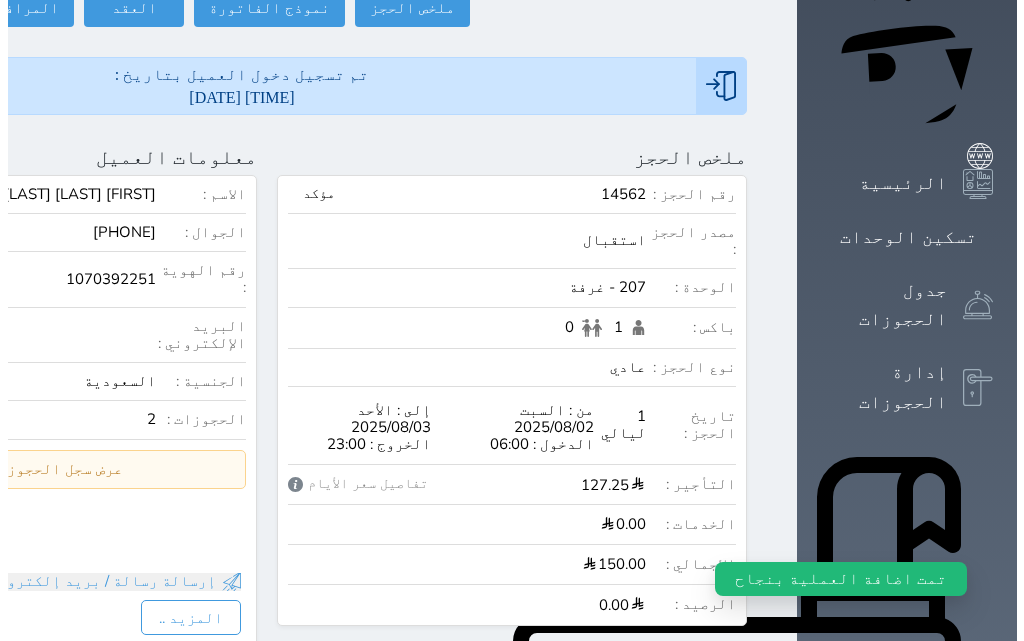 scroll, scrollTop: 74, scrollLeft: 0, axis: vertical 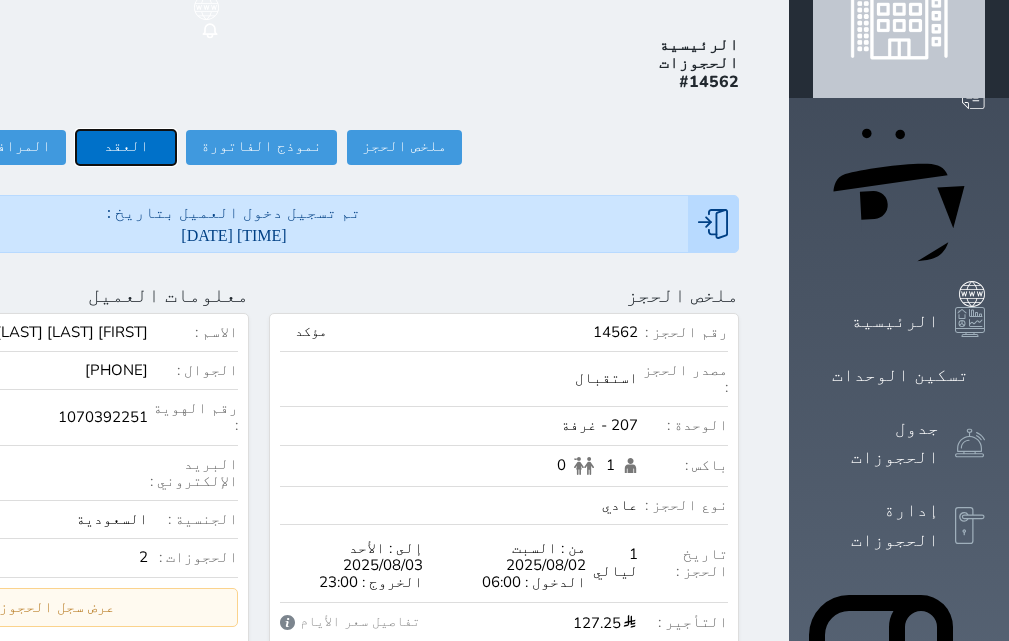 click on "العقد" at bounding box center [126, 147] 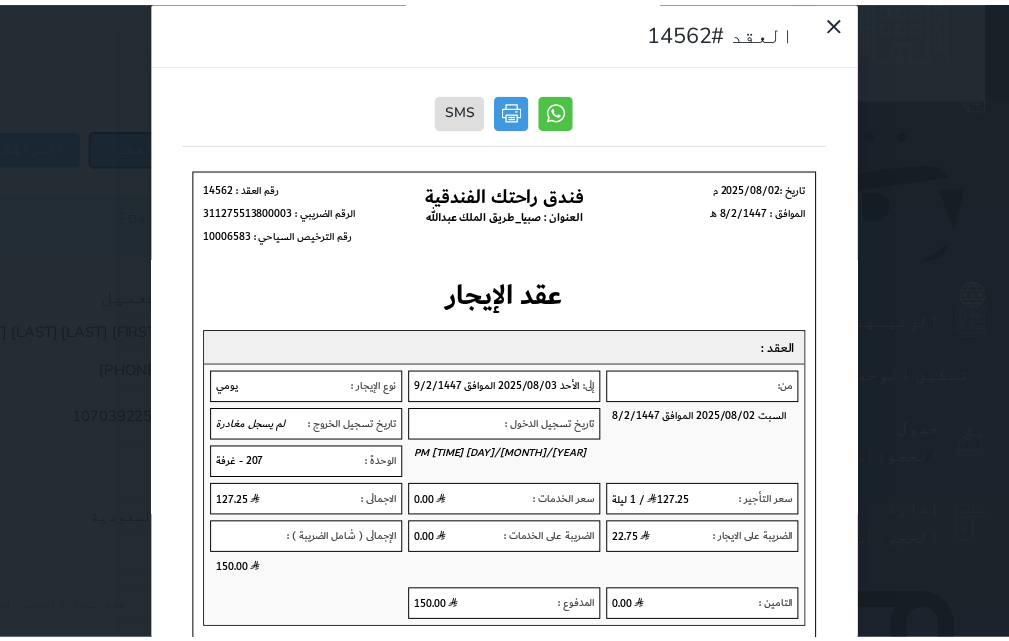 scroll, scrollTop: 0, scrollLeft: 0, axis: both 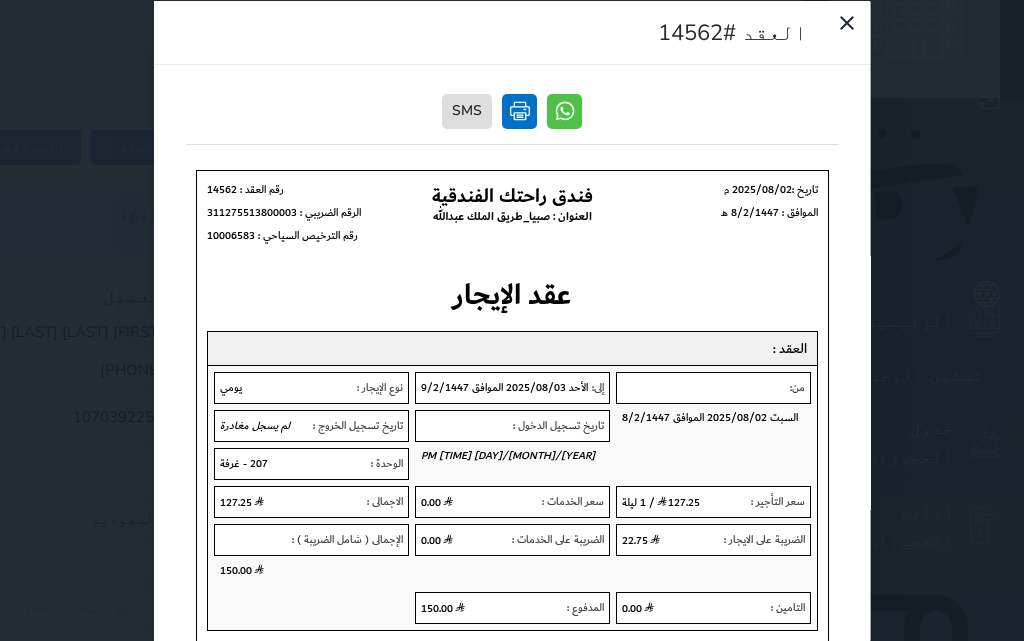 click at bounding box center [519, 110] 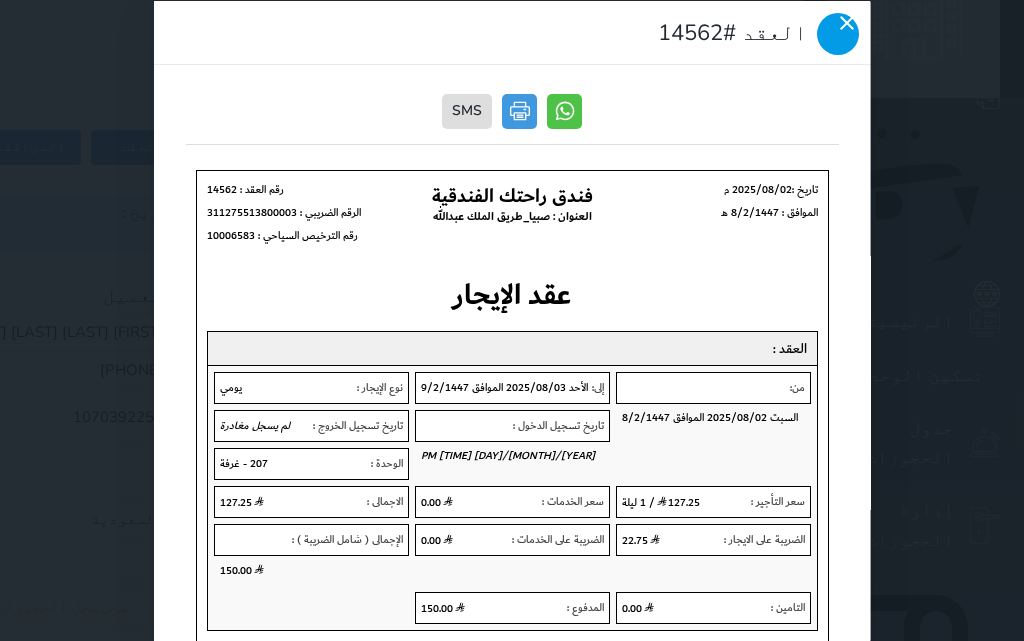 click 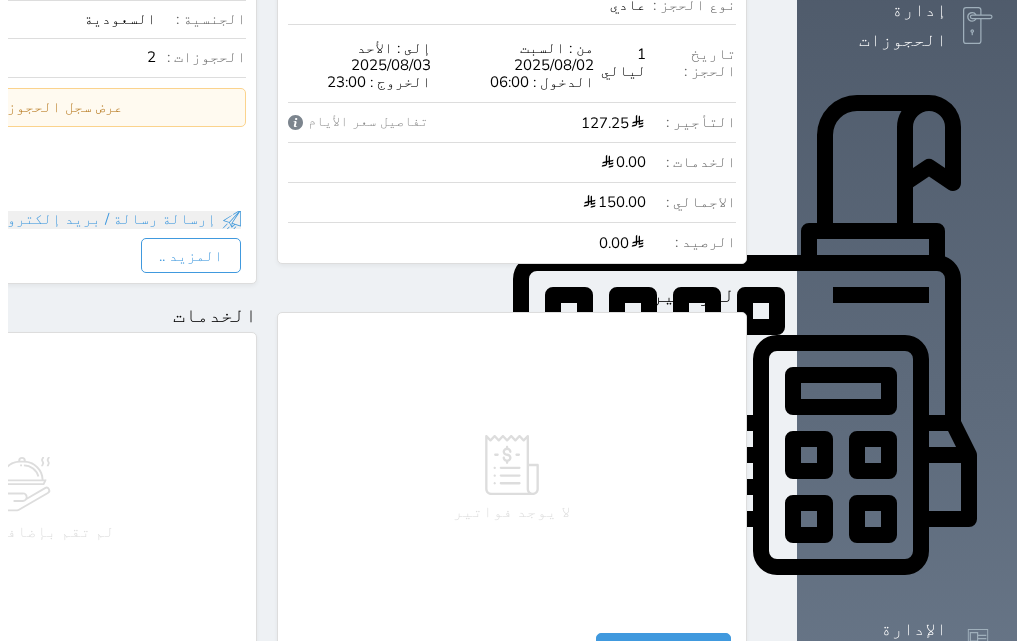 scroll, scrollTop: 974, scrollLeft: 0, axis: vertical 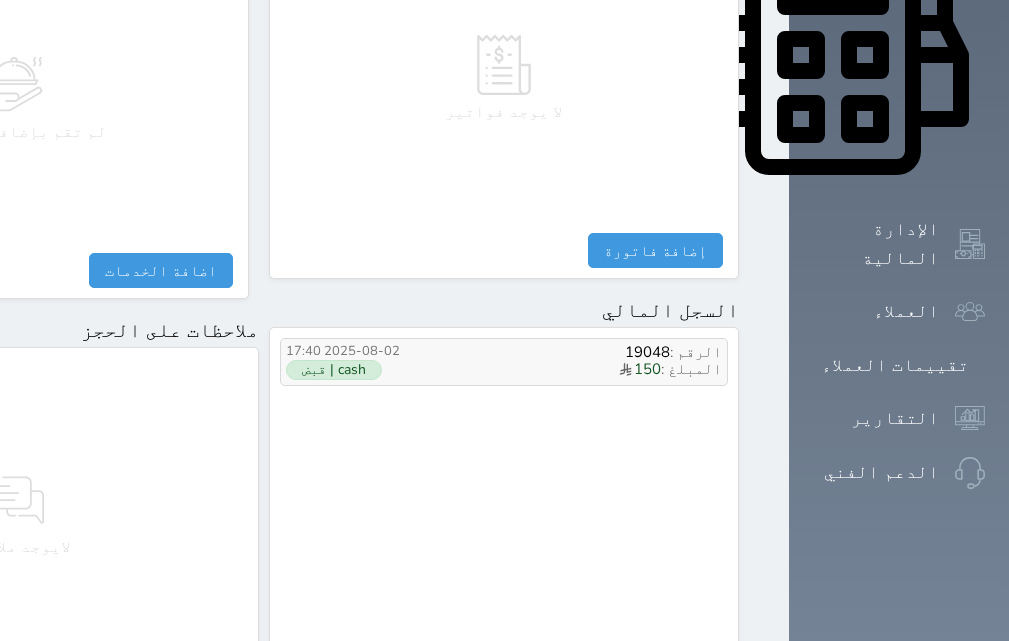 click on "الرقم :  19048" at bounding box center [569, 352] 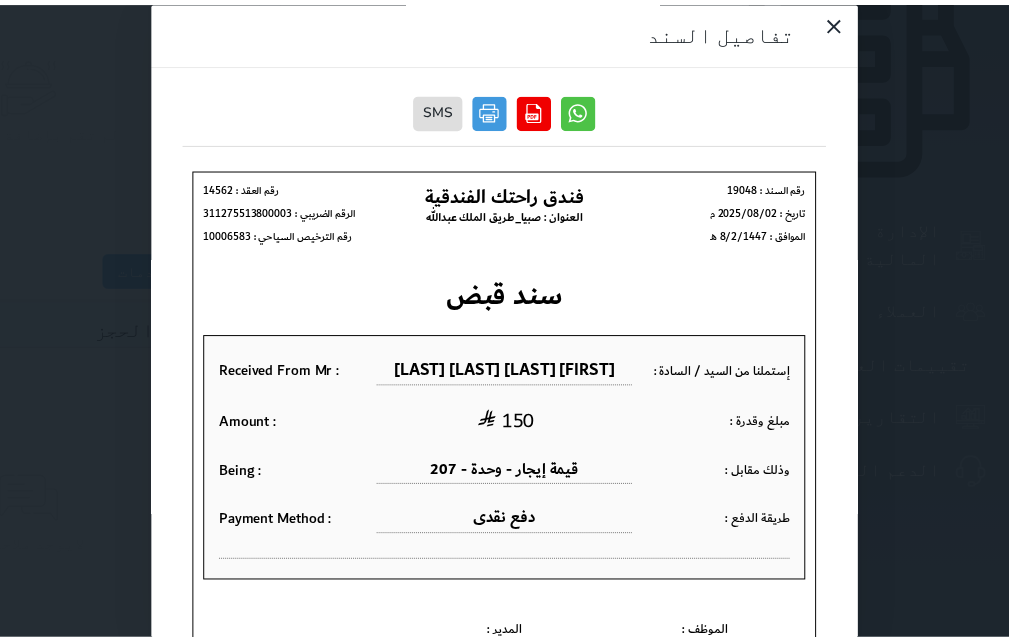 scroll, scrollTop: 0, scrollLeft: 0, axis: both 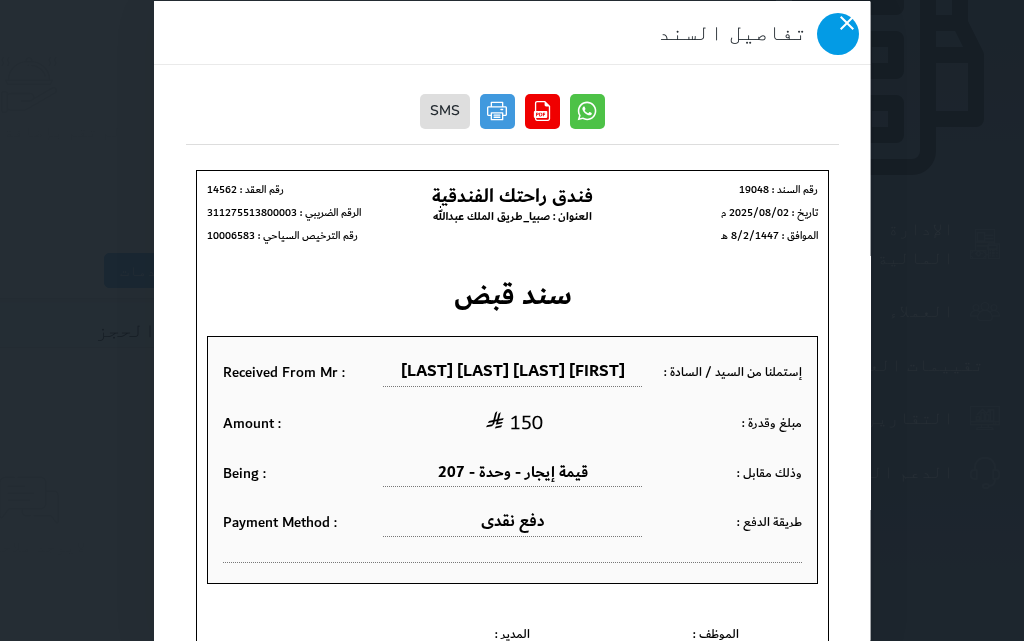 click 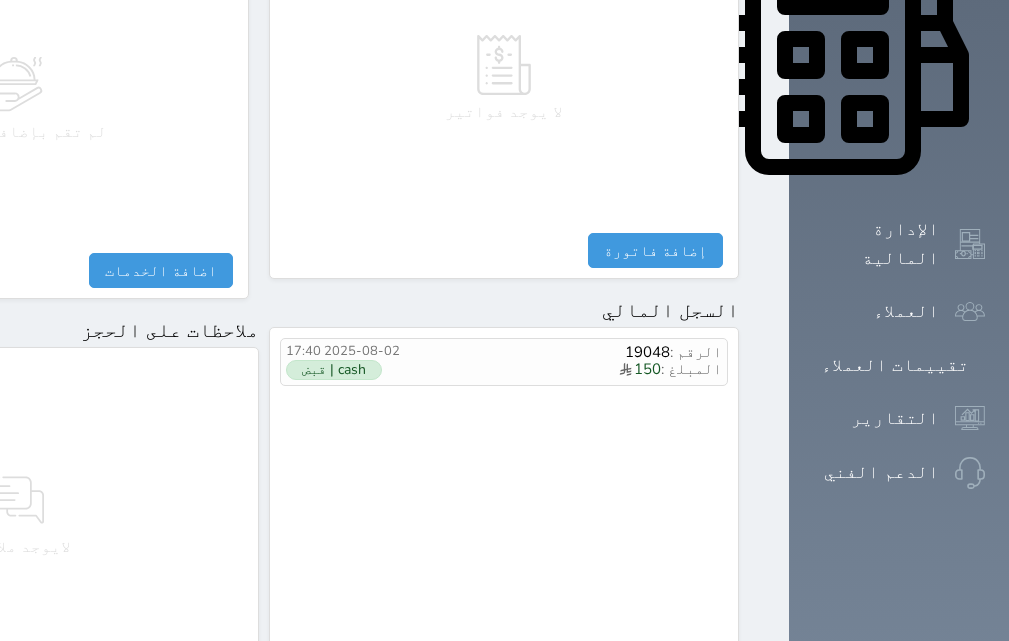scroll, scrollTop: 414, scrollLeft: 0, axis: vertical 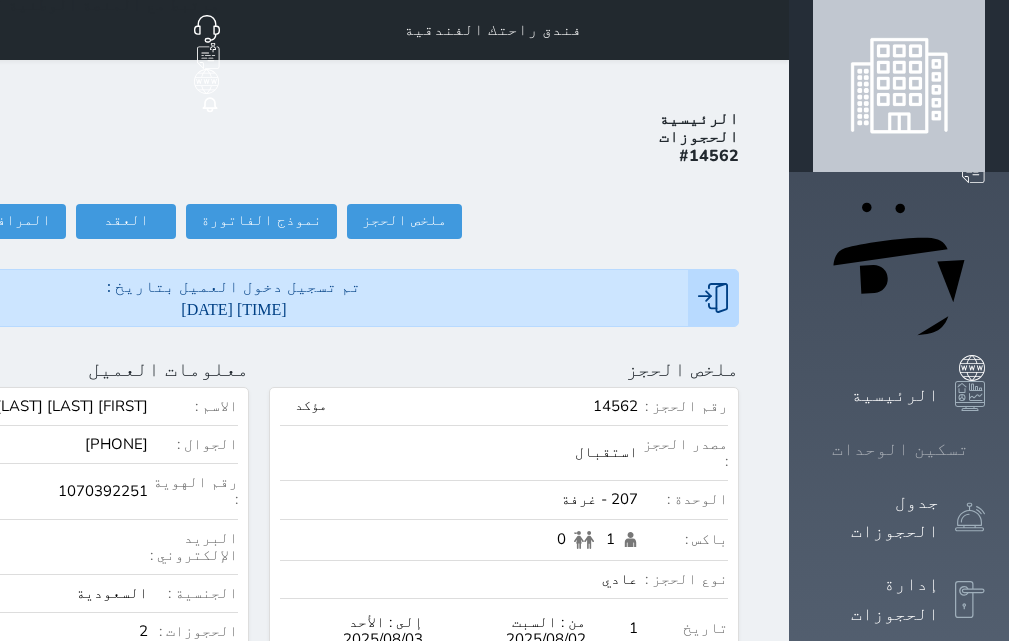 click 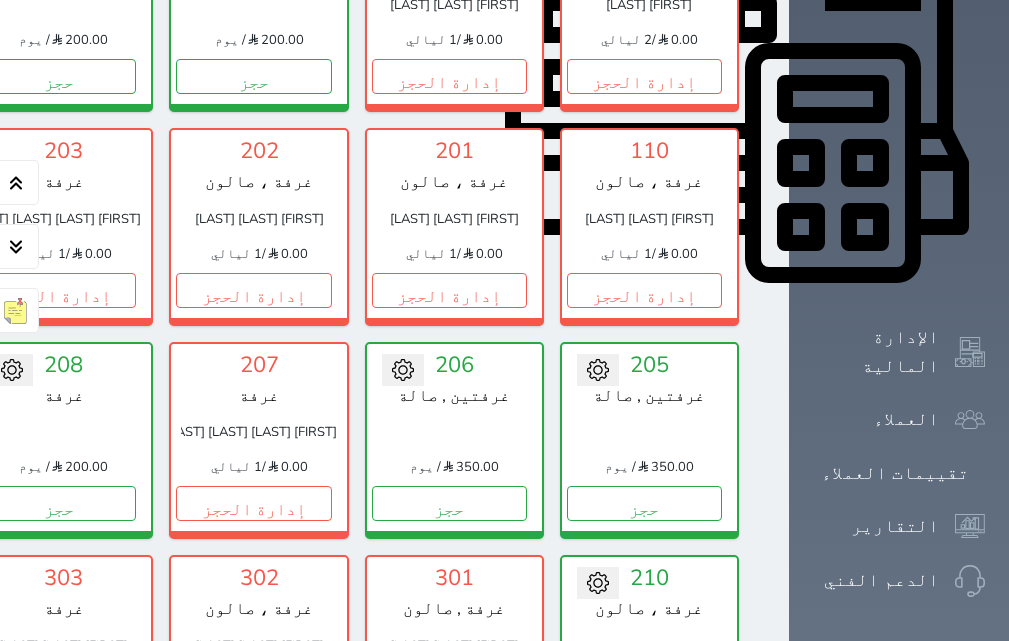 scroll, scrollTop: 960, scrollLeft: 0, axis: vertical 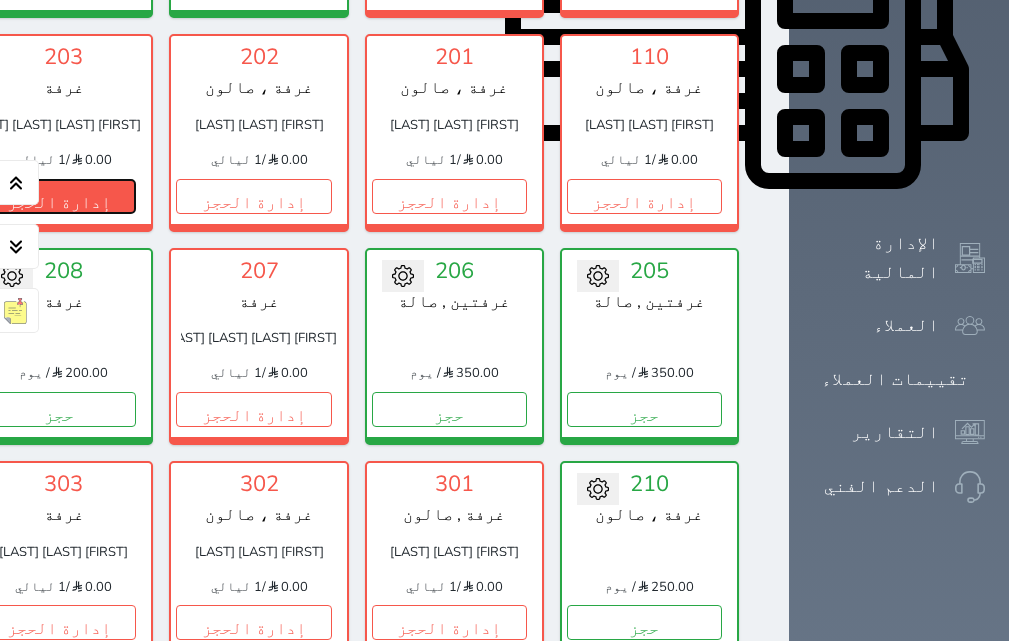click on "إدارة الحجز" at bounding box center (58, 196) 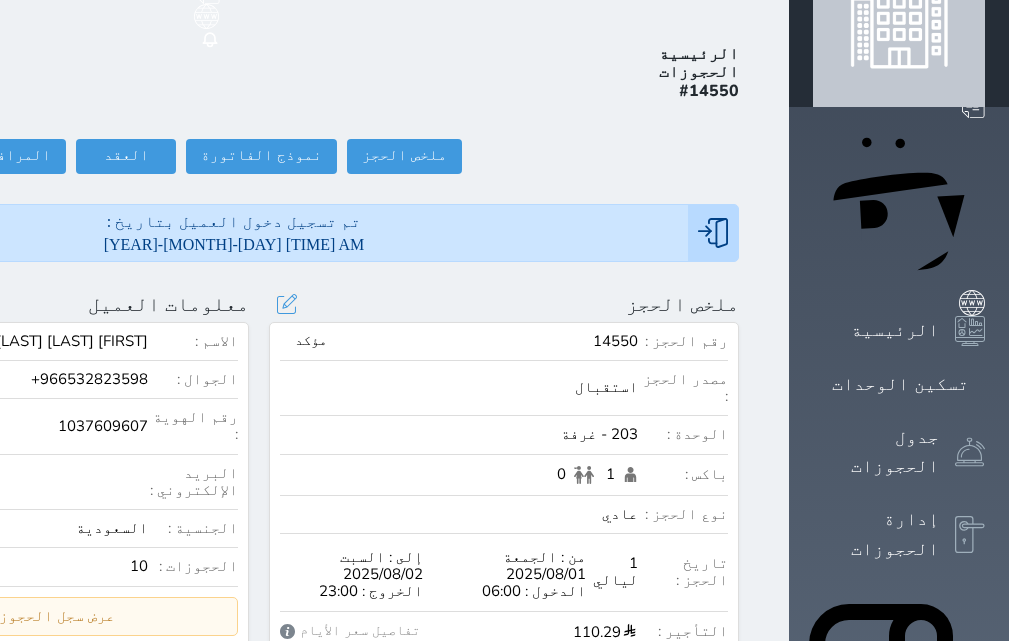 scroll, scrollTop: 100, scrollLeft: 0, axis: vertical 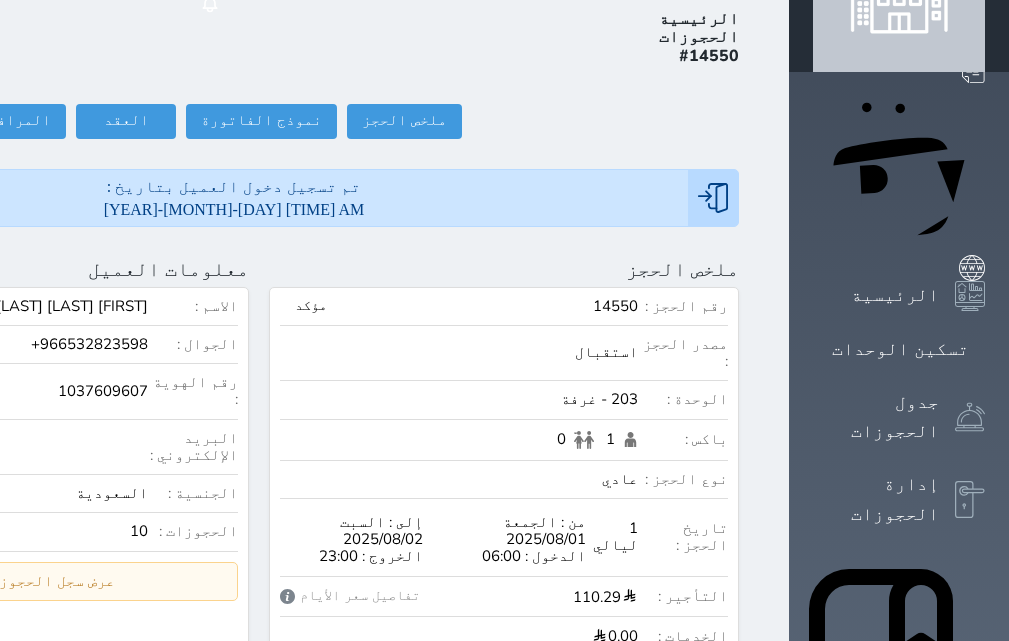 click on "حجز جماعي جديد   حجز جديد               الرئيسية     تسكين الوحدات     جدول الحجوزات     إدارة الحجوزات     POS       الإدارة المالية     العملاء     تقييمات العملاء         التقارير       الدعم الفني" at bounding box center [899, 858] 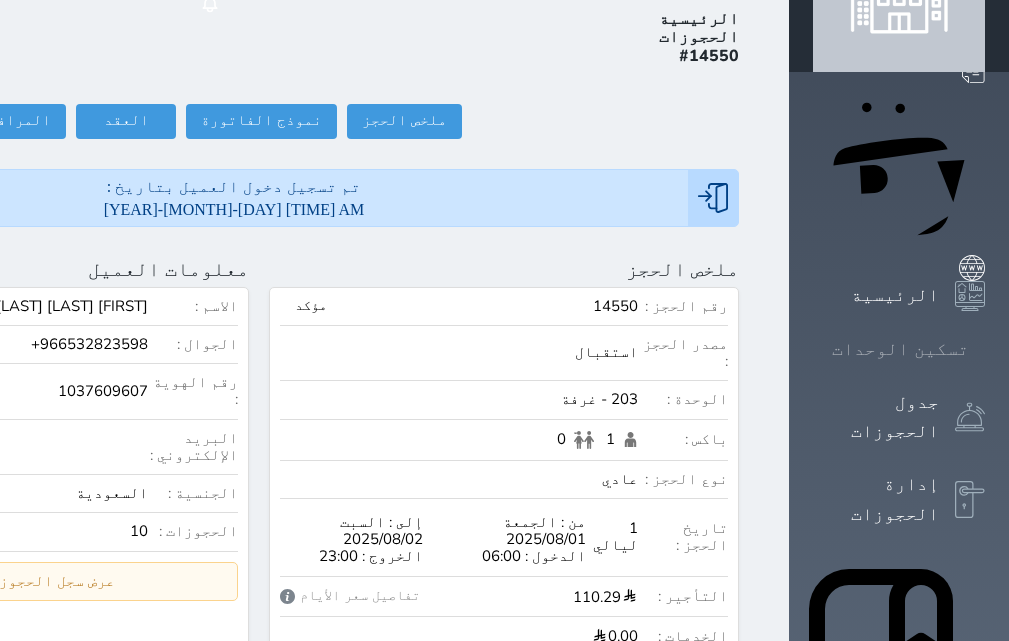 click on "تسكين الوحدات" at bounding box center (900, 349) 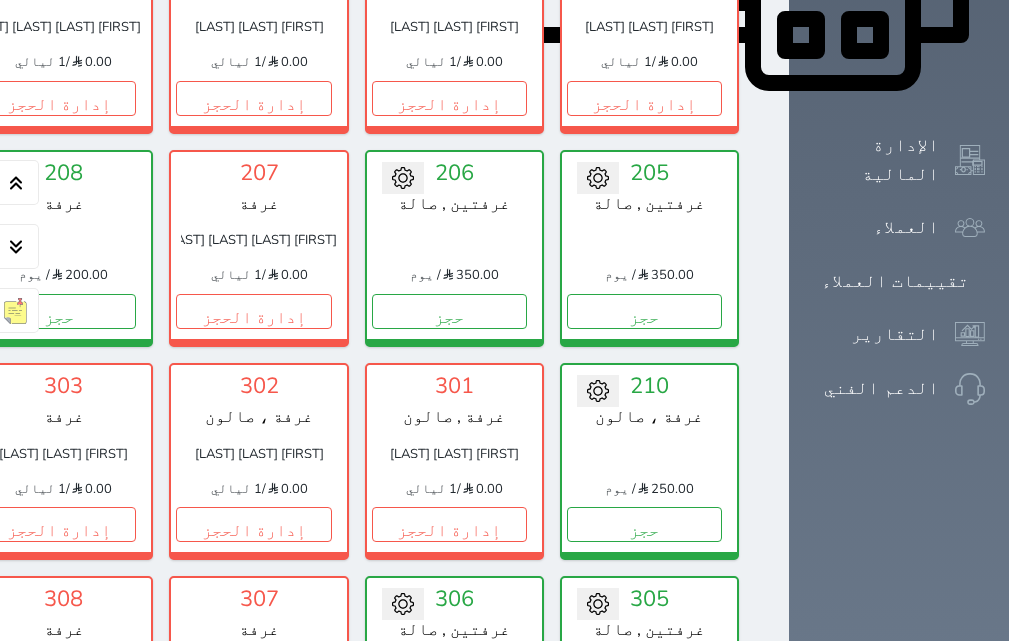 scroll, scrollTop: 1060, scrollLeft: 0, axis: vertical 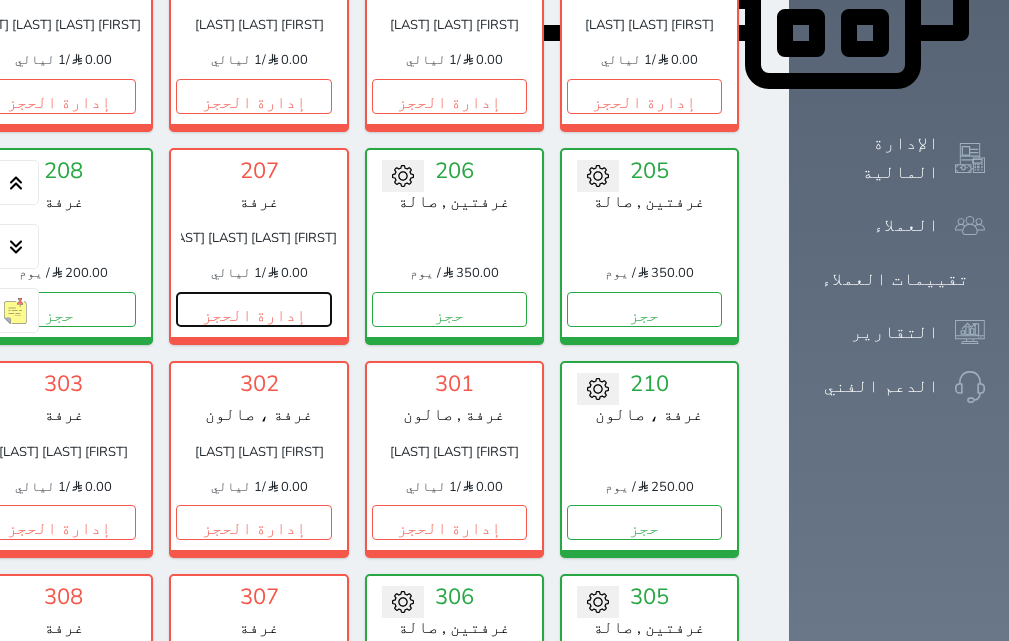 click on "إدارة الحجز" at bounding box center (253, 309) 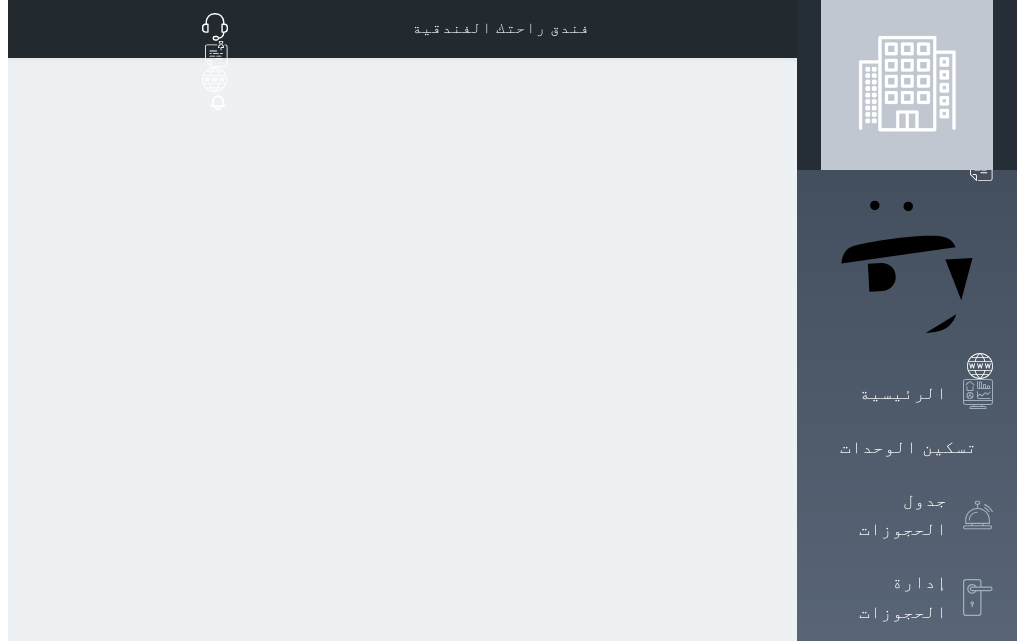 scroll, scrollTop: 0, scrollLeft: 0, axis: both 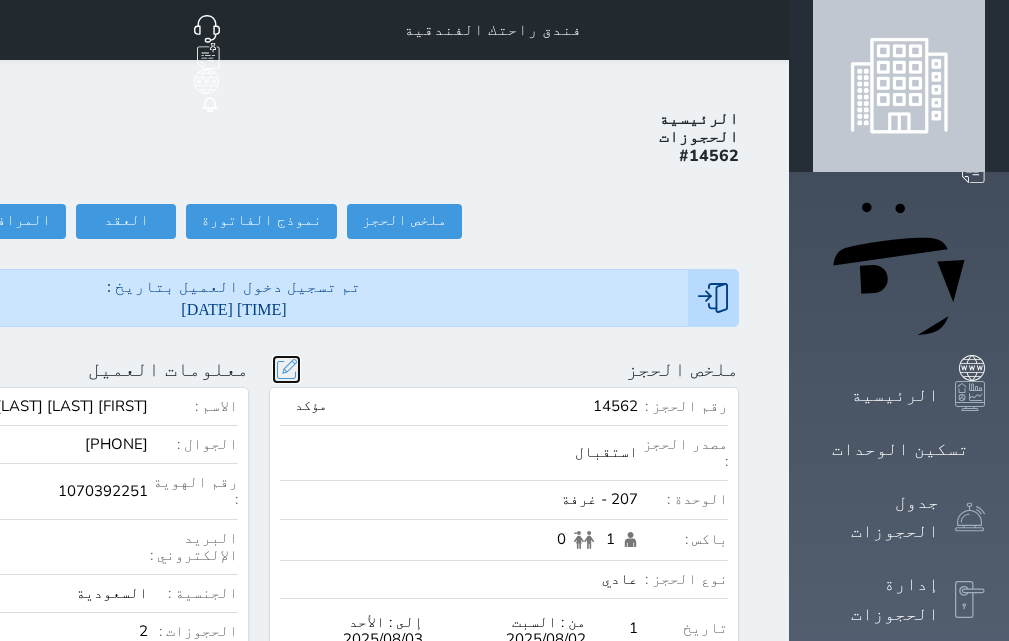 click at bounding box center [286, 369] 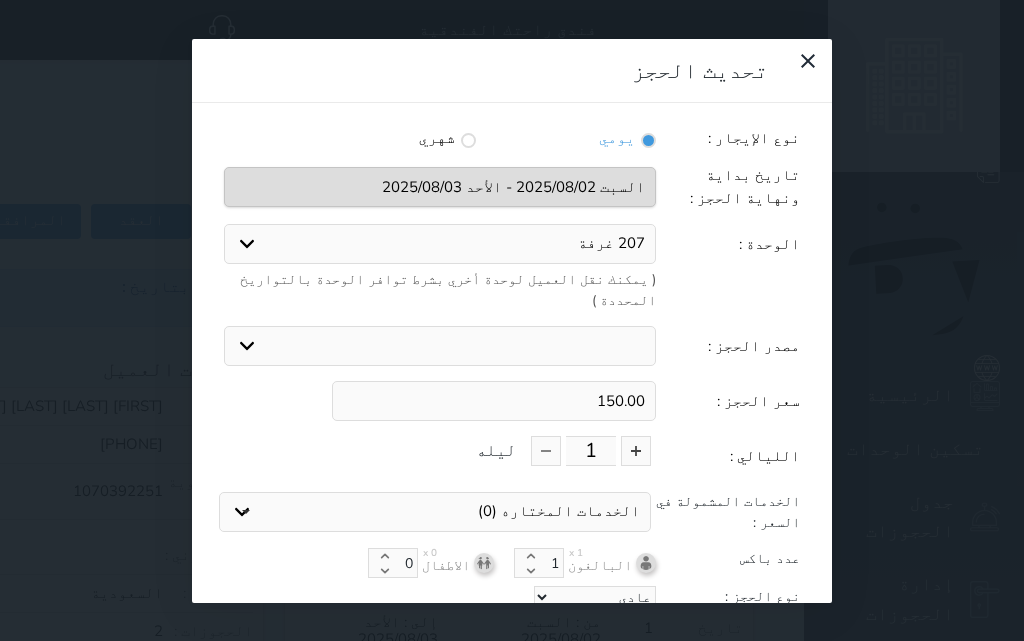click on "207 غرفة   1 غرفة 4 غرفة 101 غرفة ، صالون 103 غرفة 104 غرفة 107 غرفة 108 غرفة 109 غرفة ، صالون 110 غرفة ، صالون 209 غرفة ، صالون 210 غرفة ، صالون 203 غرفة 204 غرفة 205 غرفتين , صالة 206 غرفتين , صالة 208 غرفة 301 غرفة ، صالون 303 غرفة 305 غرفتين , صالة 306 غرفتين , صالة 201 غرفة ، صالون 202 غرفة ، صالون" at bounding box center [440, 244] 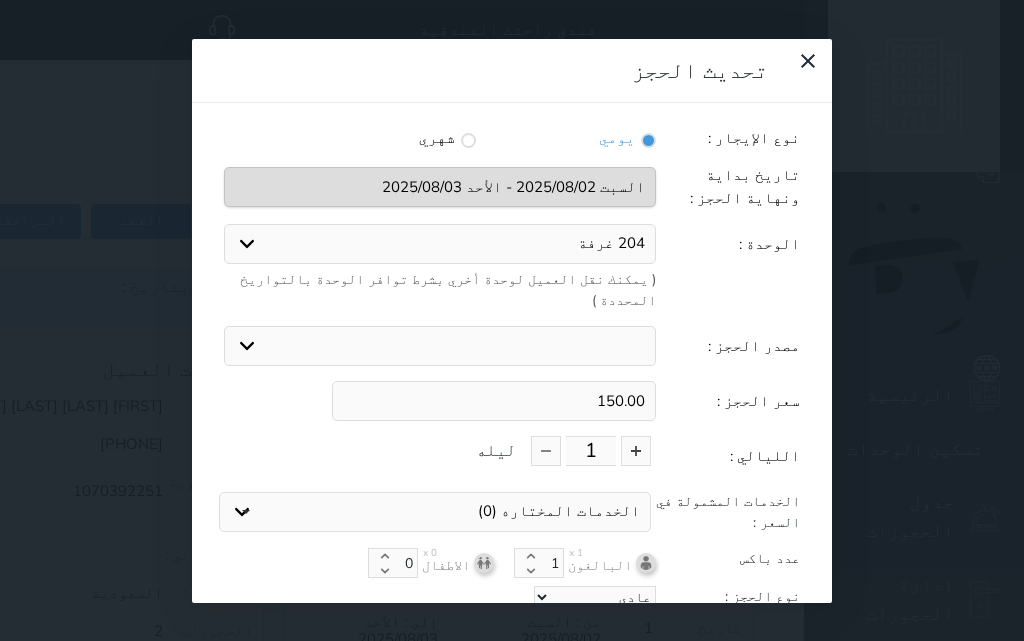 click on "207 غرفة   1 غرفة 4 غرفة 101 غرفة ، صالون 103 غرفة 104 غرفة 107 غرفة 108 غرفة 109 غرفة ، صالون 110 غرفة ، صالون 209 غرفة ، صالون 210 غرفة ، صالون 203 غرفة 204 غرفة 205 غرفتين , صالة 206 غرفتين , صالة 208 غرفة 301 غرفة ، صالون 303 غرفة 305 غرفتين , صالة 306 غرفتين , صالة 201 غرفة ، صالون 202 غرفة ، صالون" at bounding box center (440, 244) 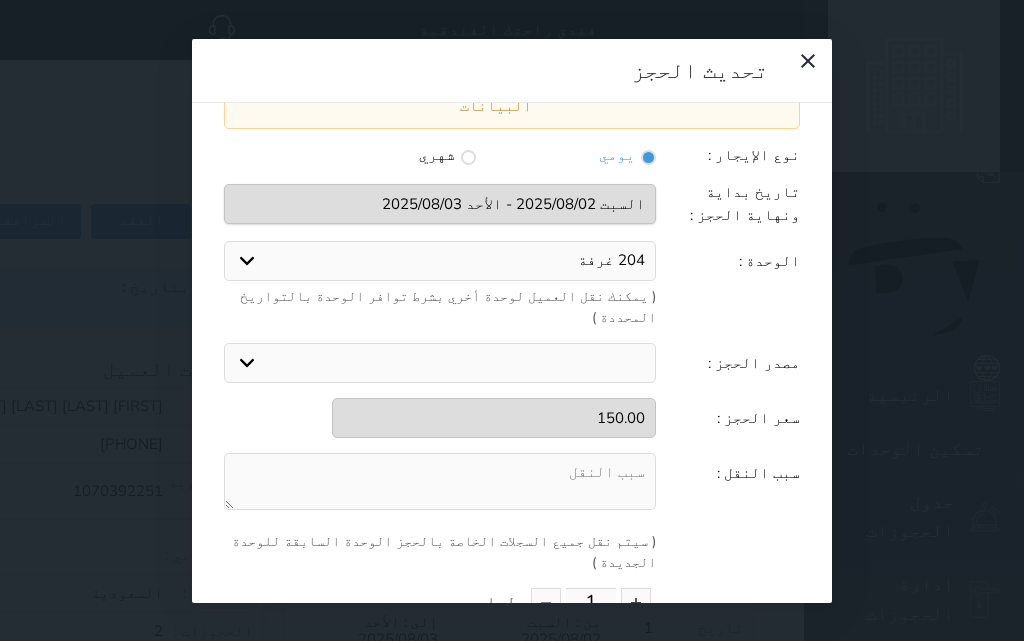scroll, scrollTop: 200, scrollLeft: 0, axis: vertical 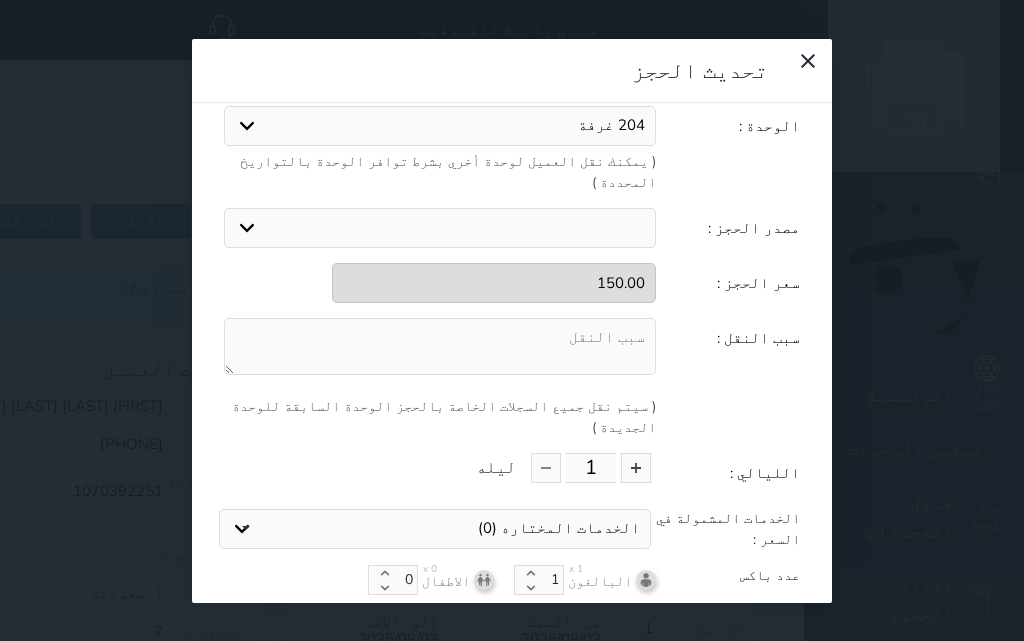click on "تحديث الحجز" at bounding box center [512, 651] 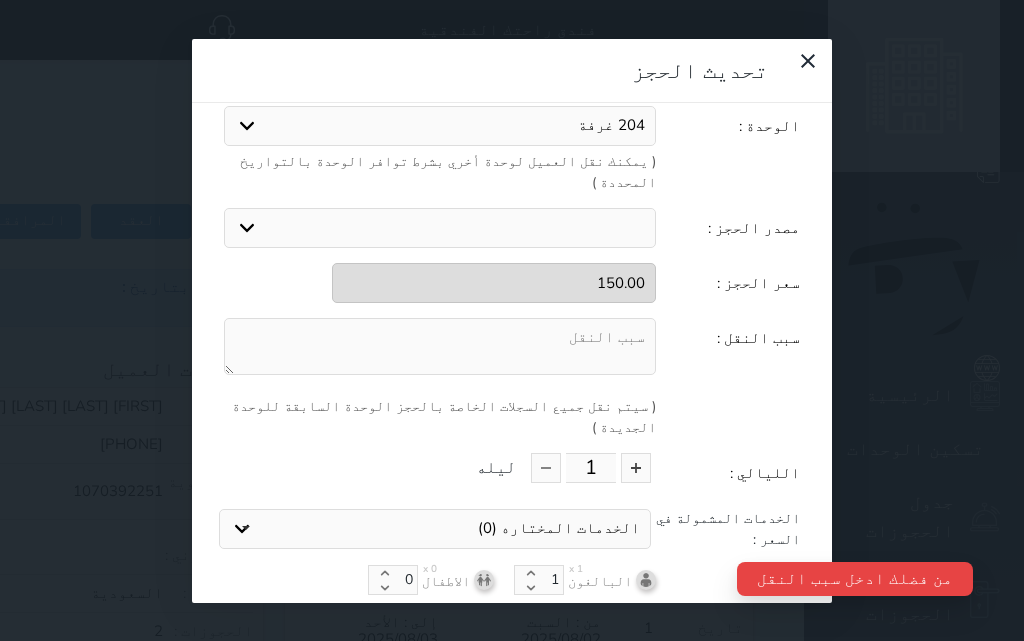 click at bounding box center [440, 346] 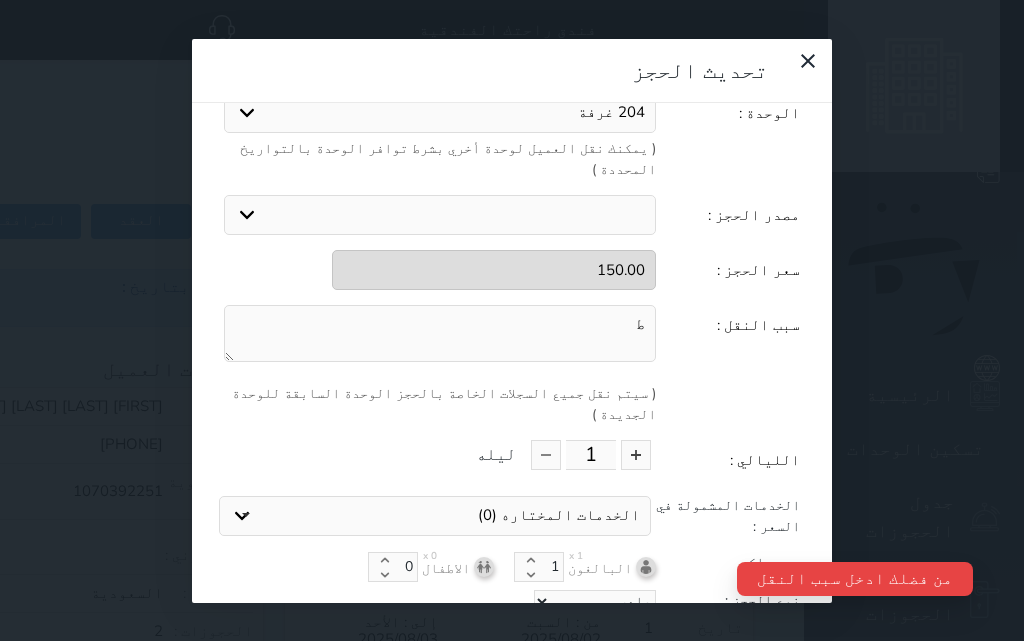 scroll, scrollTop: 219, scrollLeft: 0, axis: vertical 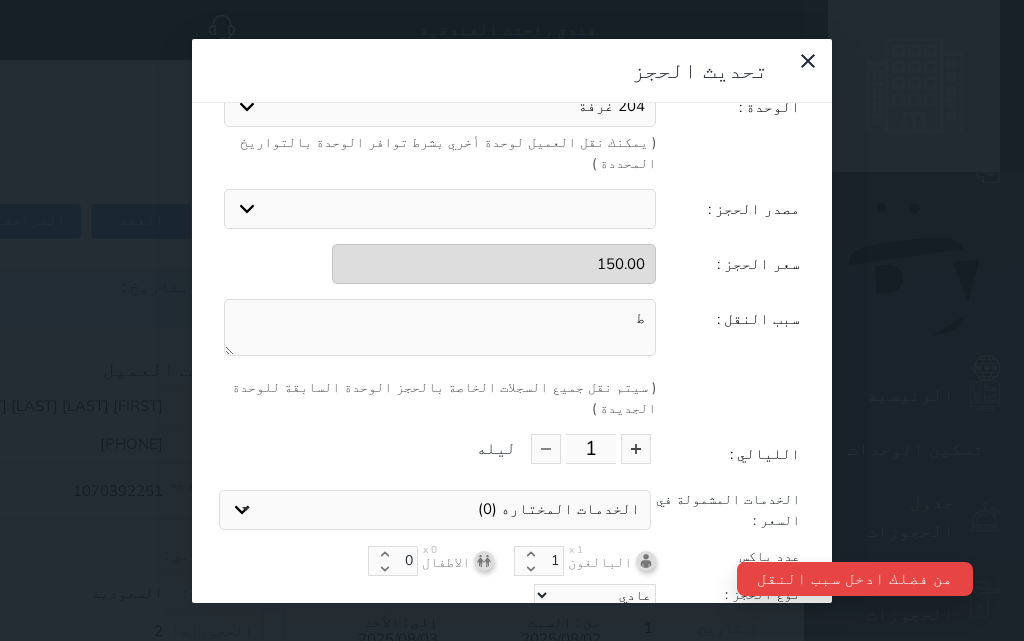 click on "تحديث الحجز" at bounding box center (512, 632) 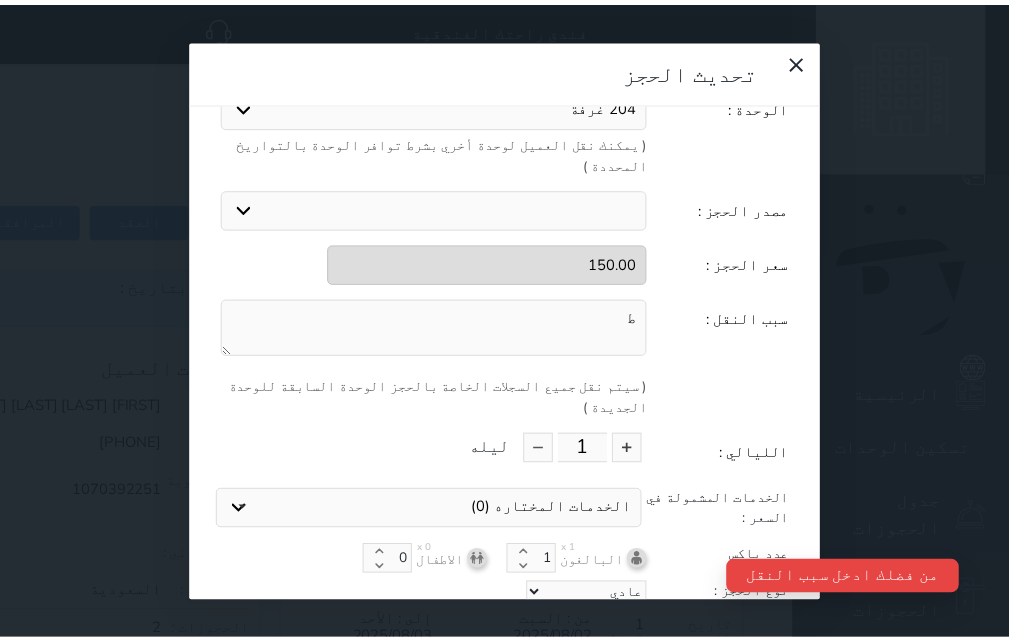 scroll, scrollTop: 104, scrollLeft: 0, axis: vertical 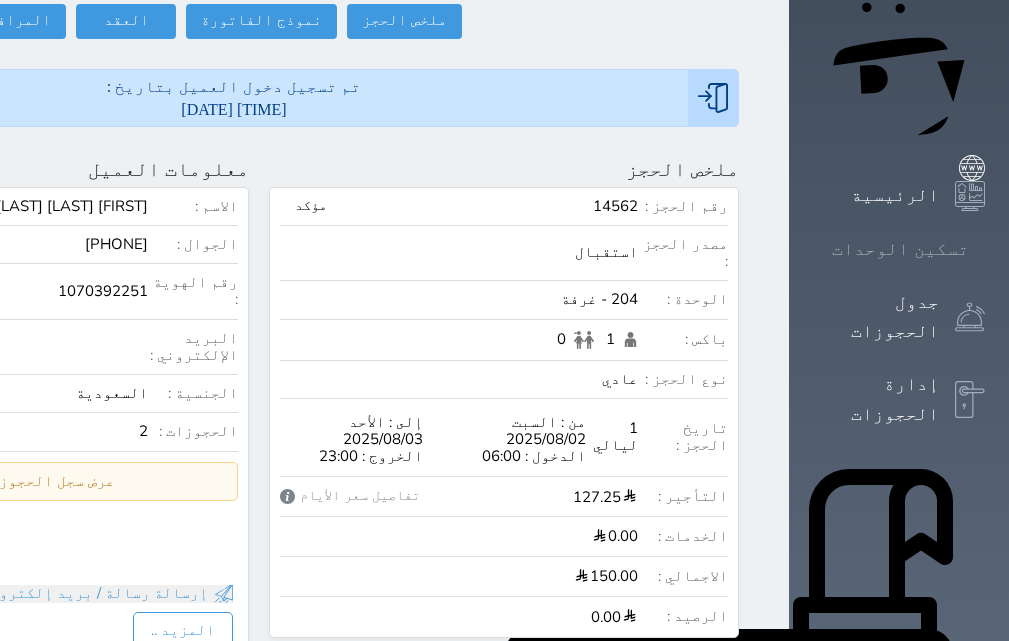 click on "تسكين الوحدات" at bounding box center (900, 249) 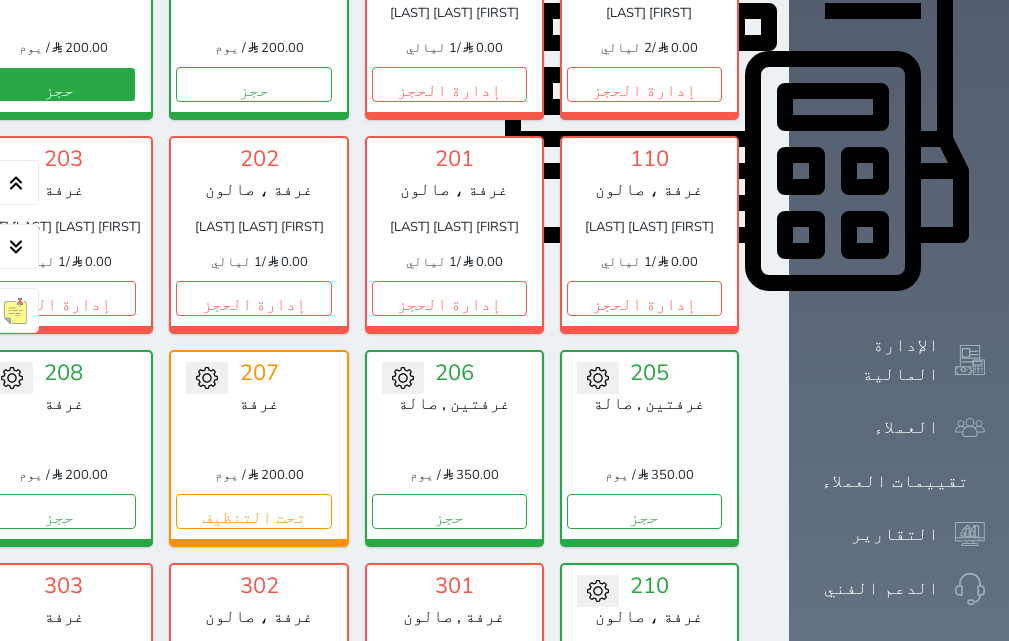 scroll, scrollTop: 860, scrollLeft: 0, axis: vertical 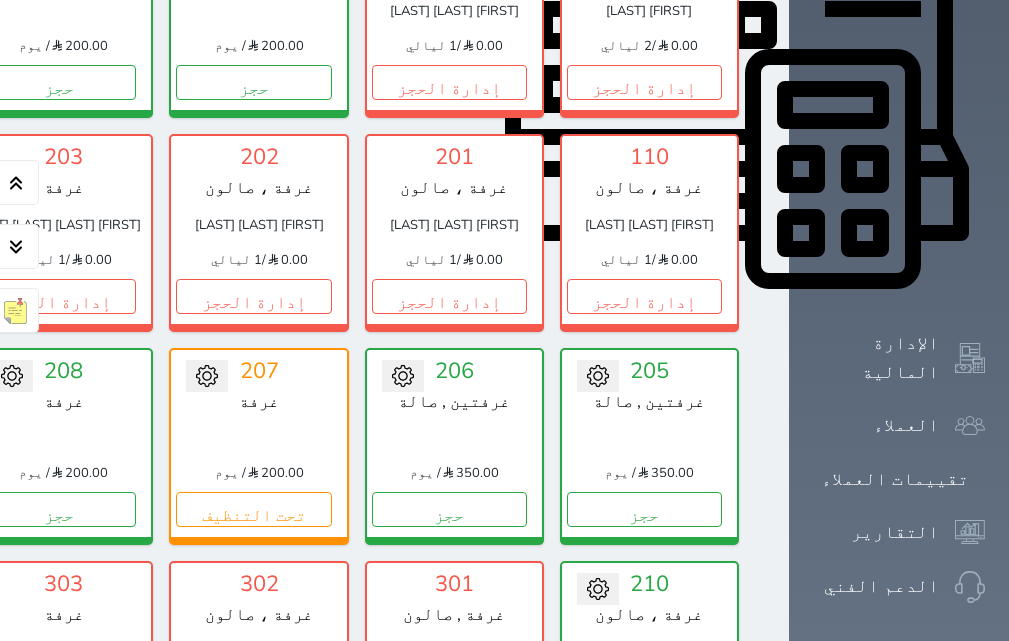 click on "إدارة الحجز" at bounding box center [-137, 82] 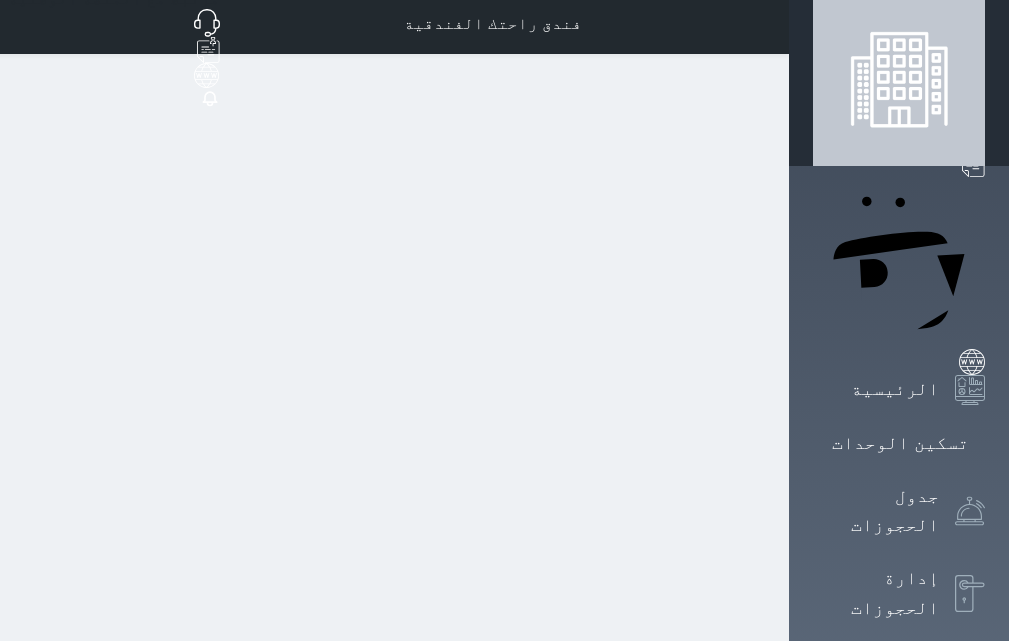 scroll, scrollTop: 0, scrollLeft: 0, axis: both 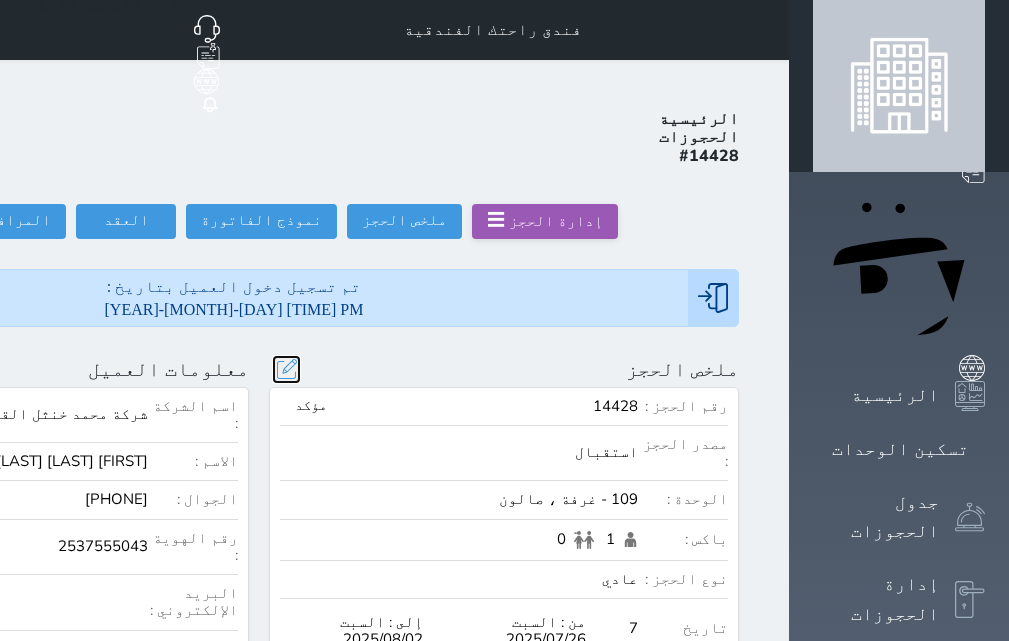 click at bounding box center (286, 369) 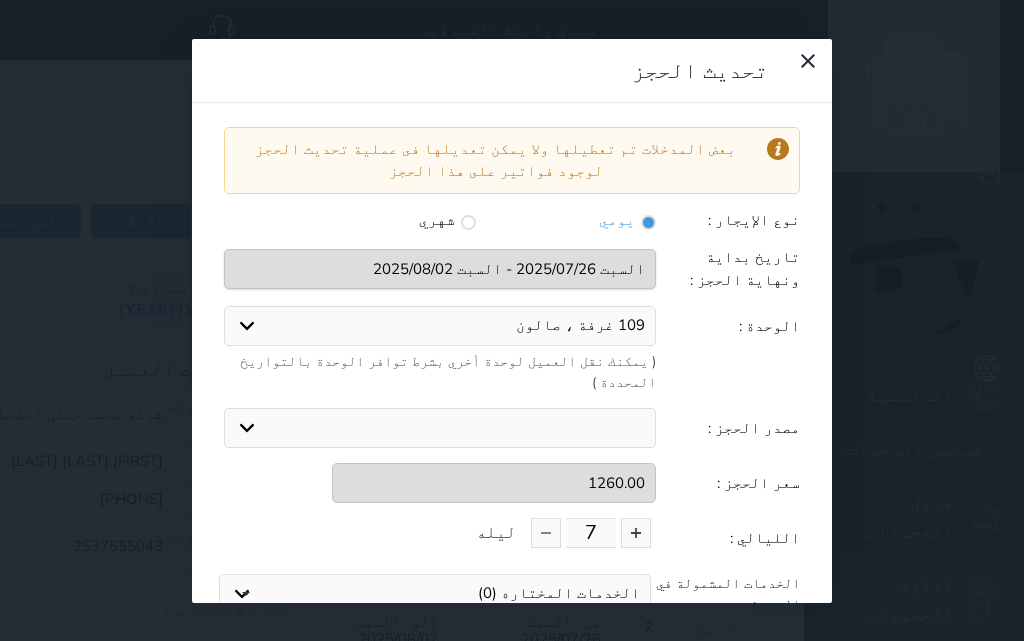 click on "109 غرفة ، صالون 2 غرفة 6 غرفة 103 غرفة 104 غرفة 106 غرفتين , صالة 107 غرفة 108 غرفة 209 غرفة ، صالون 210 غرفة ، صالون 204 غرفة 205 غرفتين , صالة 206 غرفتين , صالة 208 غرفة 302 غرفة ، صالون 304 غرفة 305 غرفتين , صالة 306 غرفتين , صالة 307 غرفة 308 غرفة" at bounding box center [440, 326] 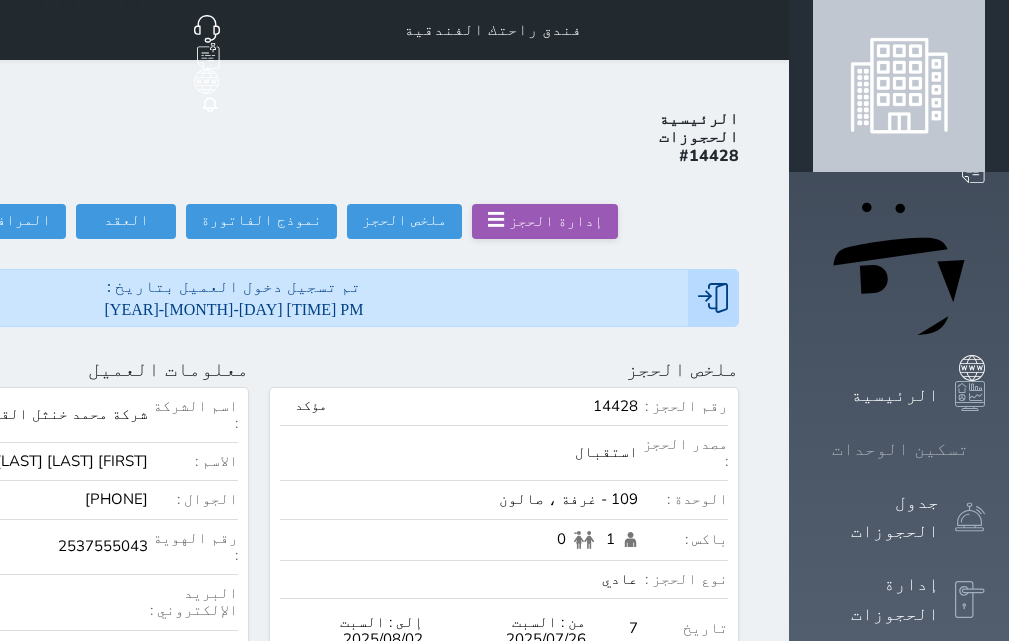 click on "تسكين الوحدات" at bounding box center [900, 449] 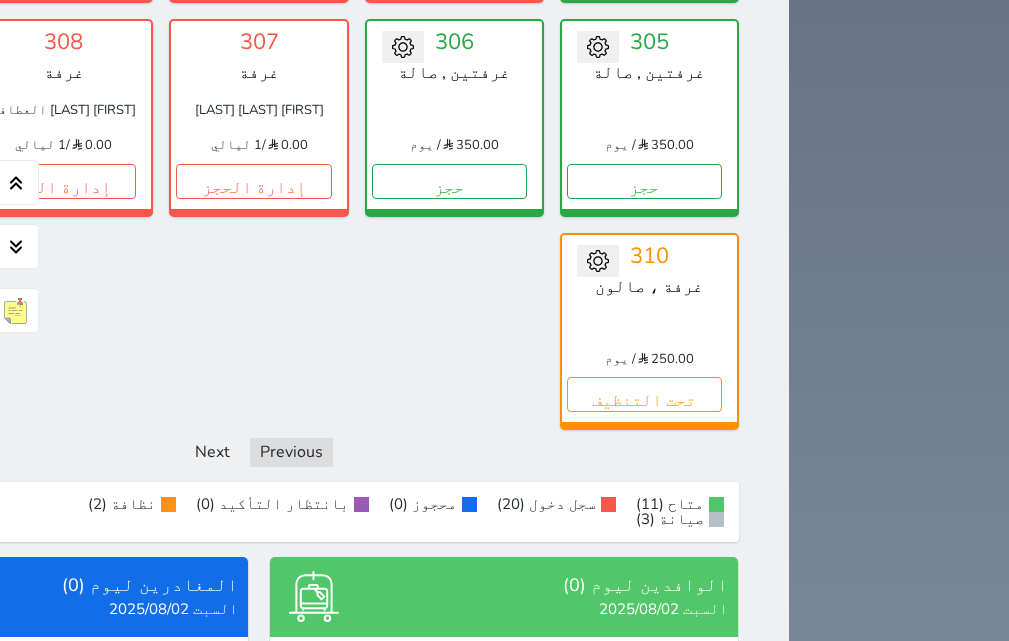 scroll, scrollTop: 1660, scrollLeft: 0, axis: vertical 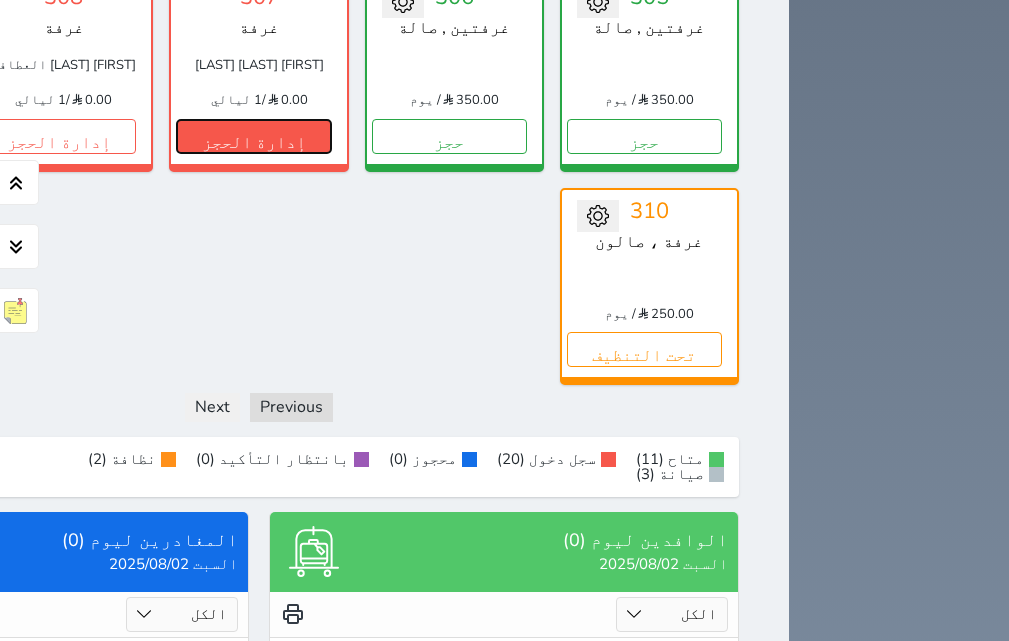 click on "إدارة الحجز" at bounding box center (253, 136) 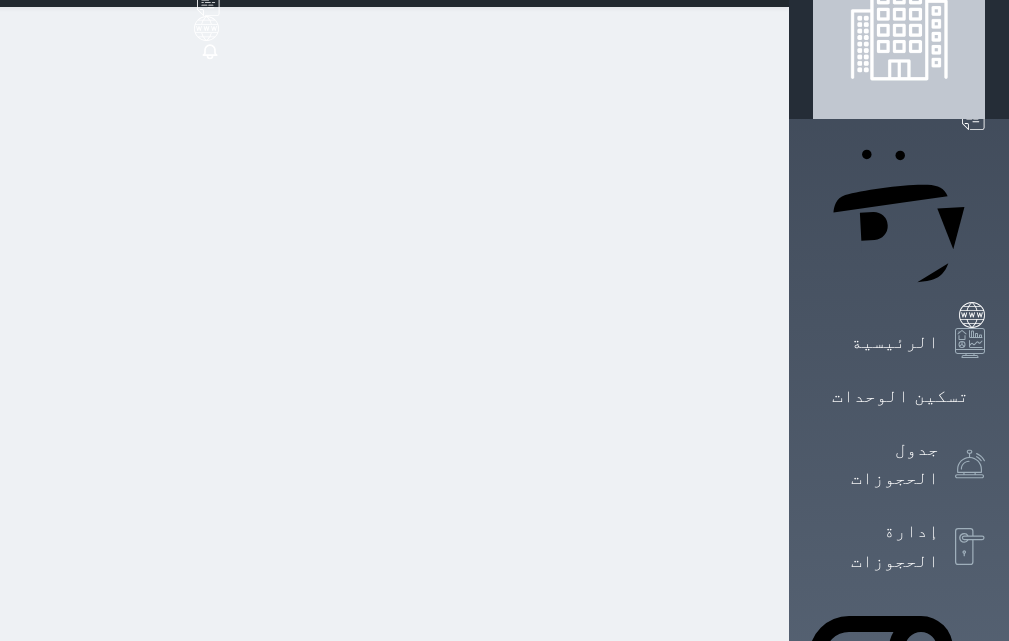 scroll, scrollTop: 0, scrollLeft: 0, axis: both 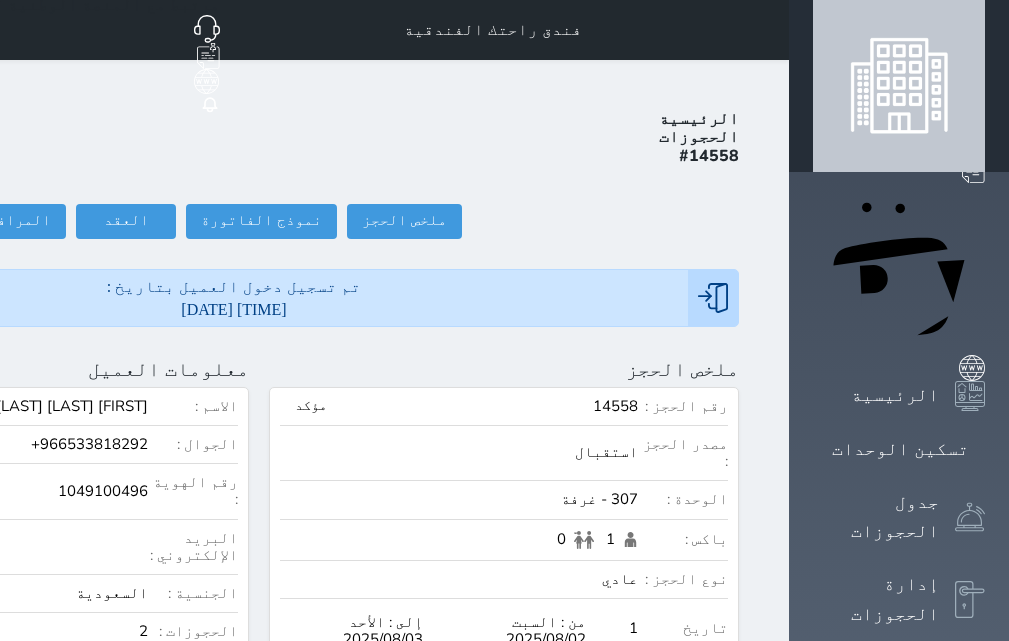 click on "تسجيل مغادرة" at bounding box center [-145, 221] 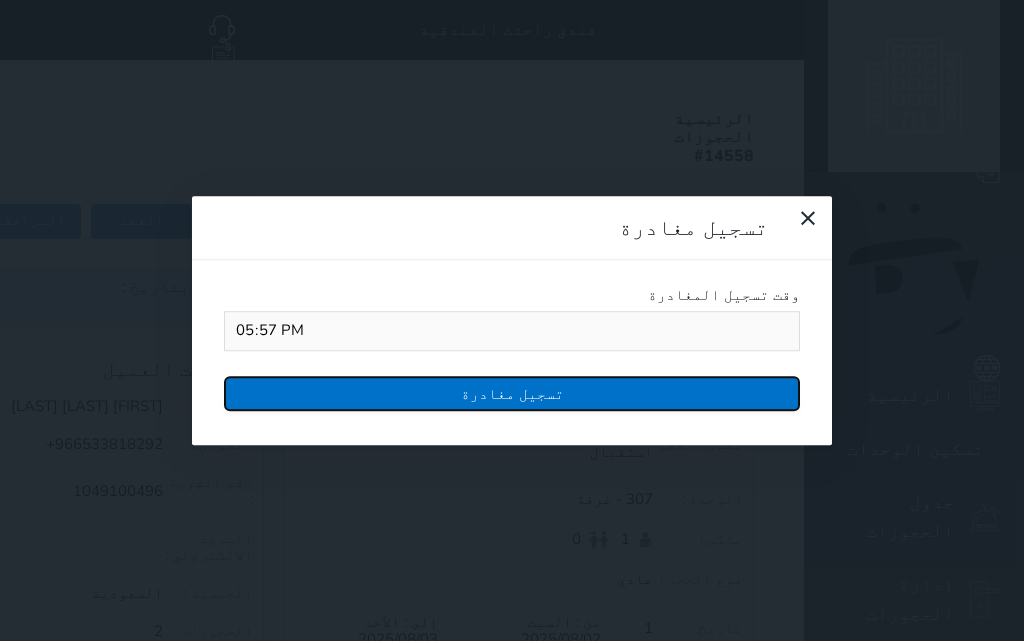 click on "تسجيل مغادرة" at bounding box center [512, 393] 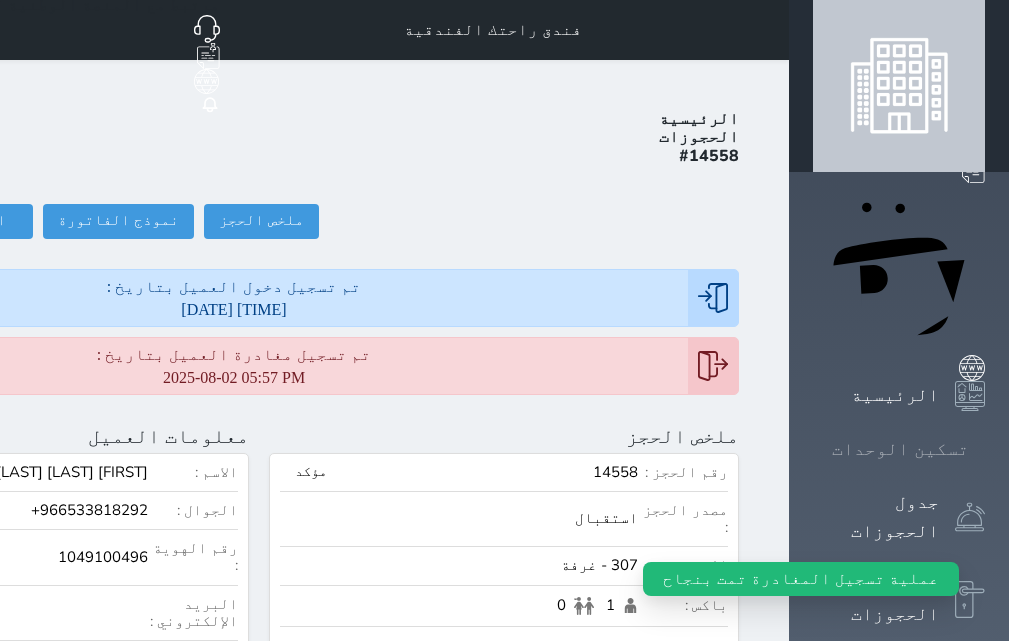 click 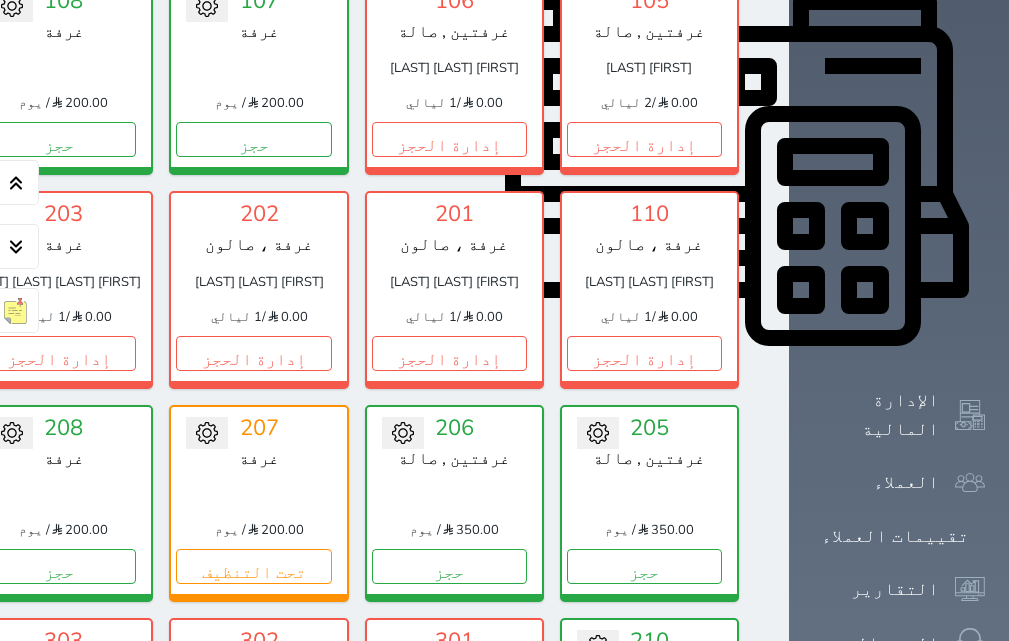 scroll, scrollTop: 760, scrollLeft: 0, axis: vertical 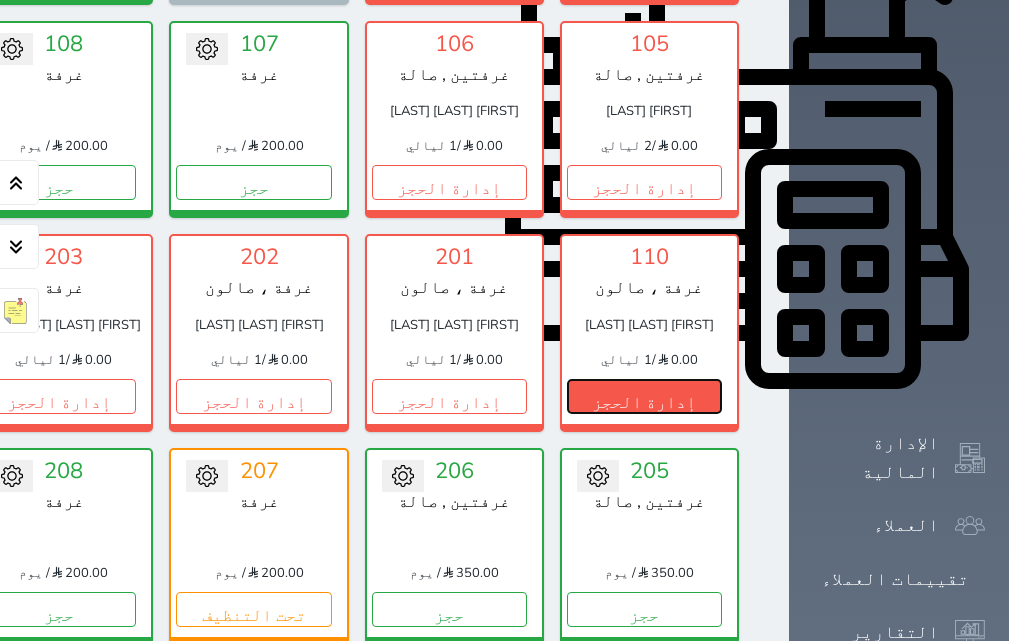 click on "إدارة الحجز" at bounding box center [644, 396] 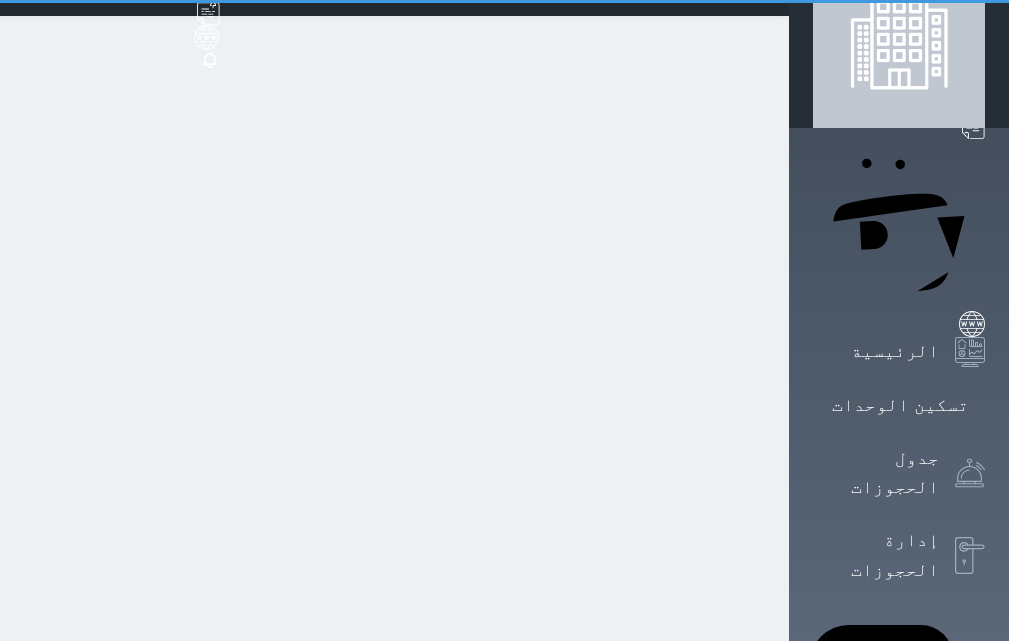 scroll, scrollTop: 0, scrollLeft: 0, axis: both 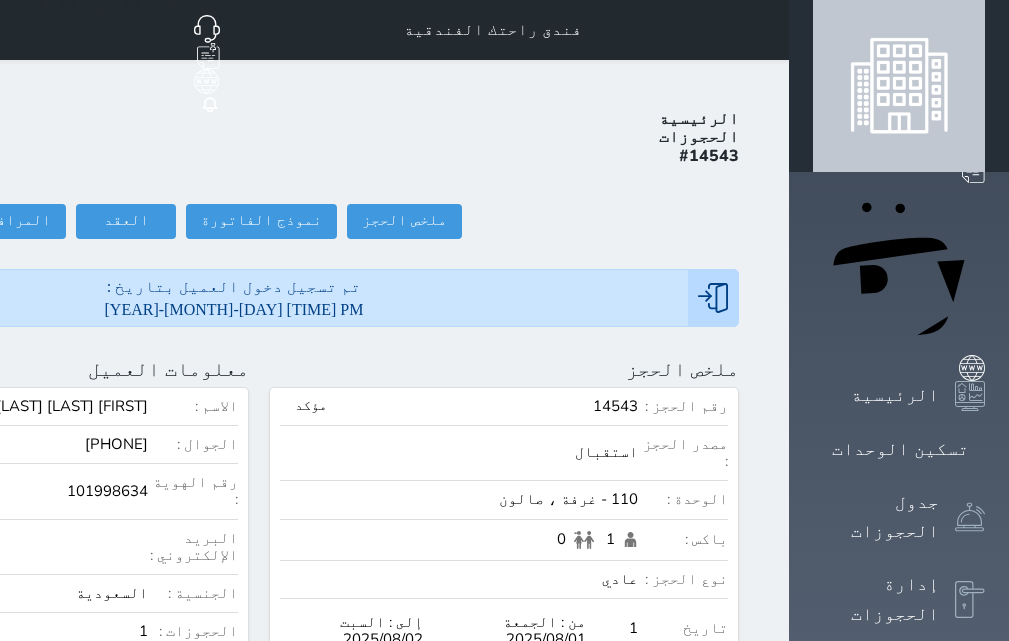 click on "تسجيل مغادرة" at bounding box center (-145, 221) 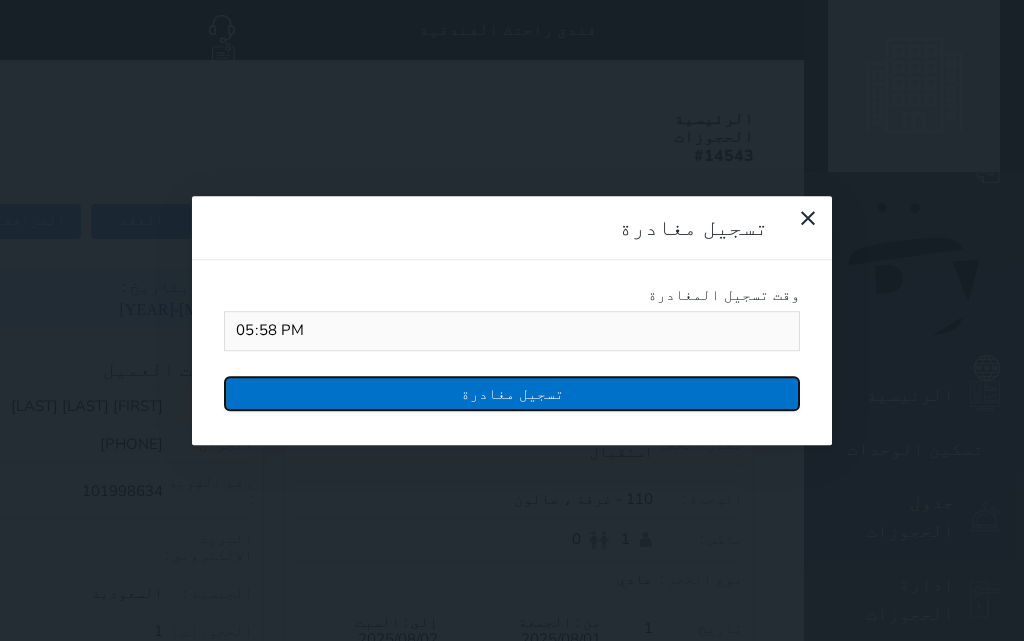 click on "تسجيل مغادرة" at bounding box center [512, 393] 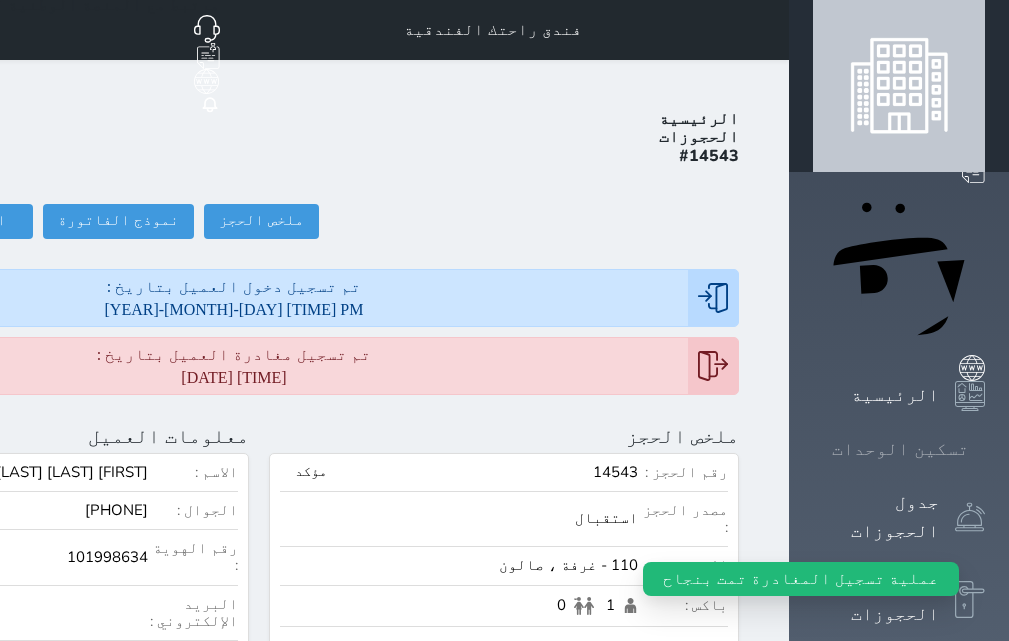 click on "تسكين الوحدات" at bounding box center [900, 449] 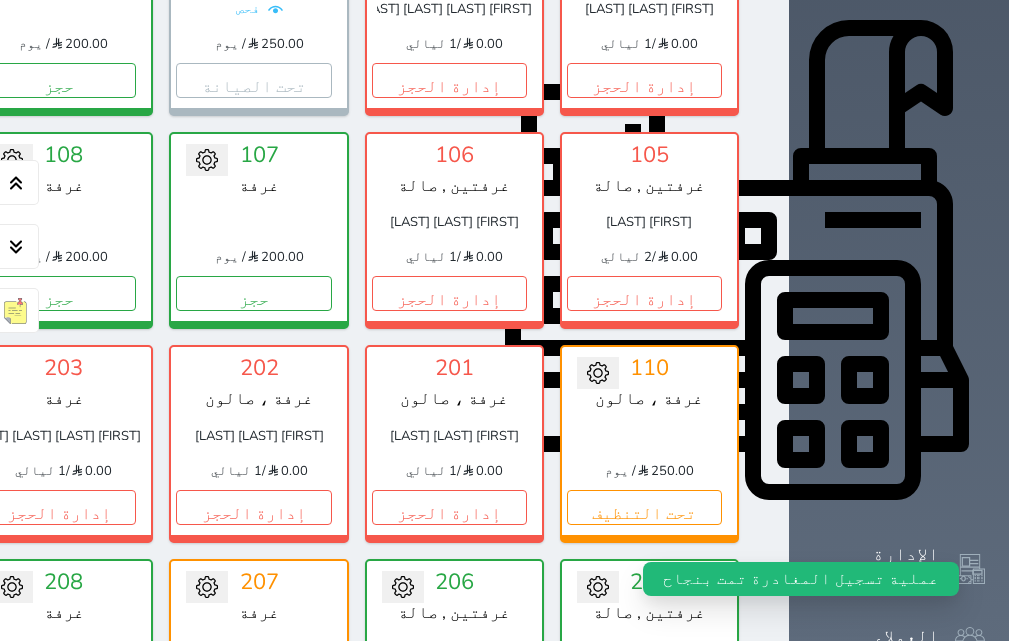 scroll, scrollTop: 660, scrollLeft: 0, axis: vertical 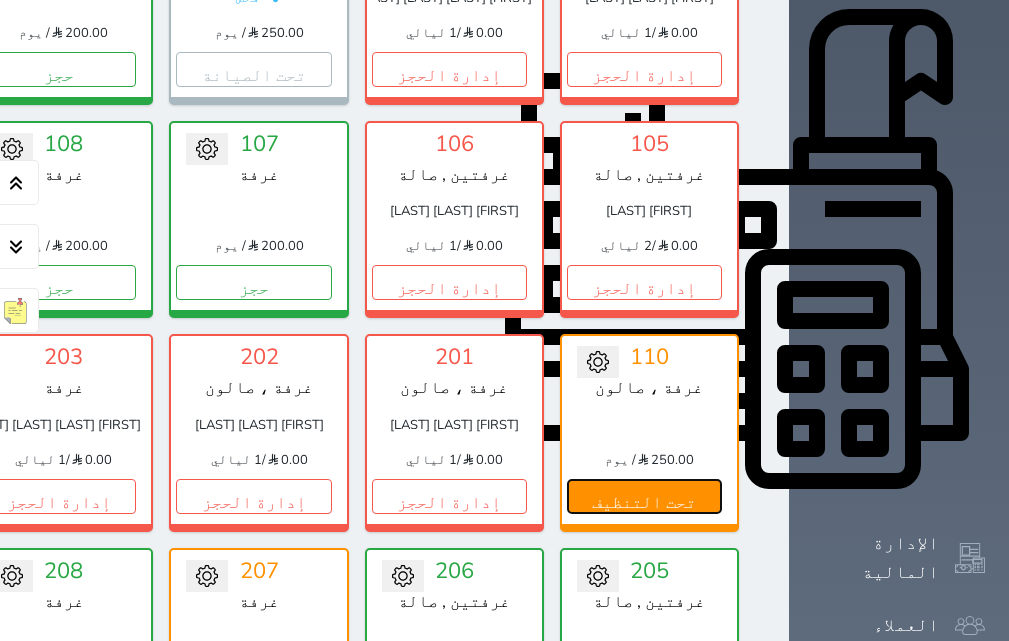 click on "تحت التنظيف" at bounding box center [644, 496] 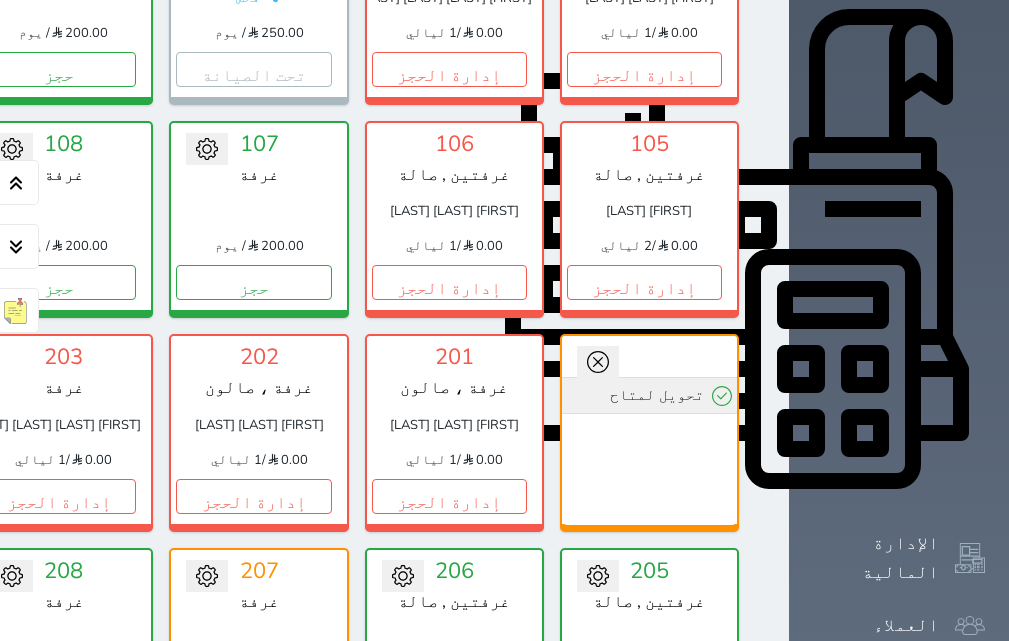 click 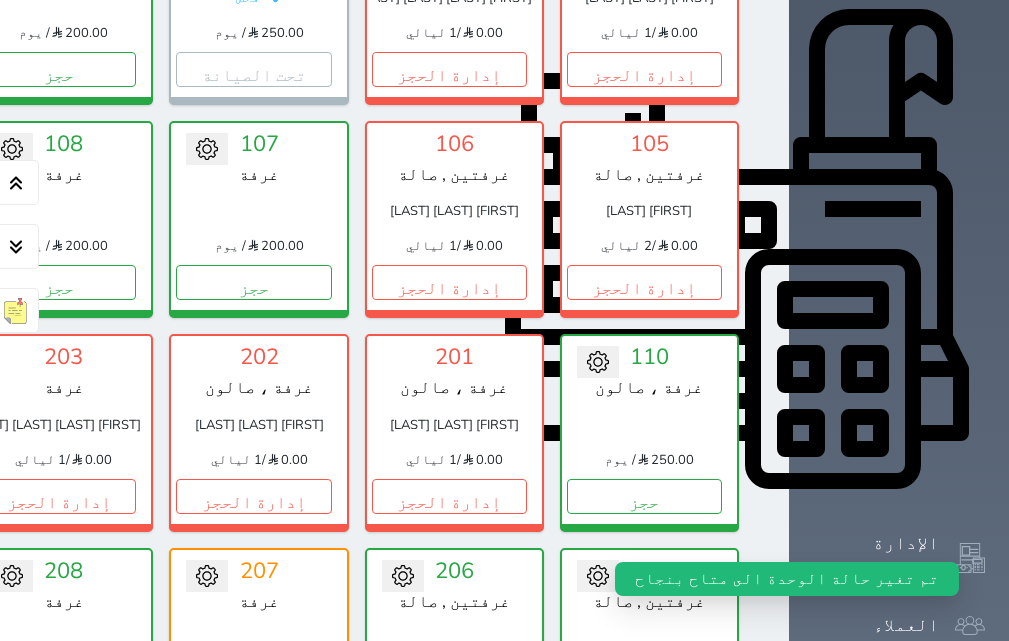 click on "إدارة الحجز" at bounding box center (-137, 282) 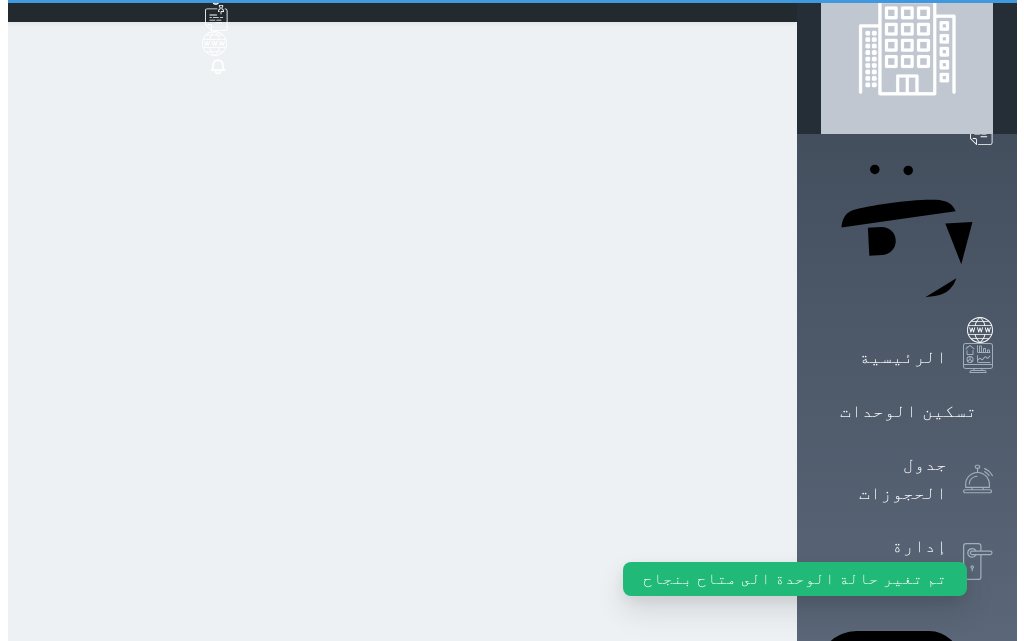 scroll, scrollTop: 0, scrollLeft: 0, axis: both 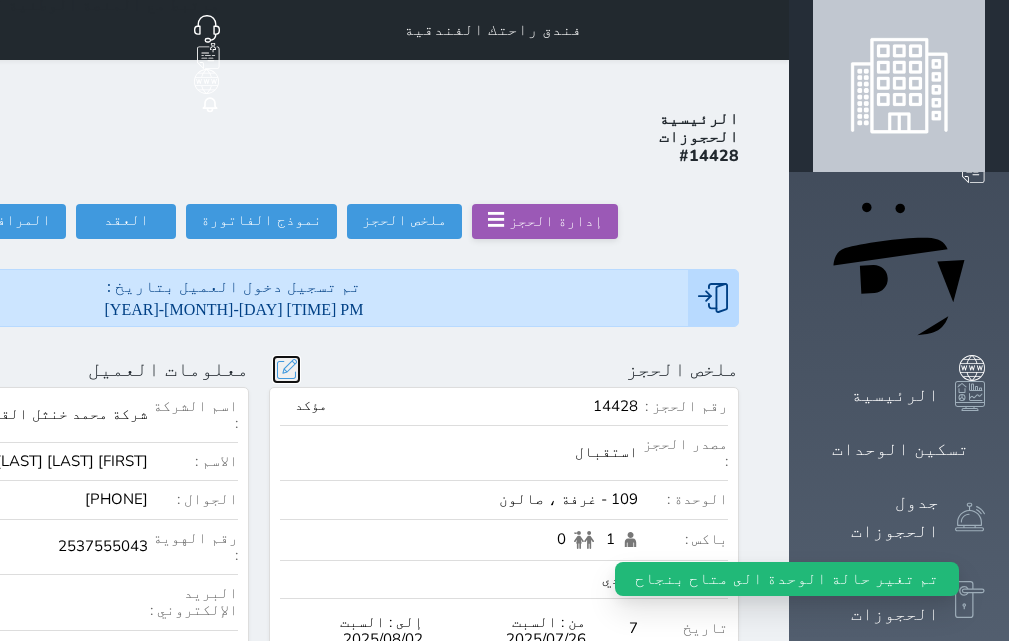 click at bounding box center [286, 369] 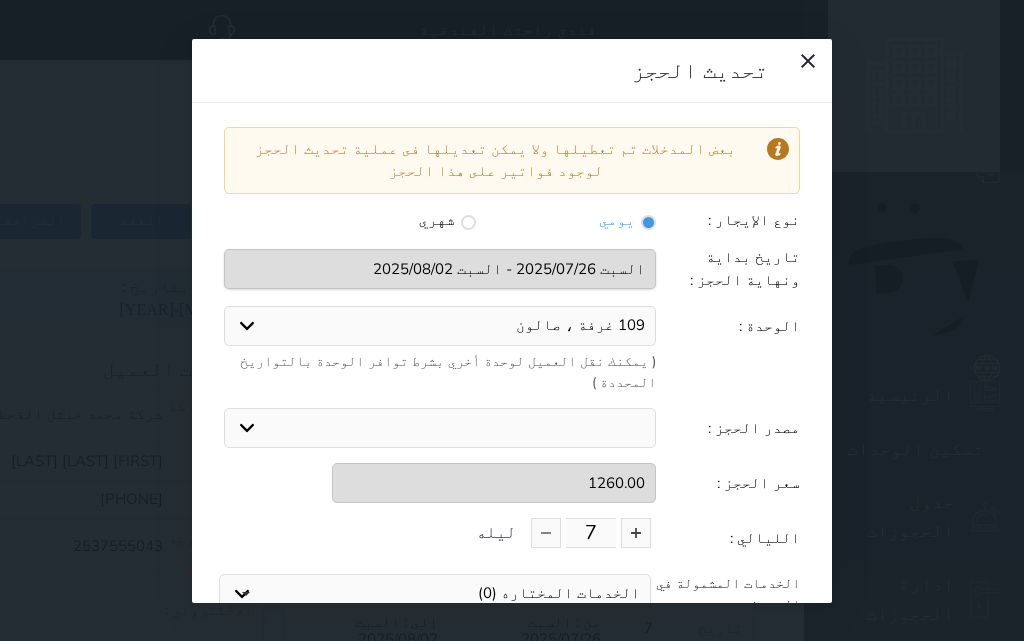 click on "109 غرفة ، صالون   2 غرفة 6 غرفة 103 غرفة 104 غرفة 106 غرفتين , صالة 107 غرفة 108 غرفة 110 غرفة ، صالون 209 غرفة ، صالون 210 غرفة ، صالون 204 غرفة 205 غرفتين , صالة 206 غرفتين , صالة 208 غرفة 302 غرفة ، صالون 304 غرفة 305 غرفتين , صالة 306 غرفتين , صالة 308 غرفة" at bounding box center (440, 326) 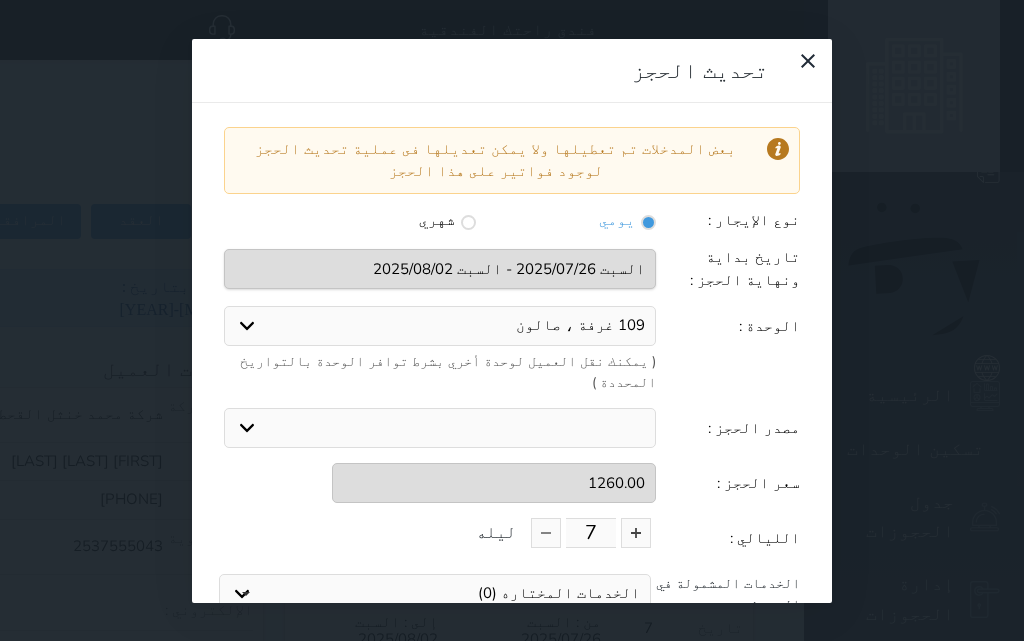 click on "109 غرفة ، صالون   2 غرفة 6 غرفة 103 غرفة 104 غرفة 106 غرفتين , صالة 107 غرفة 108 غرفة 110 غرفة ، صالون 209 غرفة ، صالون 210 غرفة ، صالون 204 غرفة 205 غرفتين , صالة 206 غرفتين , صالة 208 غرفة 302 غرفة ، صالون 304 غرفة 305 غرفتين , صالة 306 غرفتين , صالة 308 غرفة" at bounding box center [440, 326] 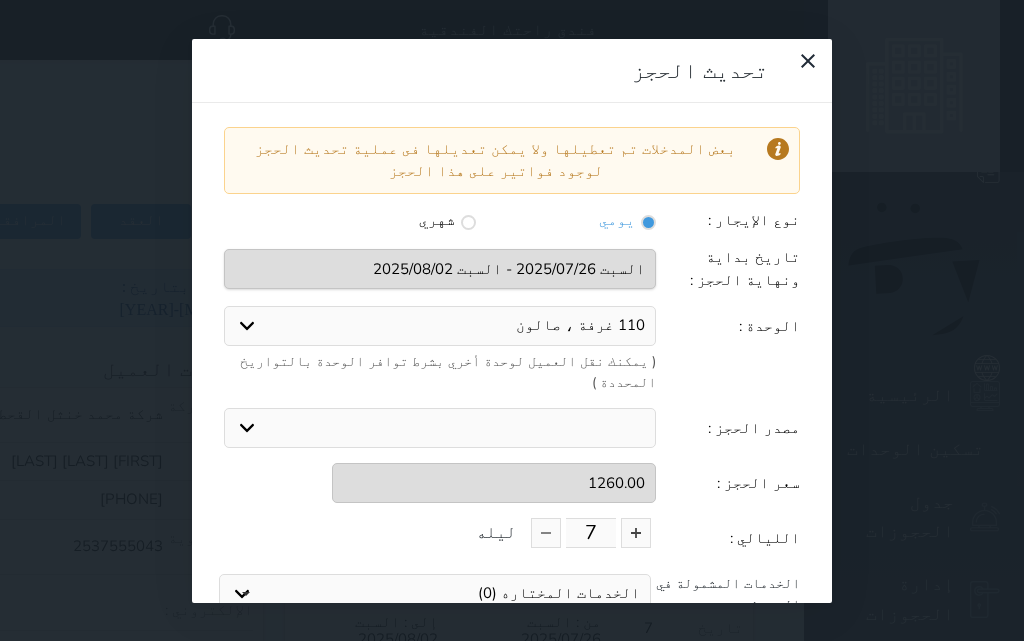 click on "109 غرفة ، صالون   2 غرفة 6 غرفة 103 غرفة 104 غرفة 106 غرفتين , صالة 107 غرفة 108 غرفة 110 غرفة ، صالون 209 غرفة ، صالون 210 غرفة ، صالون 204 غرفة 205 غرفتين , صالة 206 غرفتين , صالة 208 غرفة 302 غرفة ، صالون 304 غرفة 305 غرفتين , صالة 306 غرفتين , صالة 308 غرفة" at bounding box center (440, 326) 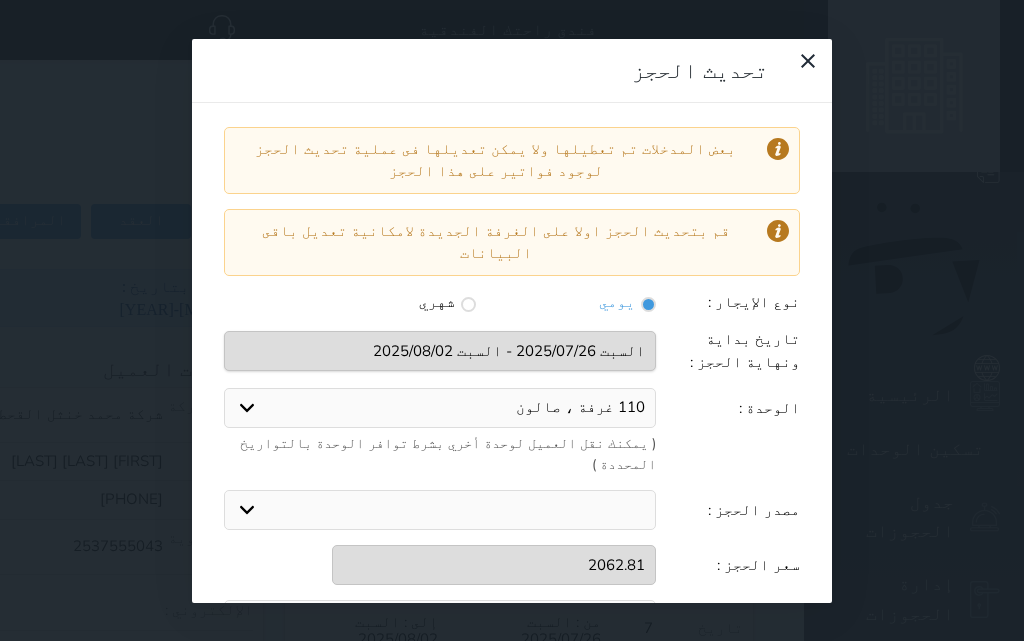 click at bounding box center (440, 628) 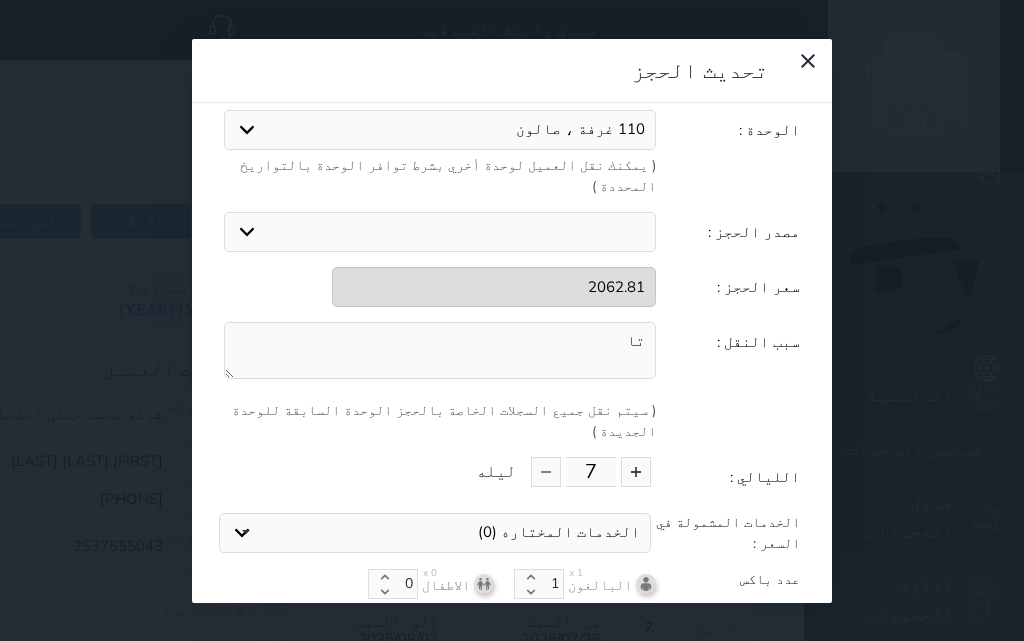 click on "تحديث الحجز" at bounding box center (512, 655) 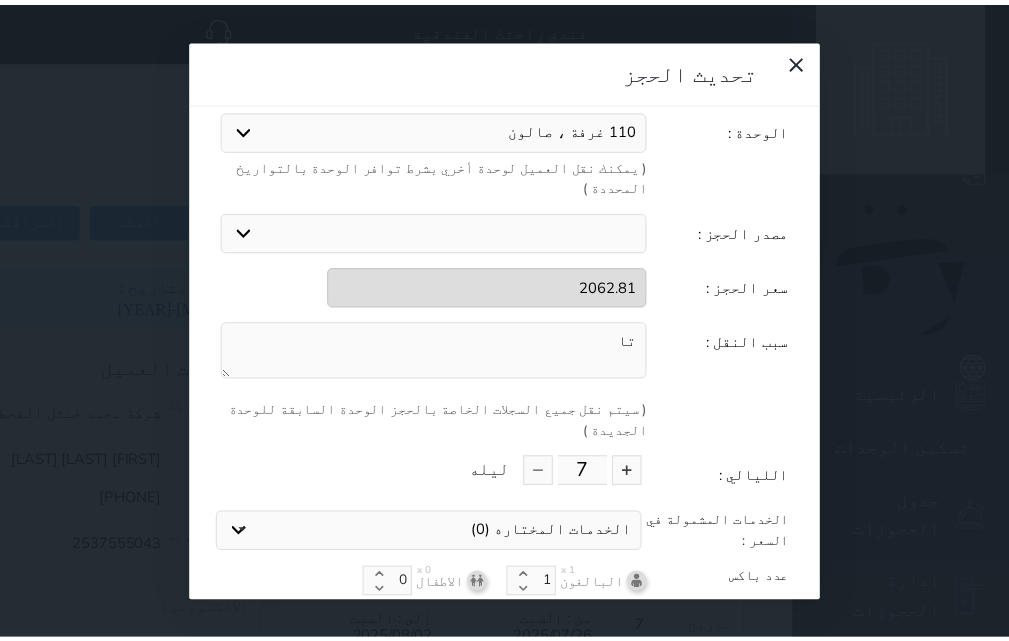 scroll, scrollTop: 164, scrollLeft: 0, axis: vertical 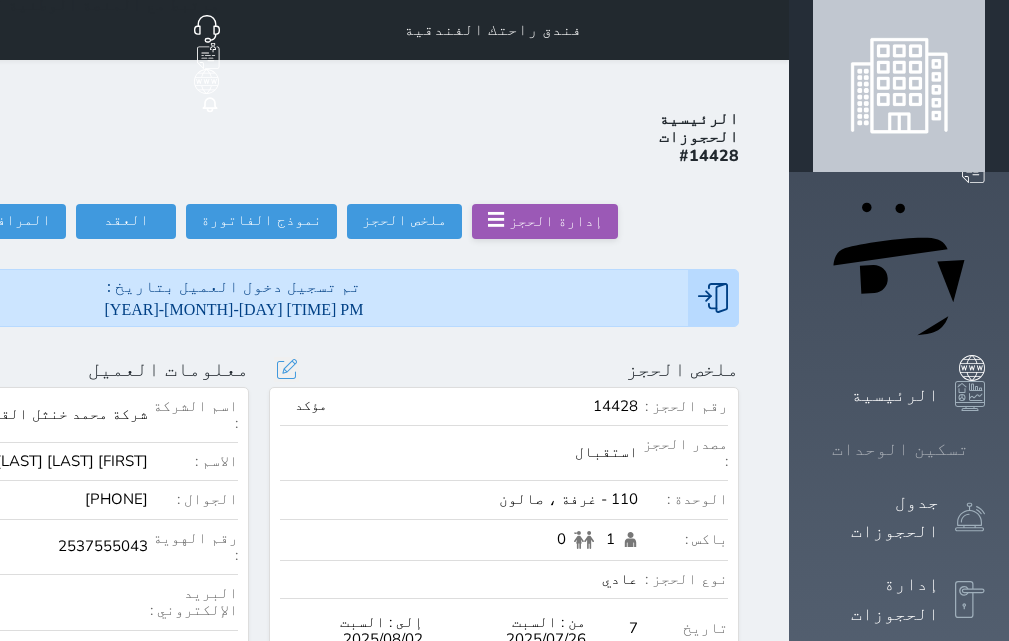 click 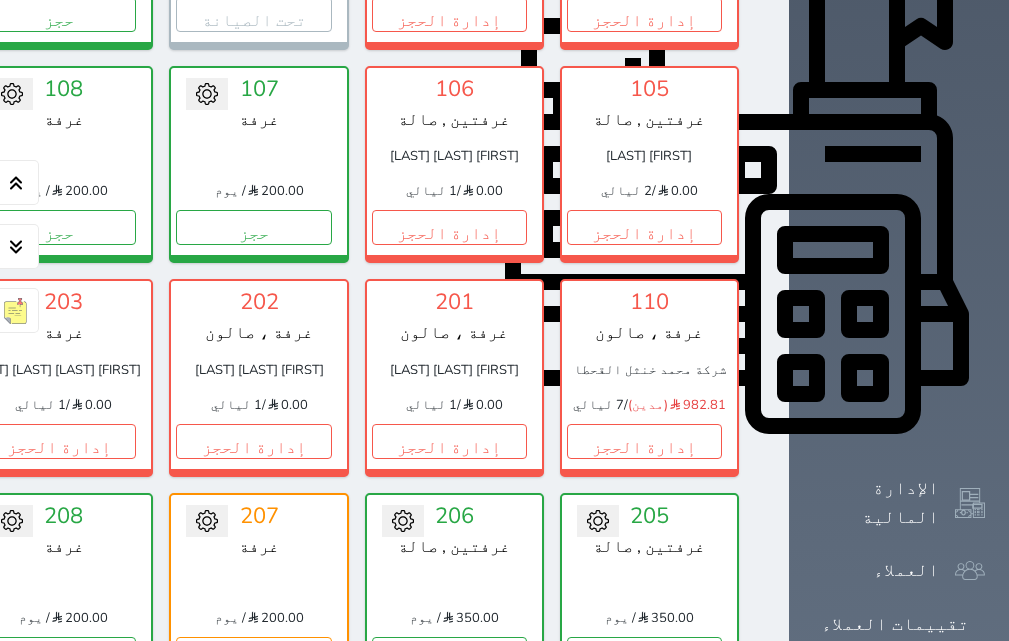scroll, scrollTop: 760, scrollLeft: 0, axis: vertical 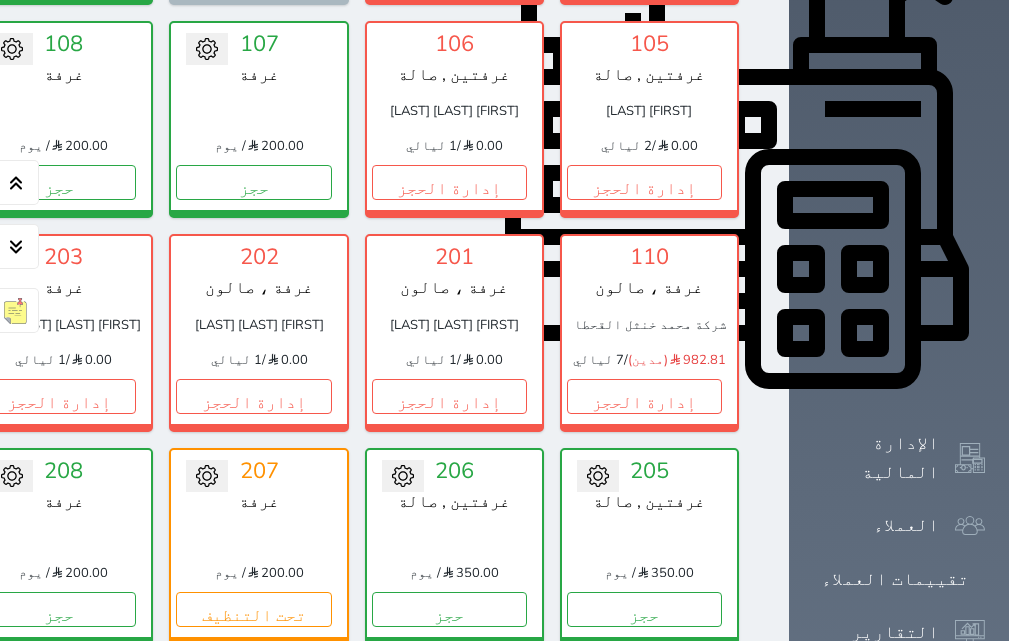 drag, startPoint x: 409, startPoint y: 353, endPoint x: 417, endPoint y: 321, distance: 32.984844 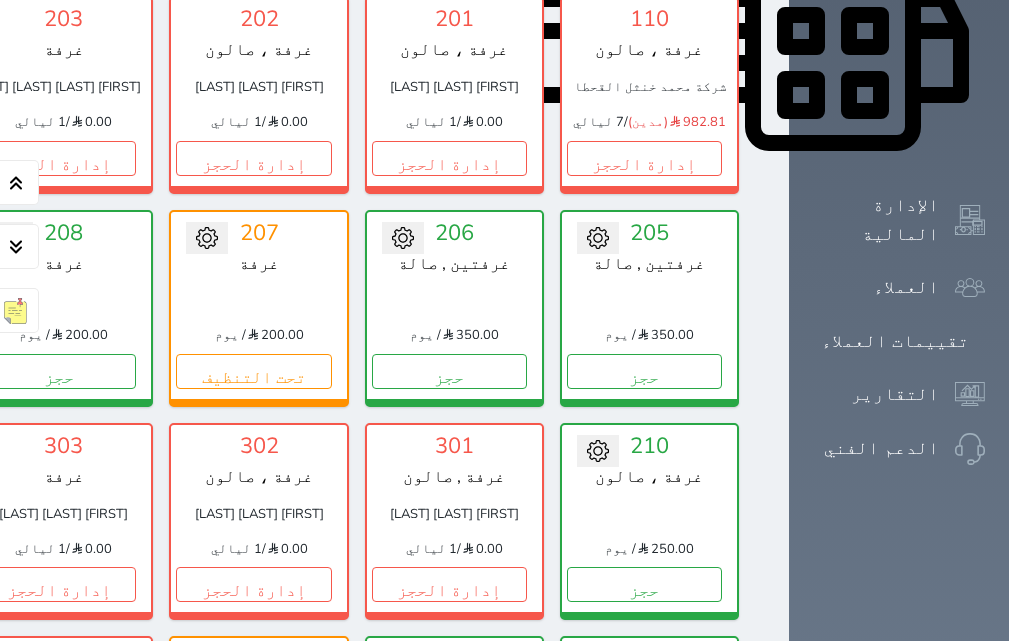 scroll, scrollTop: 1060, scrollLeft: 0, axis: vertical 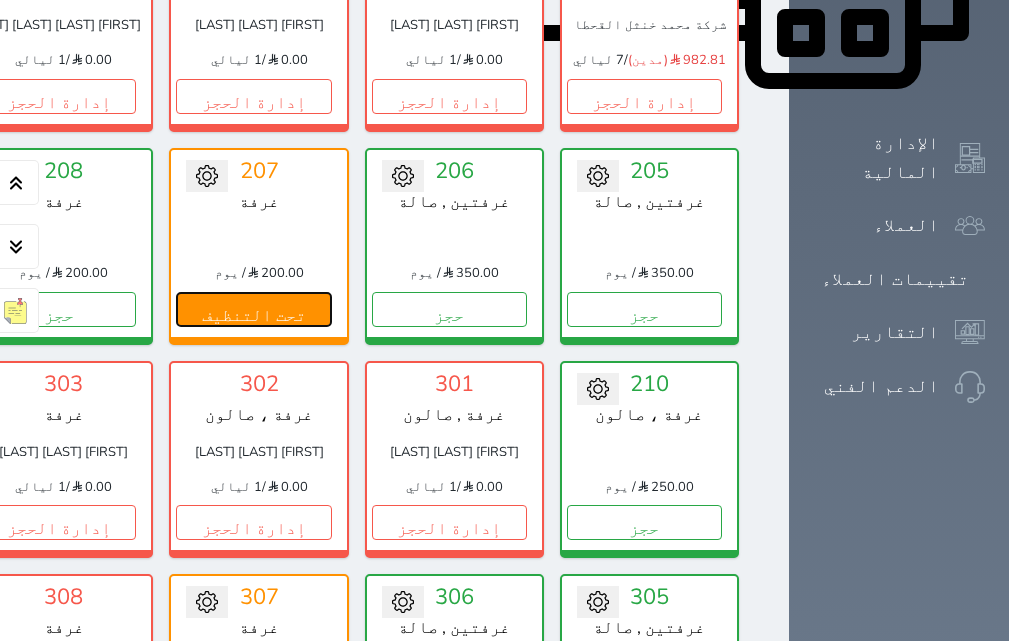 click on "تحت التنظيف" at bounding box center (253, 309) 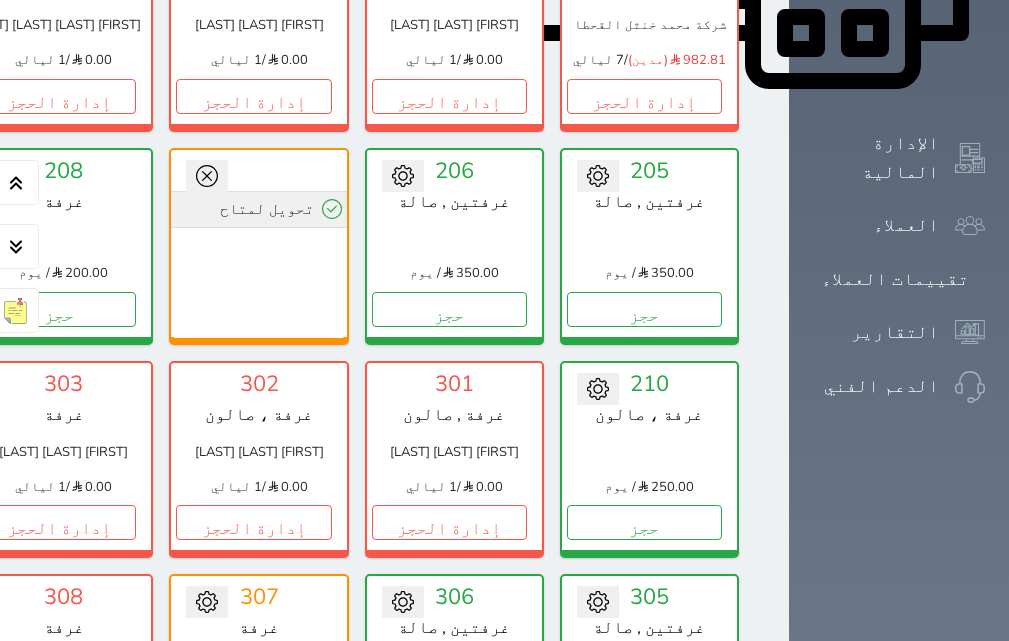 click 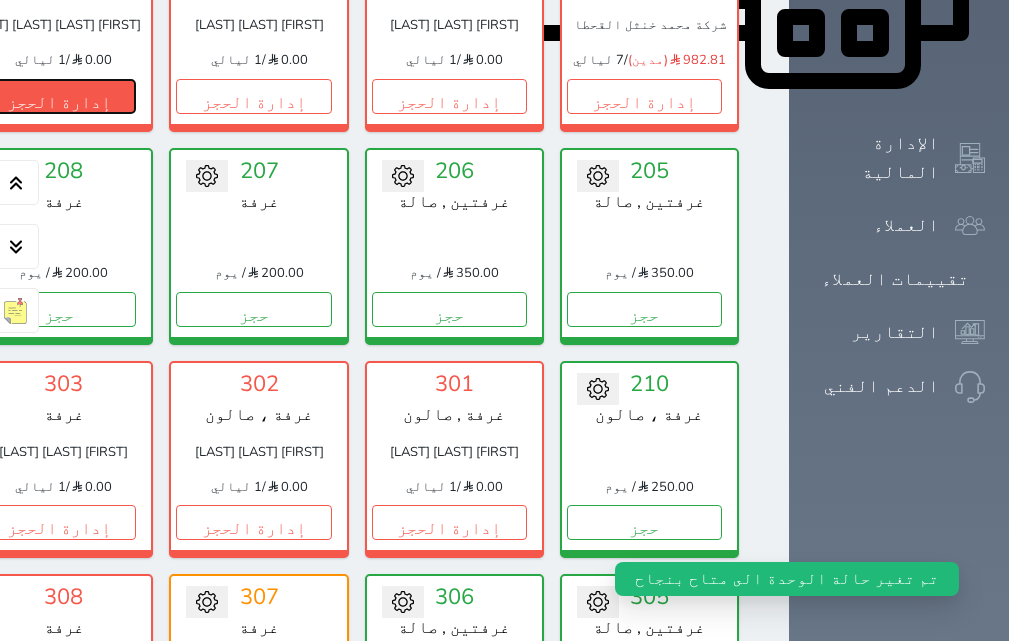 click on "إدارة الحجز" at bounding box center (58, 96) 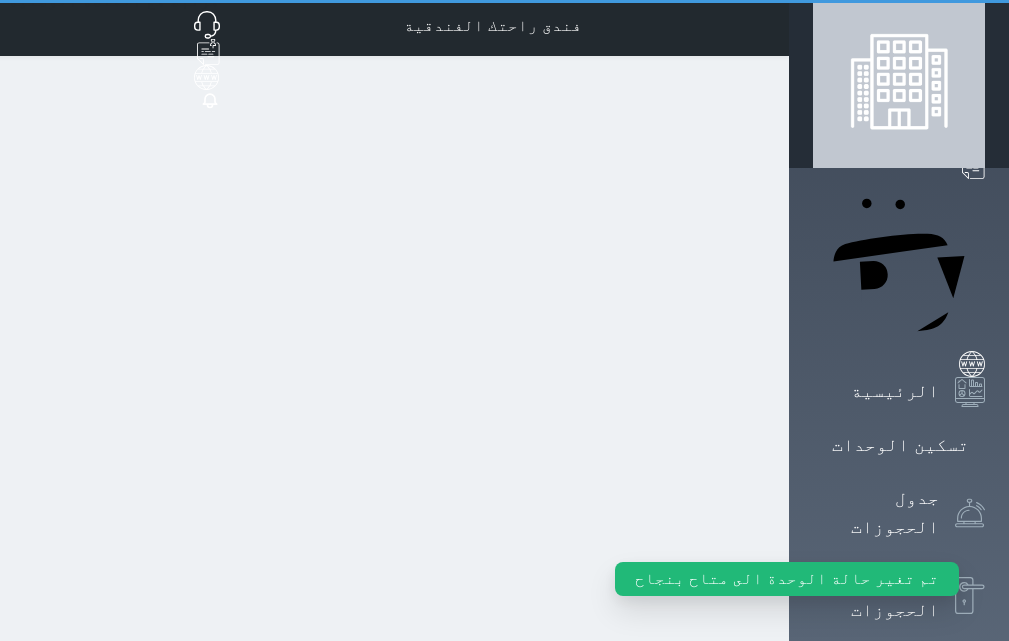 scroll, scrollTop: 0, scrollLeft: 0, axis: both 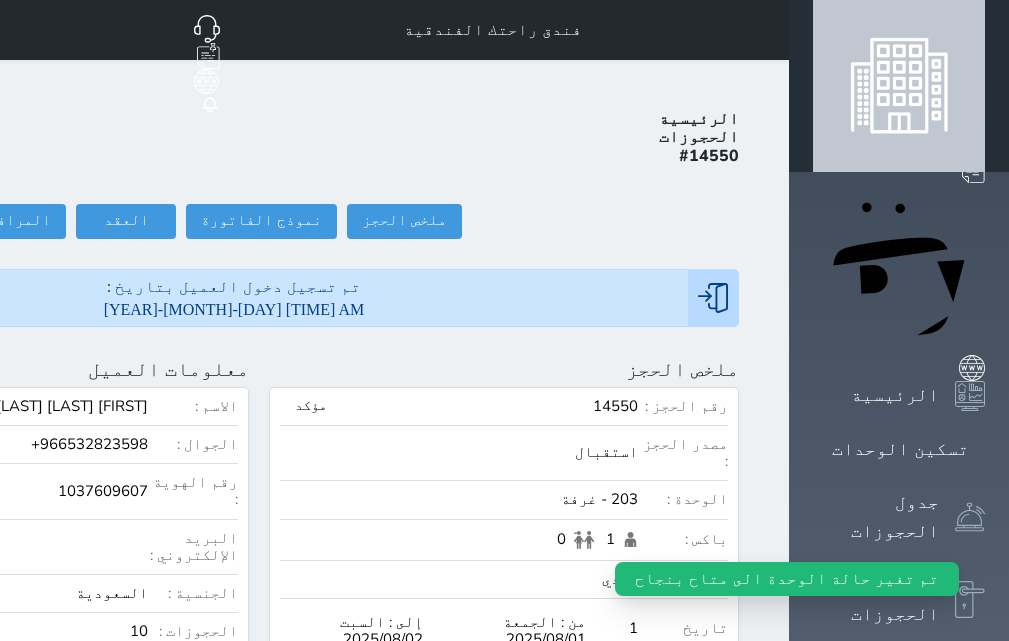 click on "تسجيل مغادرة" at bounding box center (-145, 221) 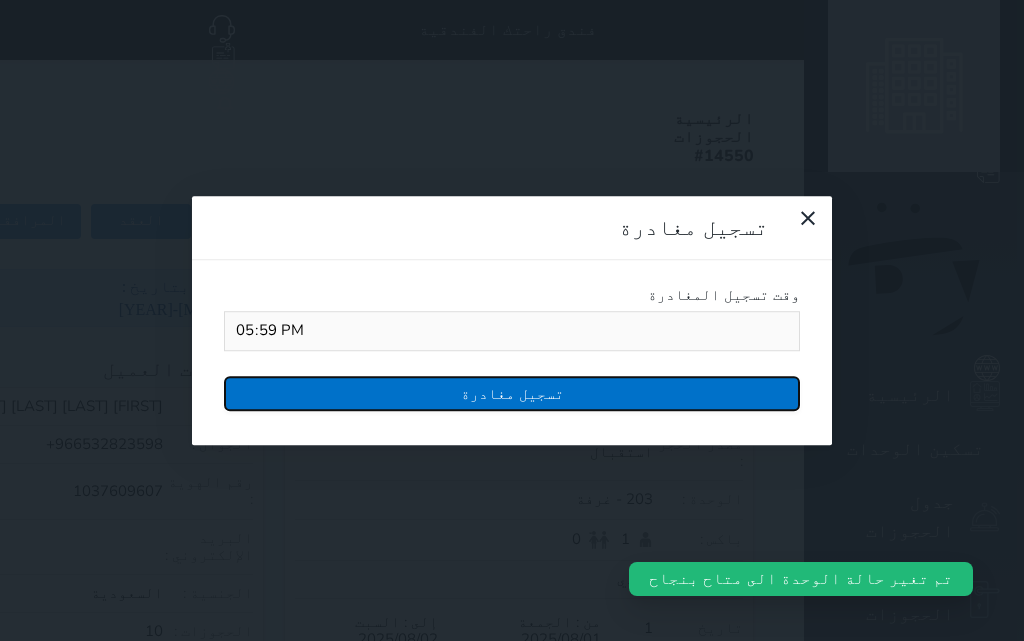 click on "تسجيل مغادرة" at bounding box center (512, 393) 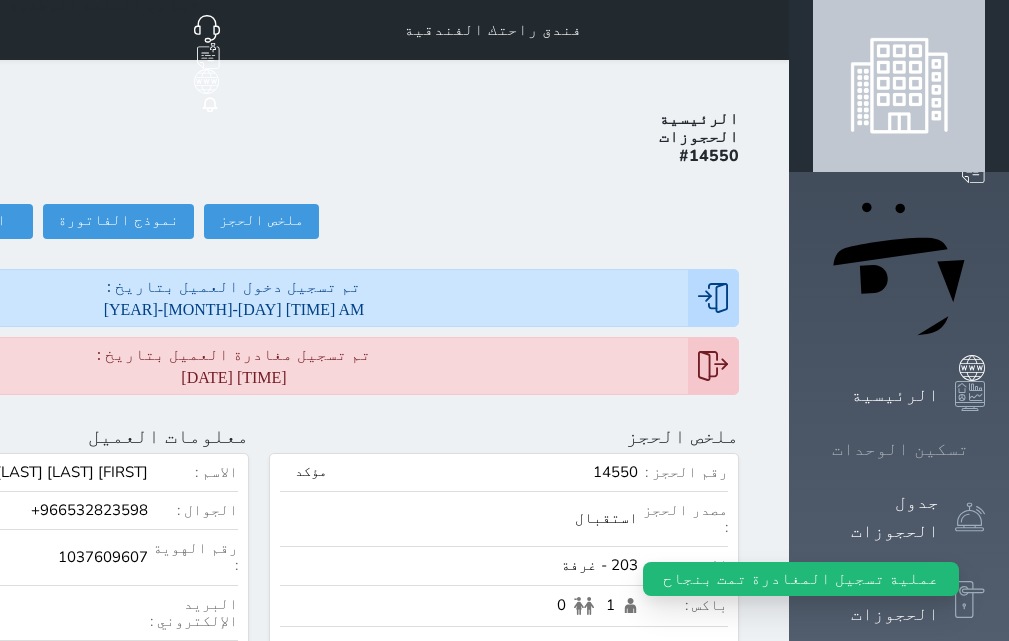 click 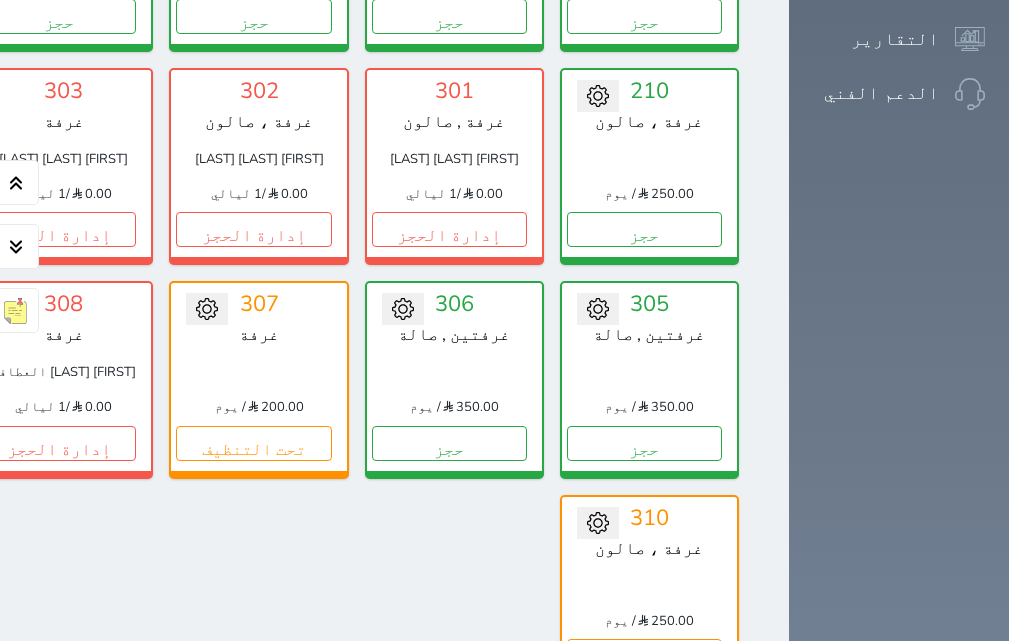 scroll, scrollTop: 1594, scrollLeft: 0, axis: vertical 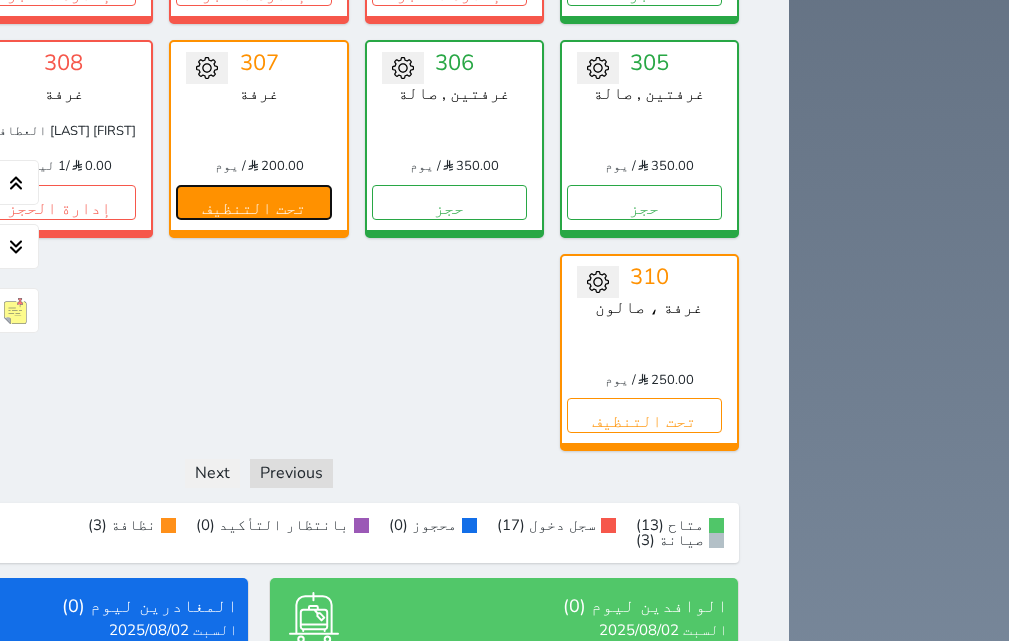 click on "تحت التنظيف" at bounding box center [253, 202] 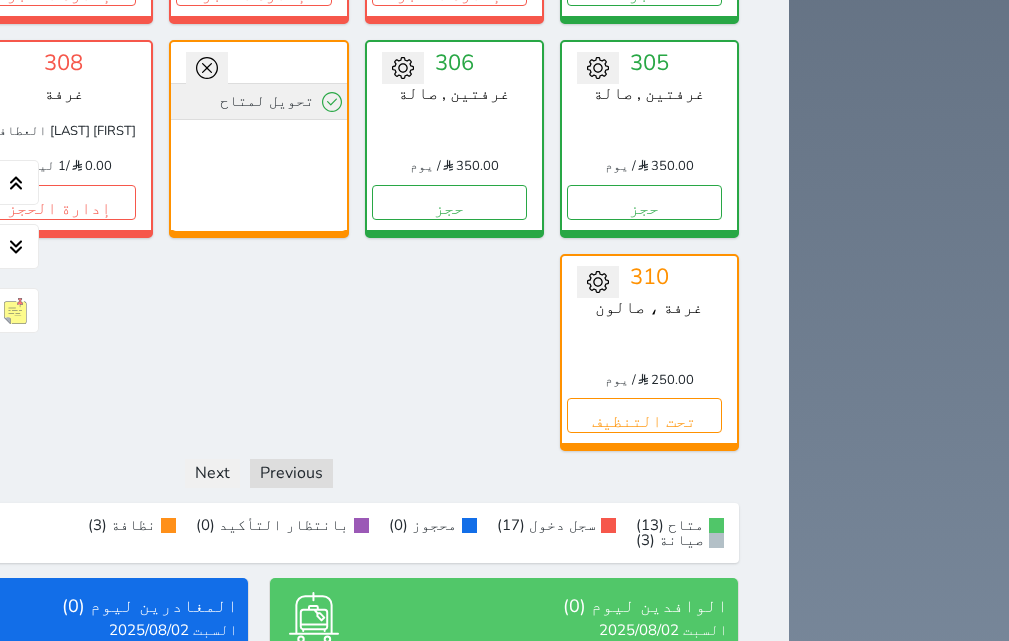 click 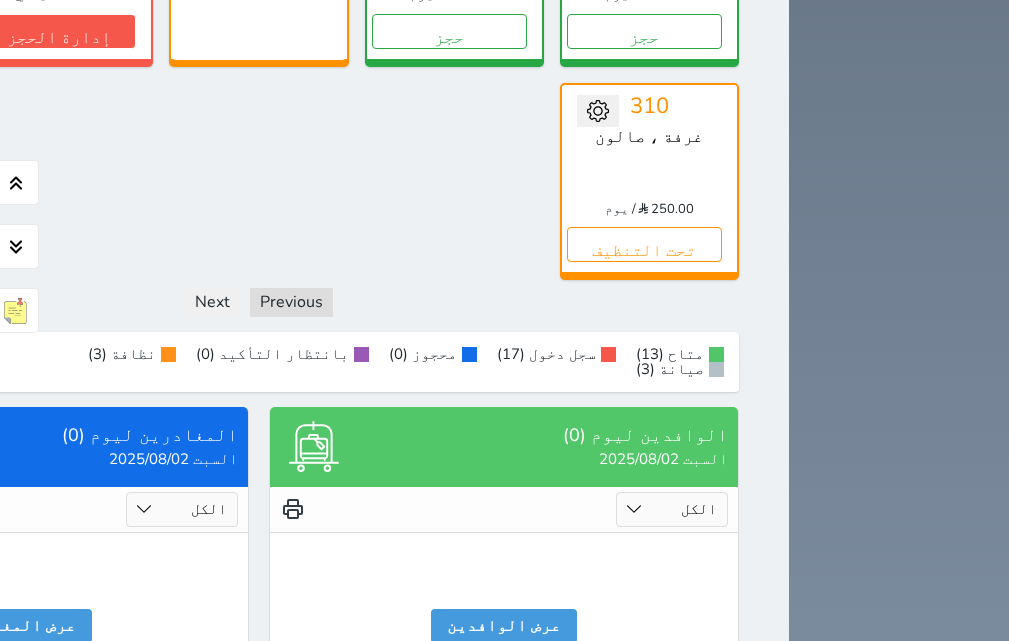 scroll, scrollTop: 1794, scrollLeft: 0, axis: vertical 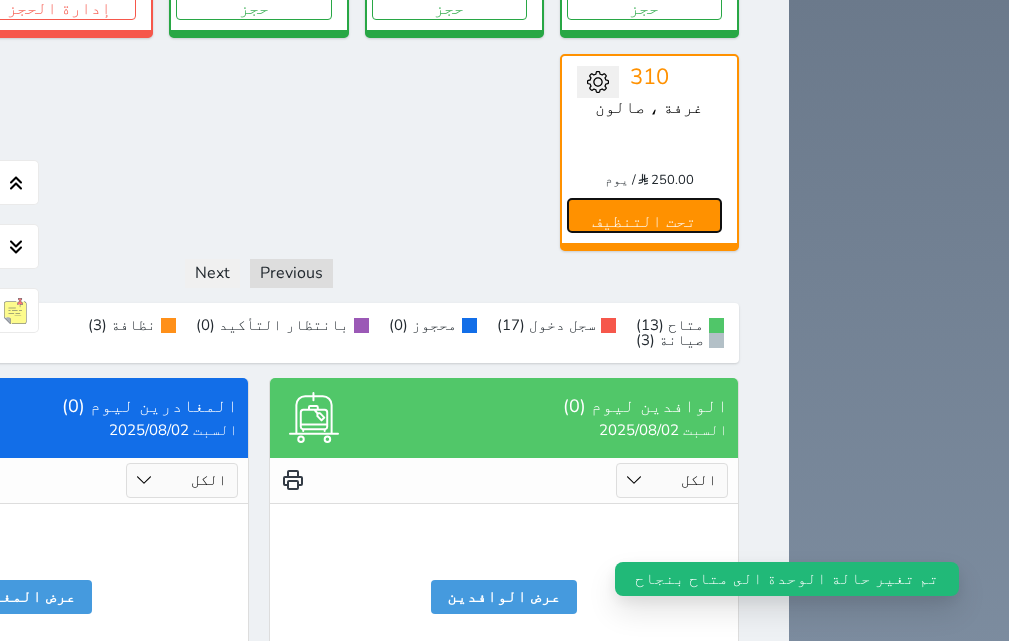 click on "تحت التنظيف" at bounding box center [644, 215] 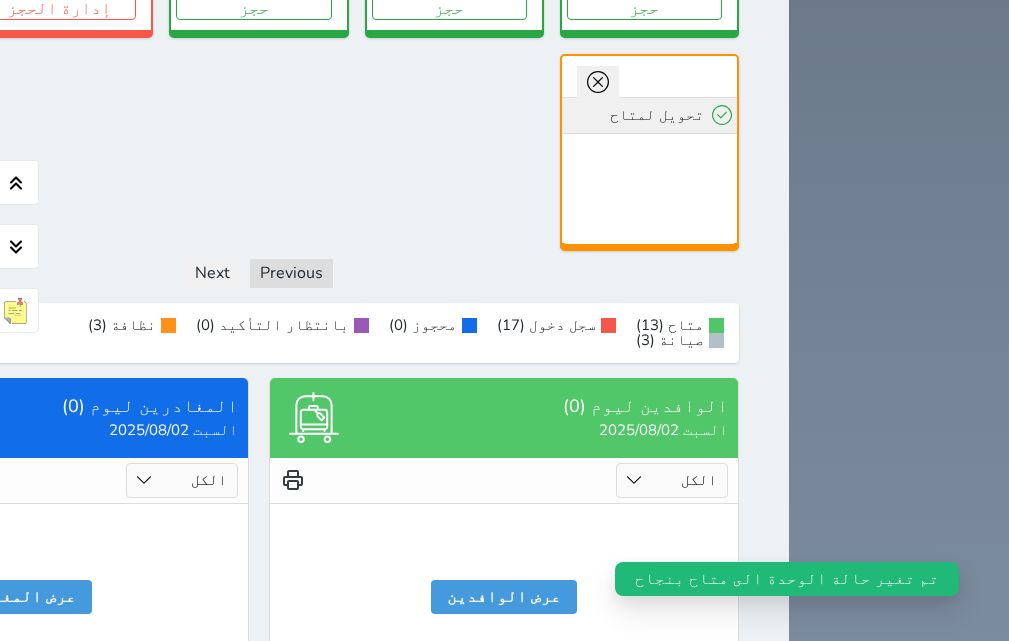 click 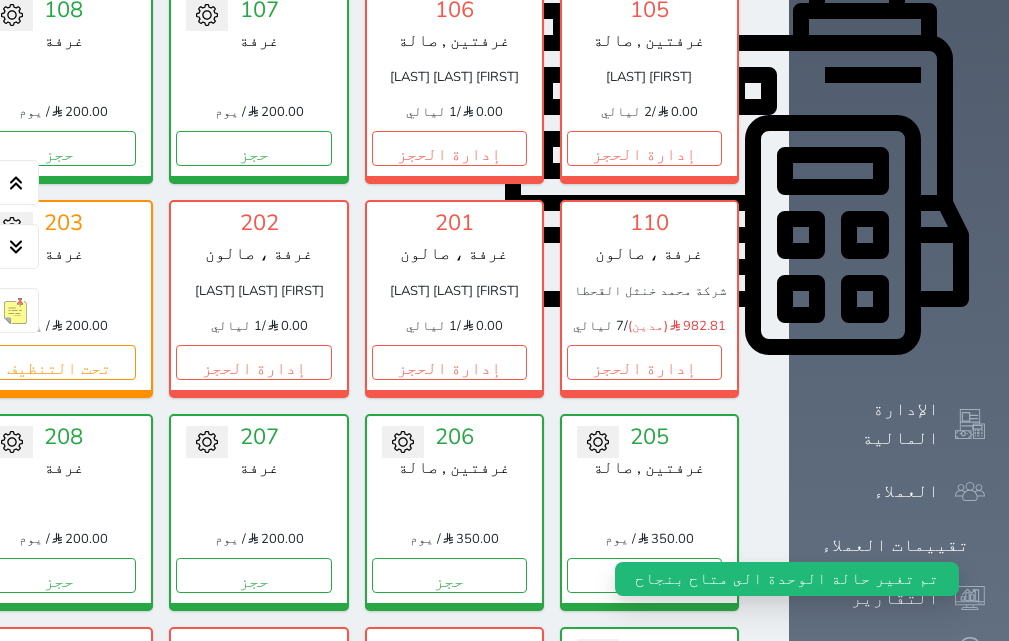 scroll, scrollTop: 694, scrollLeft: 0, axis: vertical 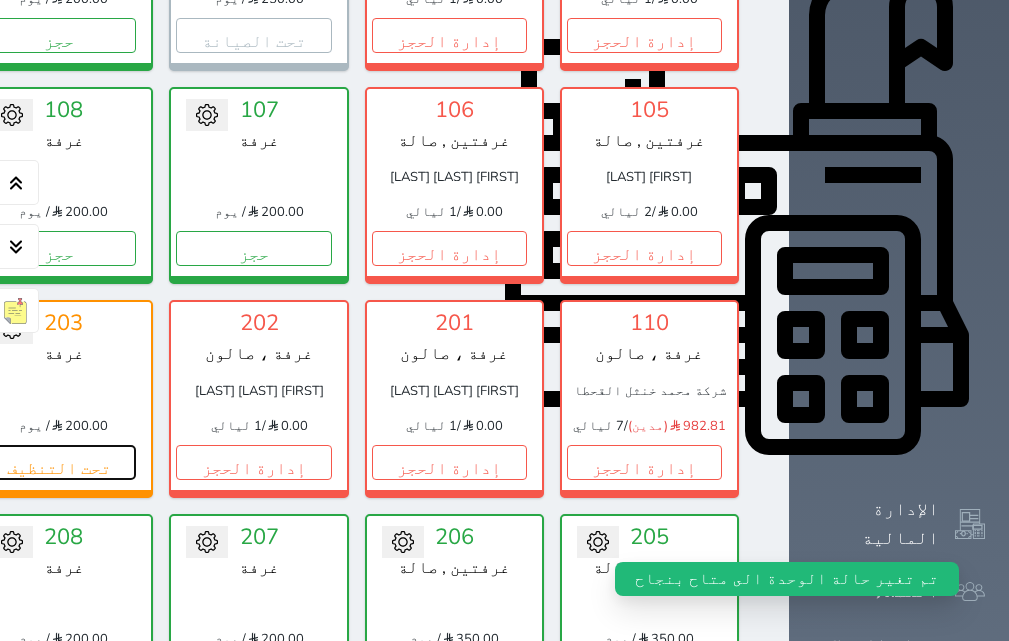 drag, startPoint x: 398, startPoint y: 627, endPoint x: 401, endPoint y: 565, distance: 62.072536 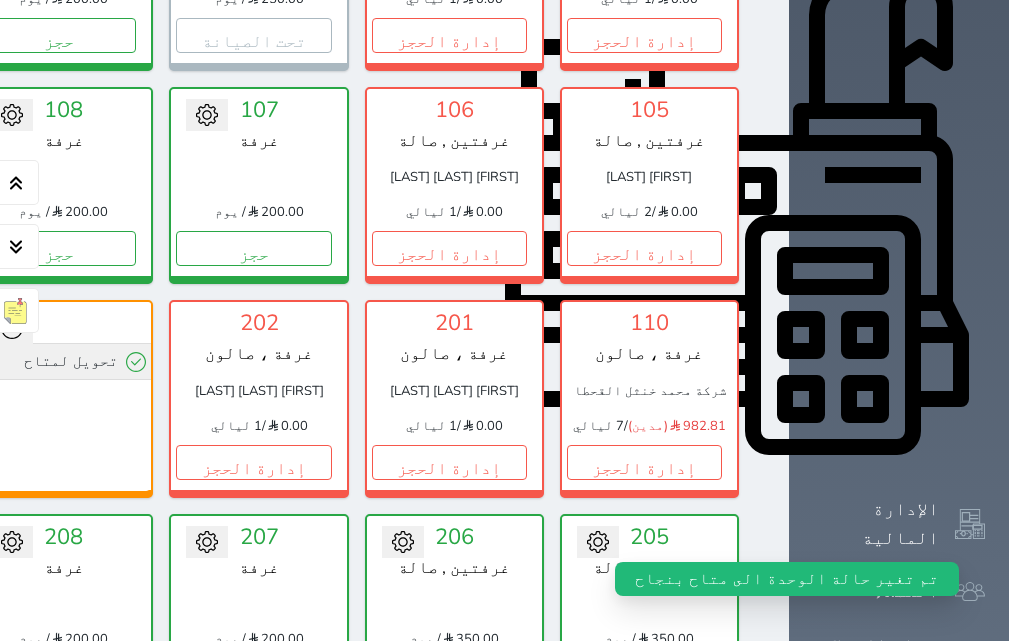 click 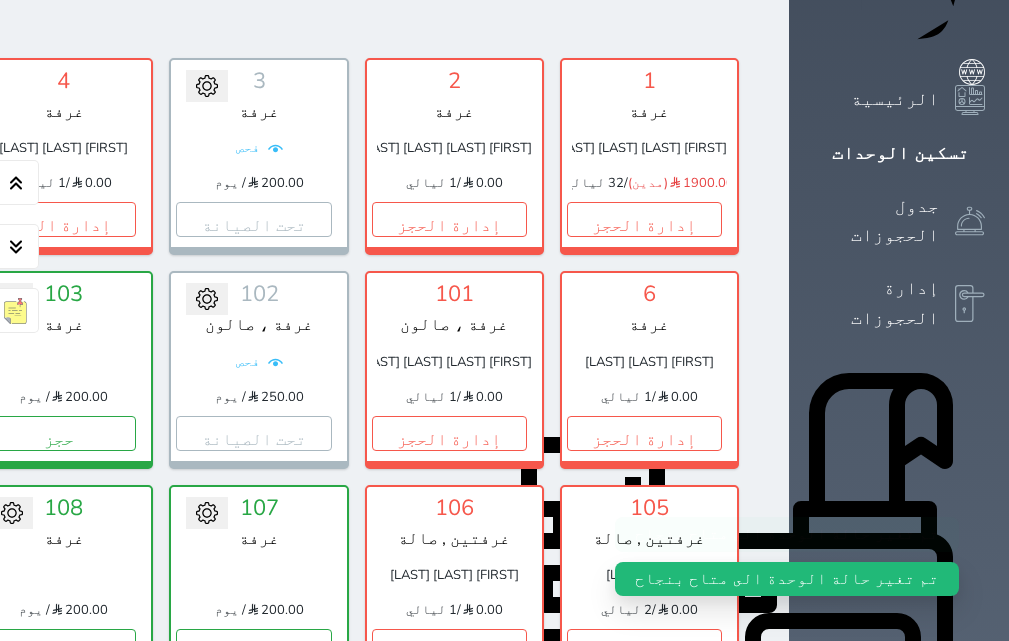 scroll, scrollTop: 294, scrollLeft: 0, axis: vertical 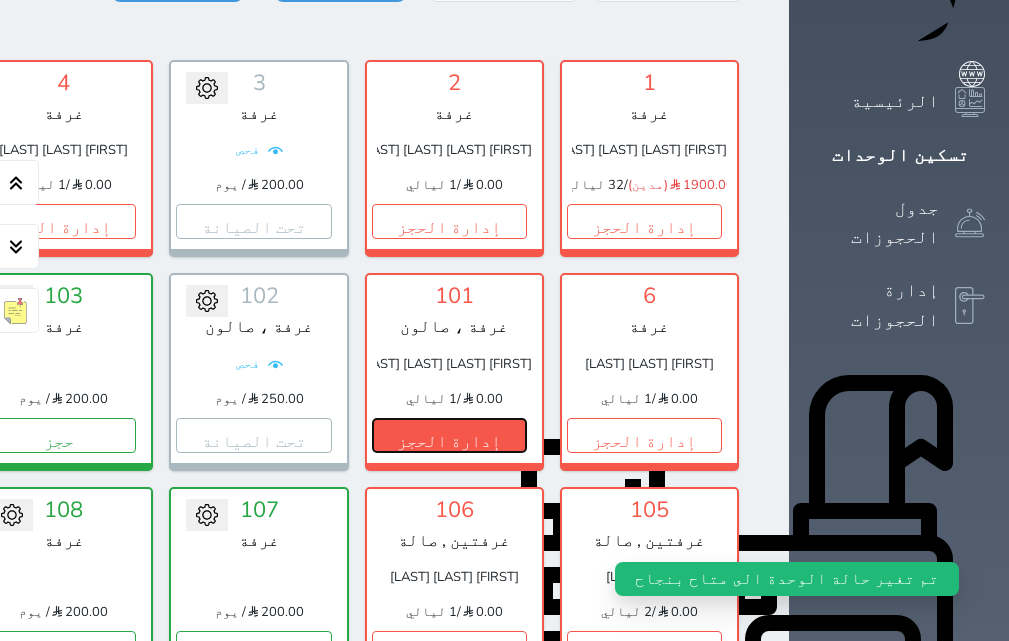 click on "إدارة الحجز" at bounding box center (449, 435) 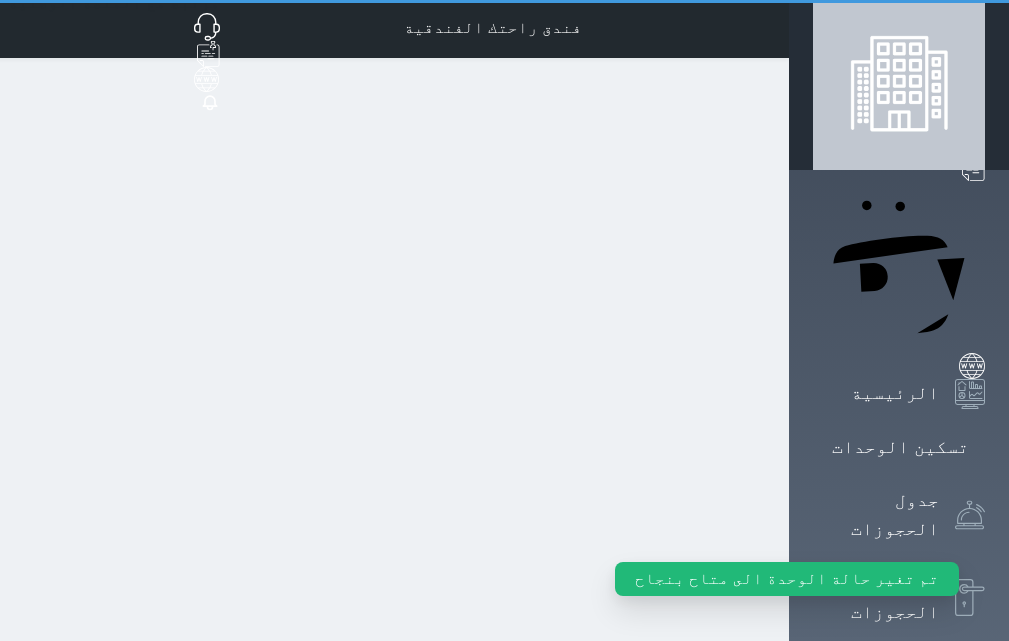 scroll, scrollTop: 0, scrollLeft: 0, axis: both 